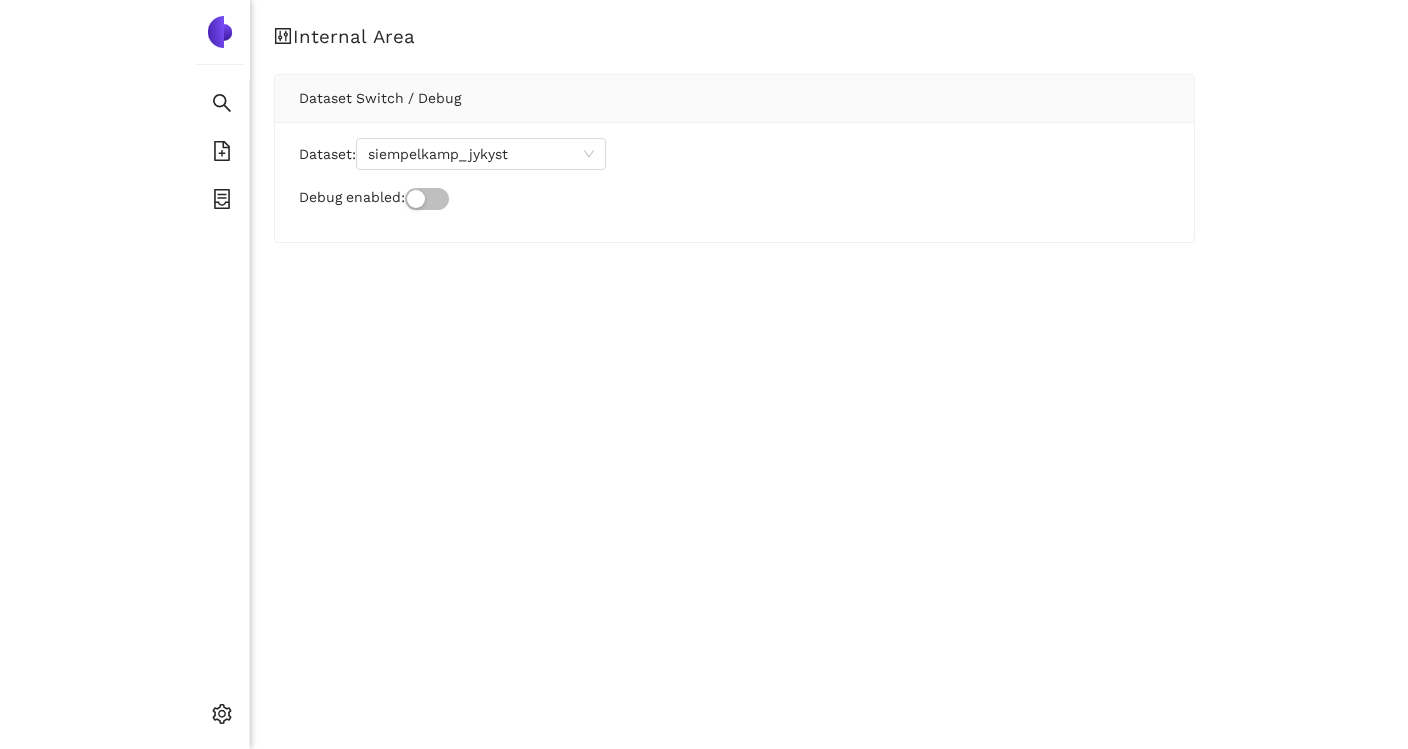 scroll, scrollTop: 0, scrollLeft: 0, axis: both 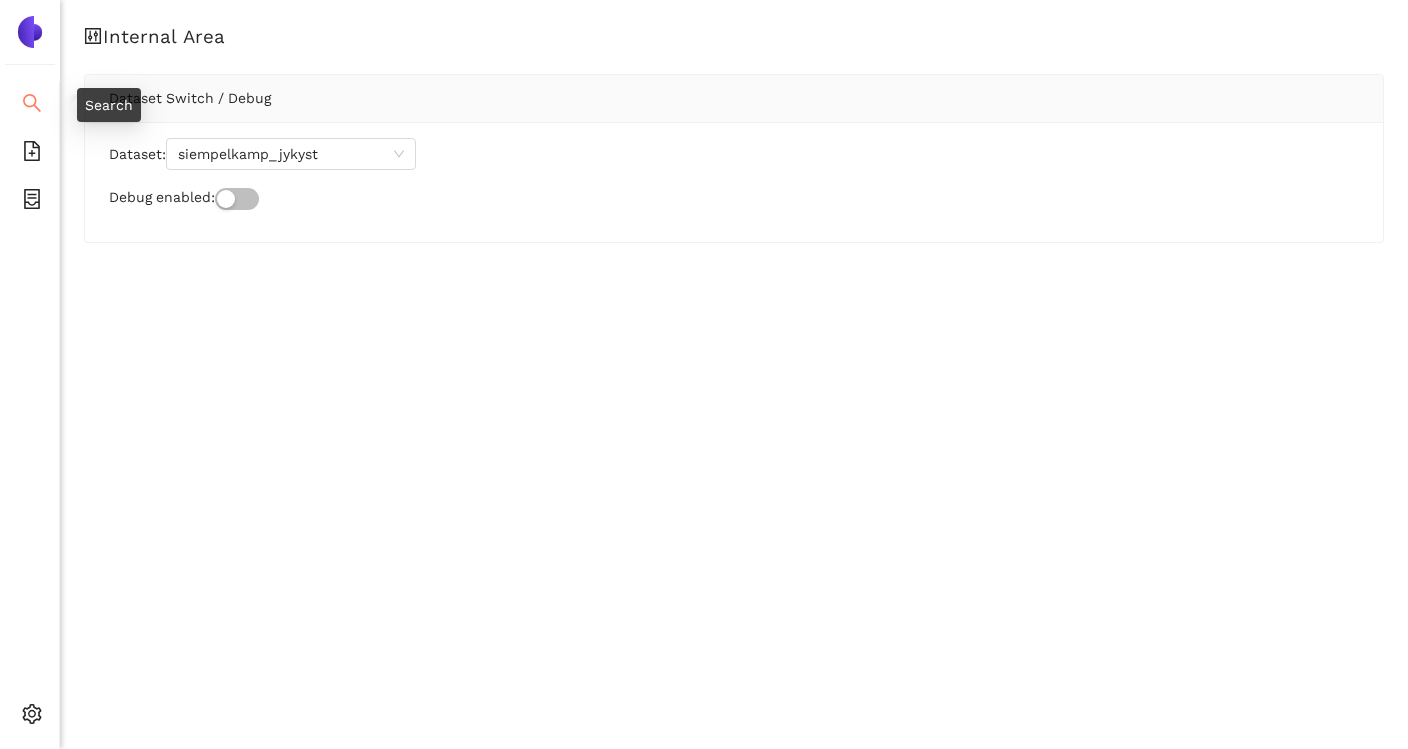 click 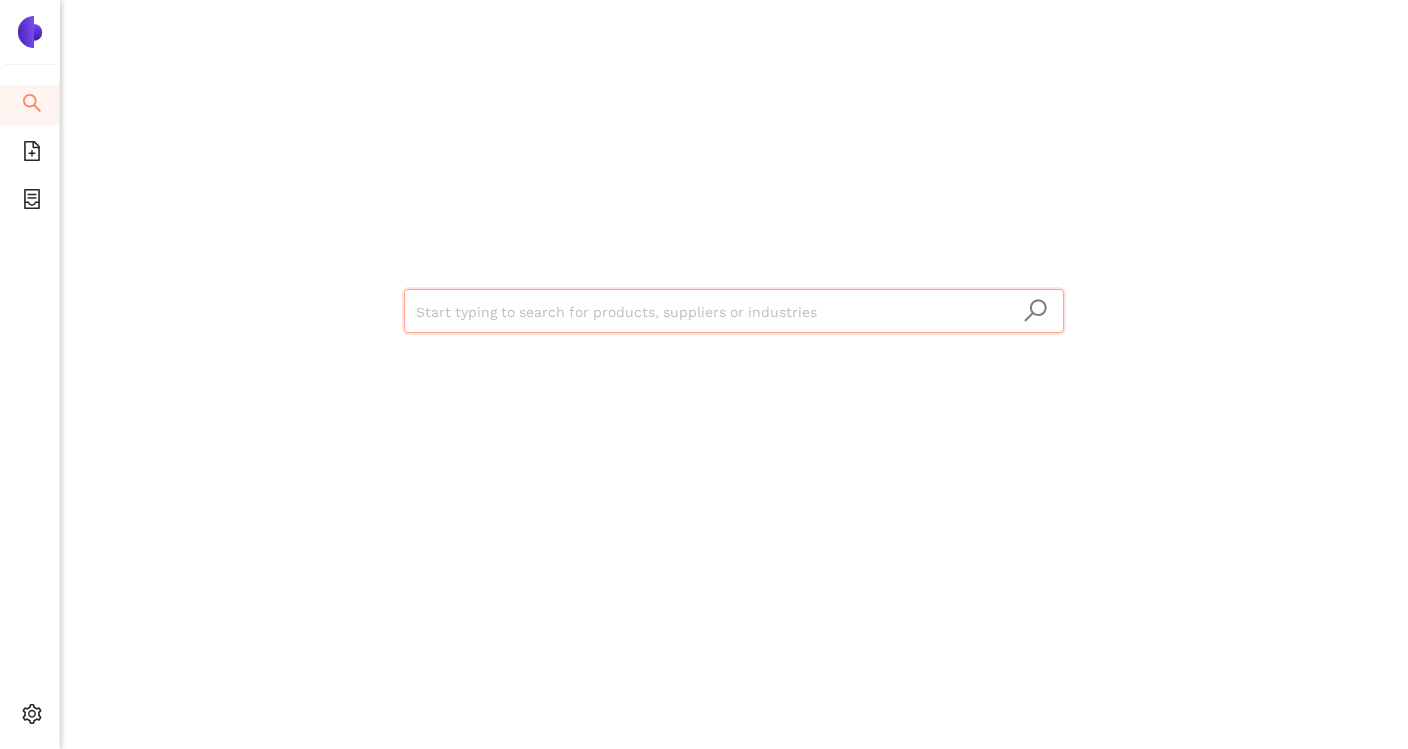 click at bounding box center (734, 312) 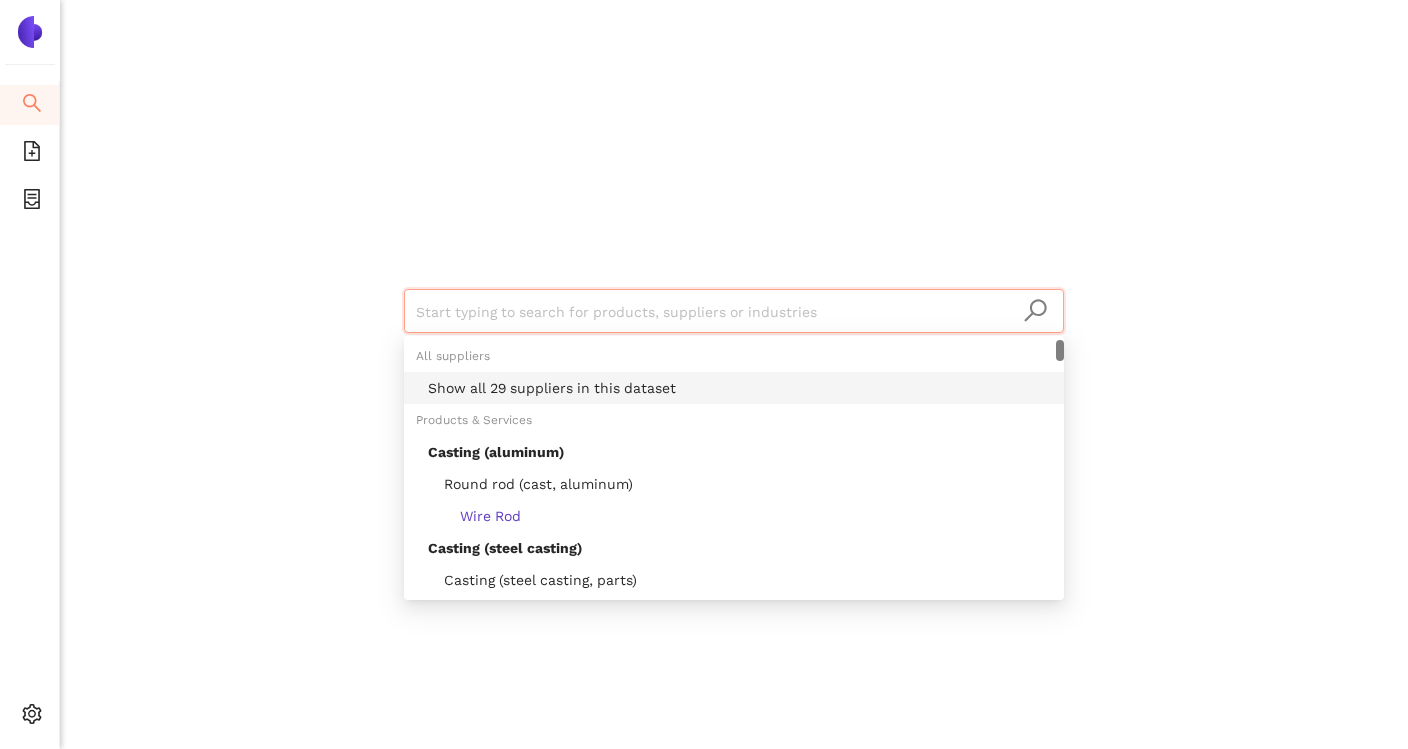 click on "Show all 29 suppliers in this dataset" at bounding box center (740, 388) 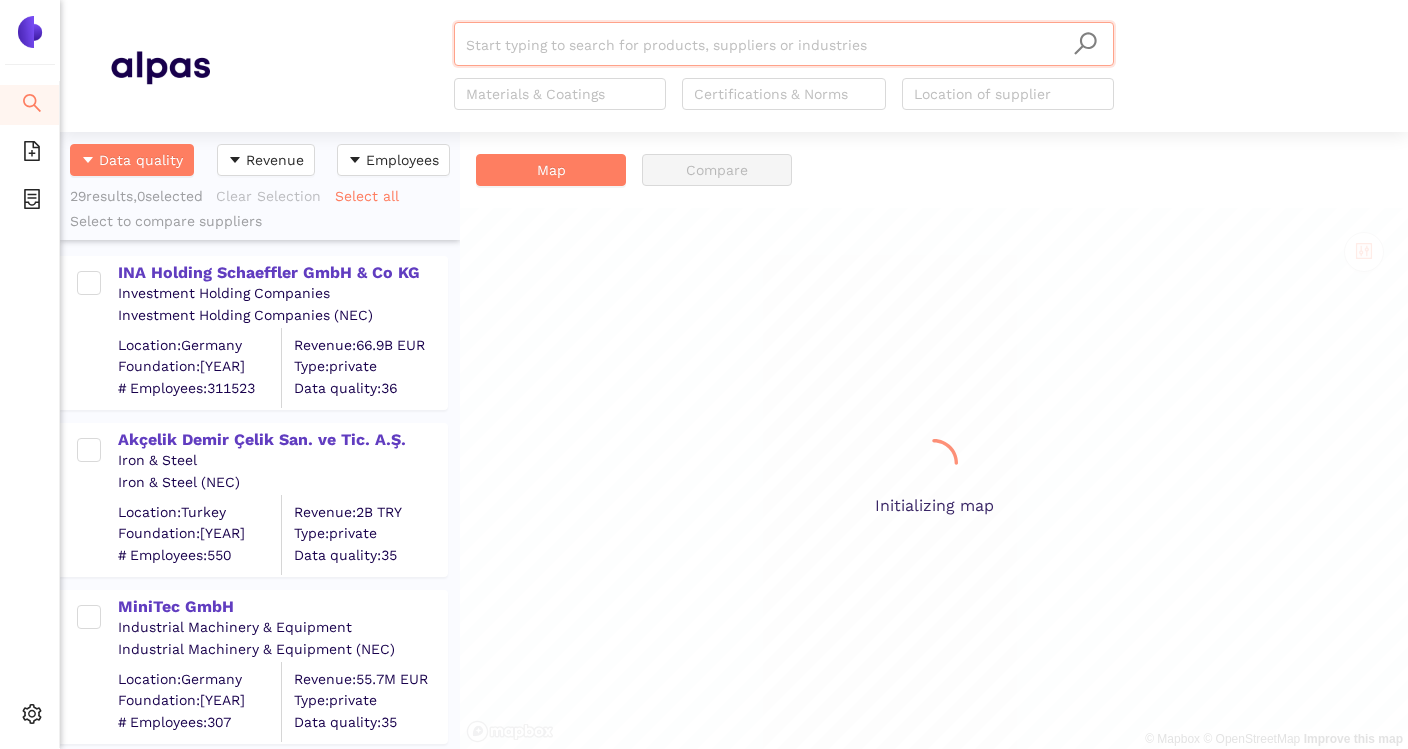 scroll, scrollTop: 1, scrollLeft: 1, axis: both 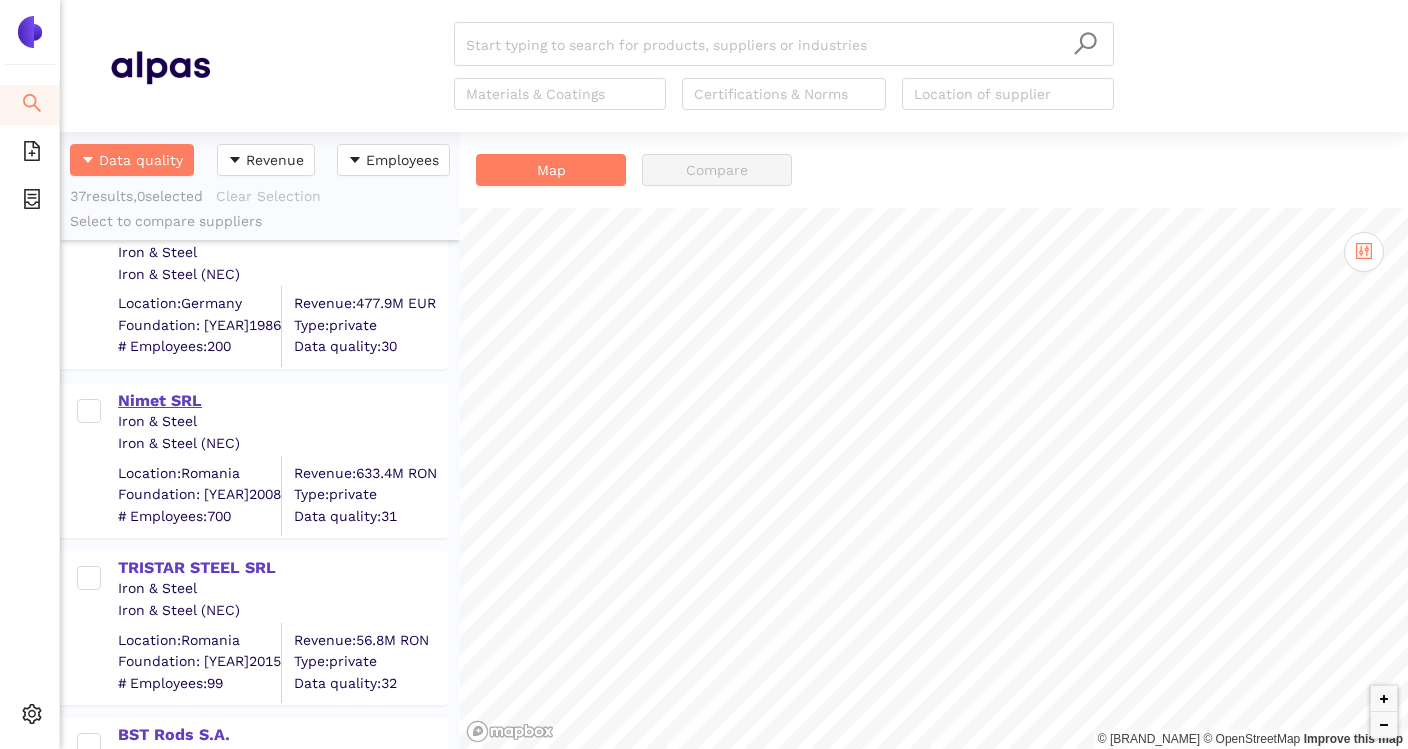 click on "Nimet SRL" at bounding box center (282, 401) 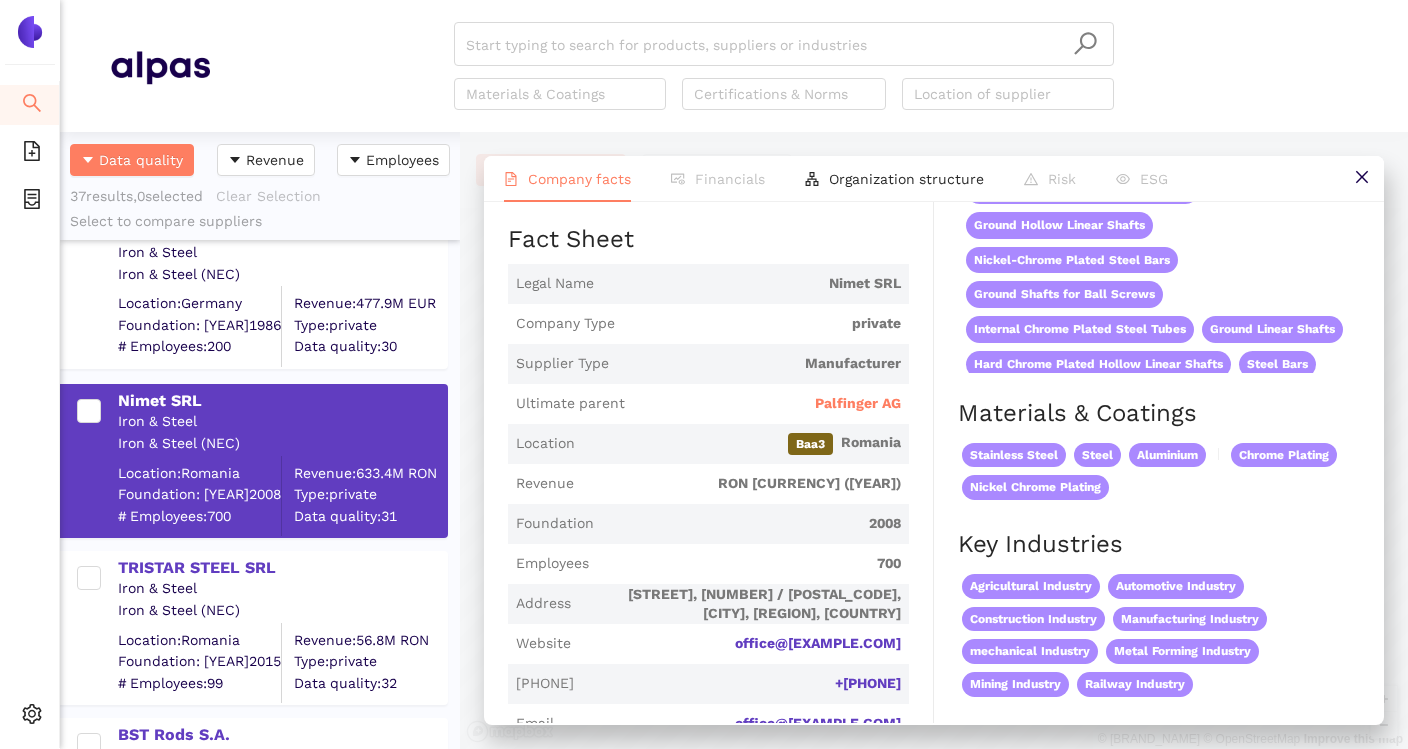 scroll, scrollTop: 287, scrollLeft: 0, axis: vertical 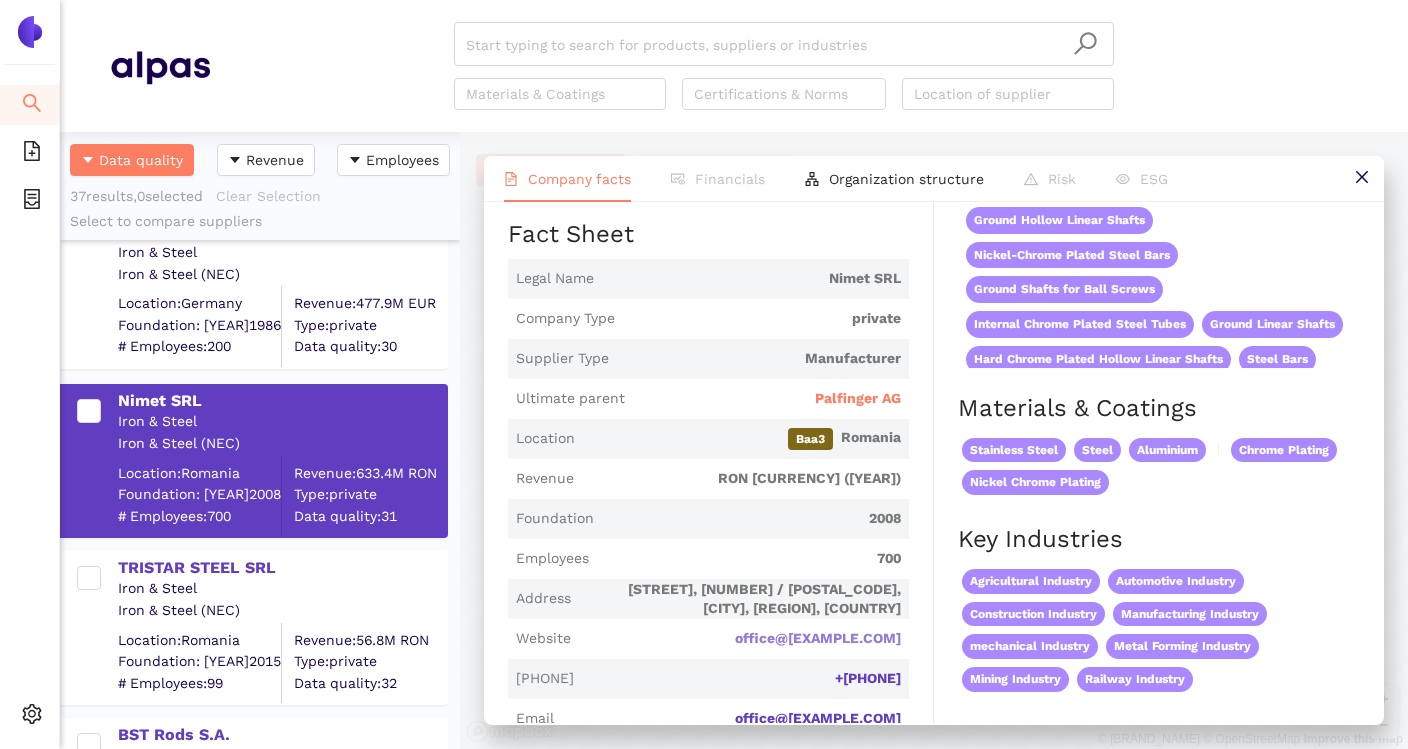 click on "nimet.ro" at bounding box center [0, 0] 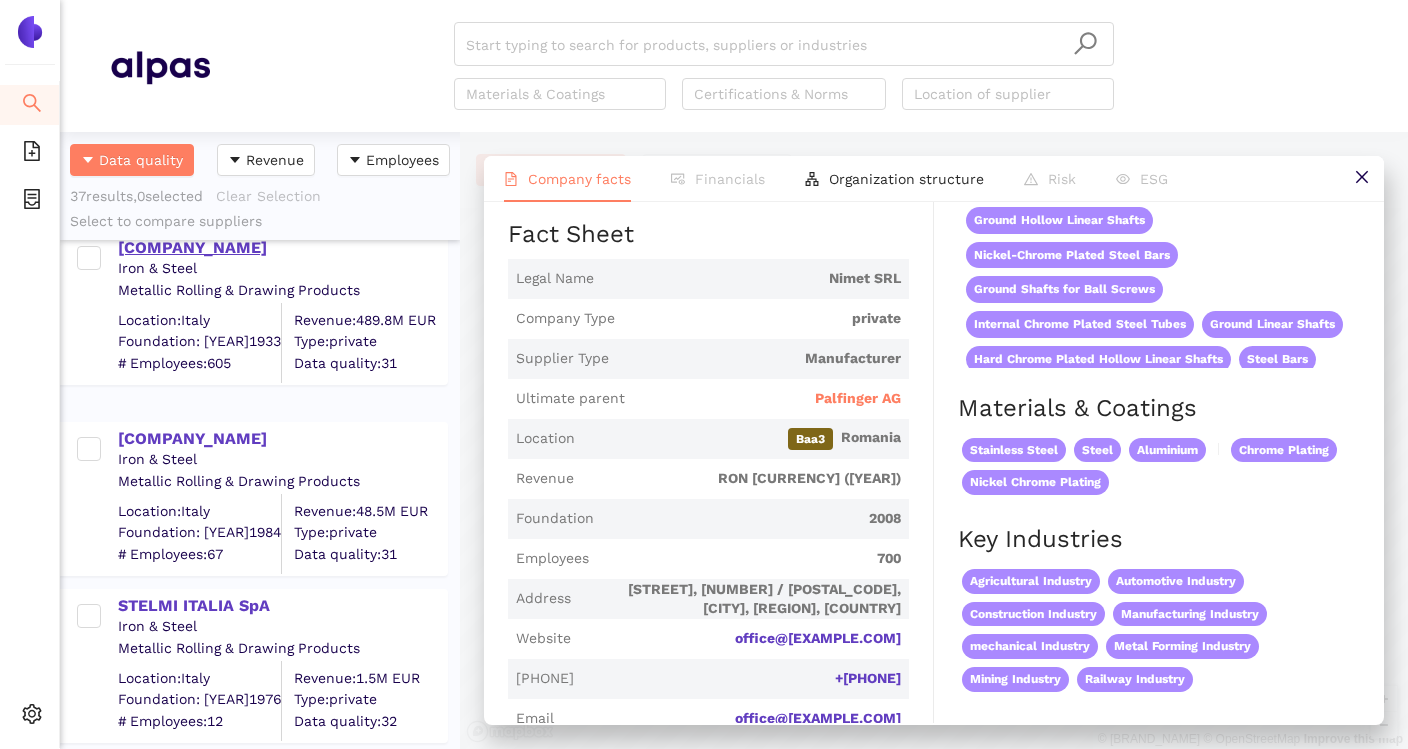 scroll, scrollTop: 1257, scrollLeft: 0, axis: vertical 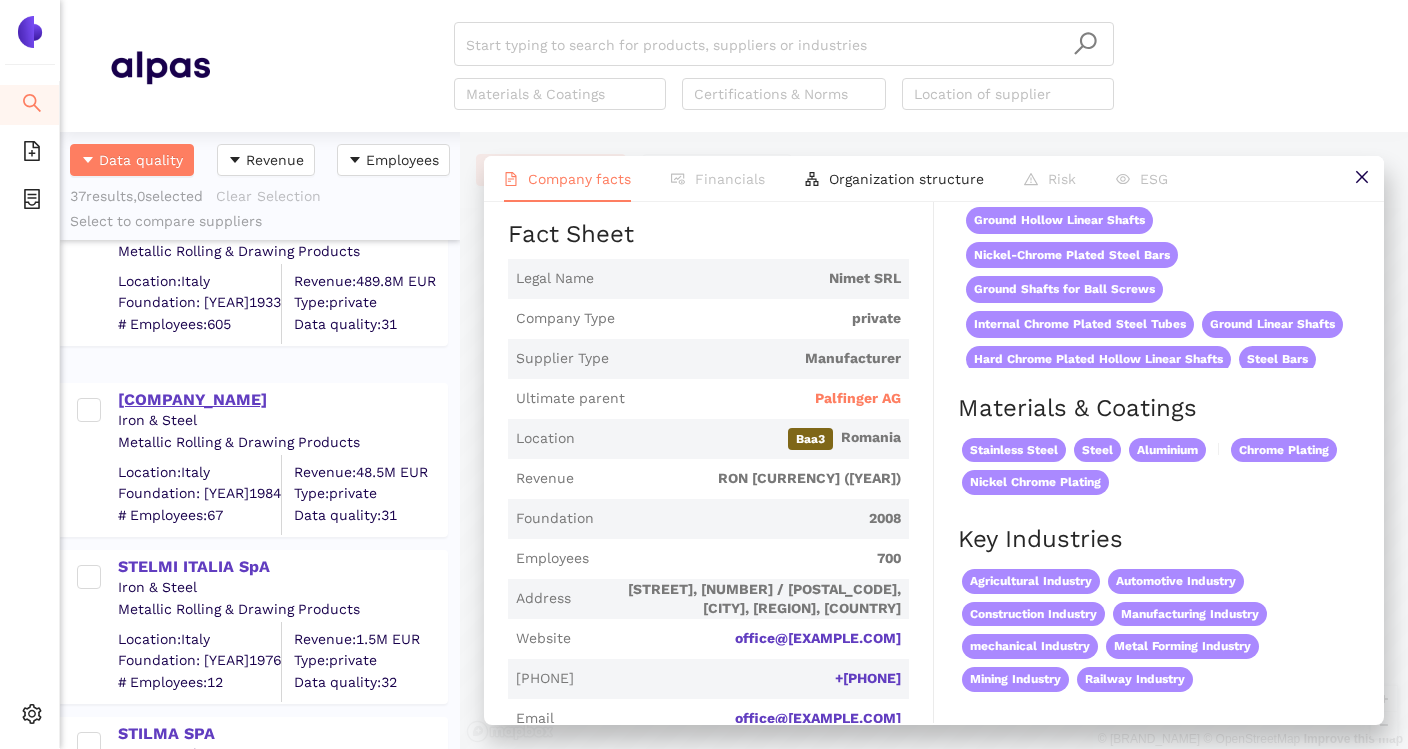 click on "Novacciai Martin Spa" at bounding box center (282, 400) 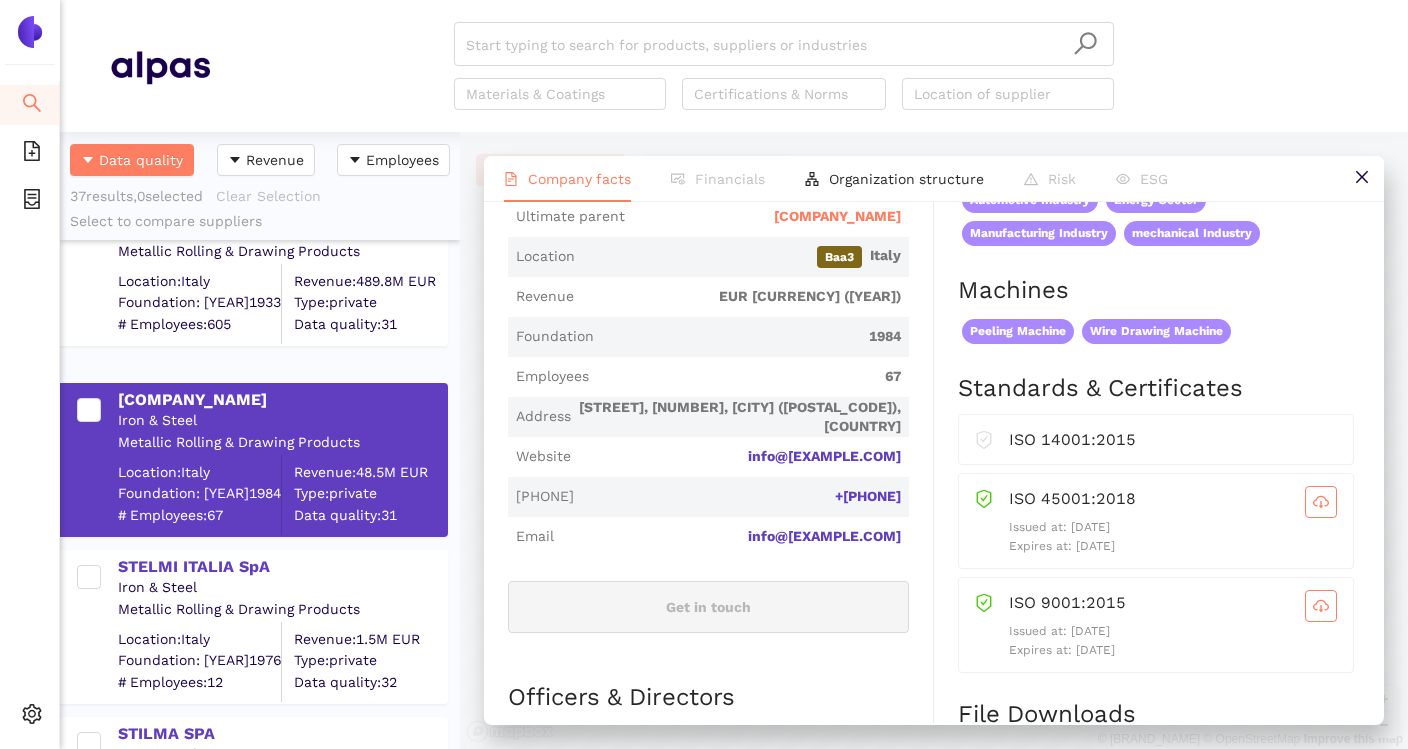 scroll, scrollTop: 473, scrollLeft: 0, axis: vertical 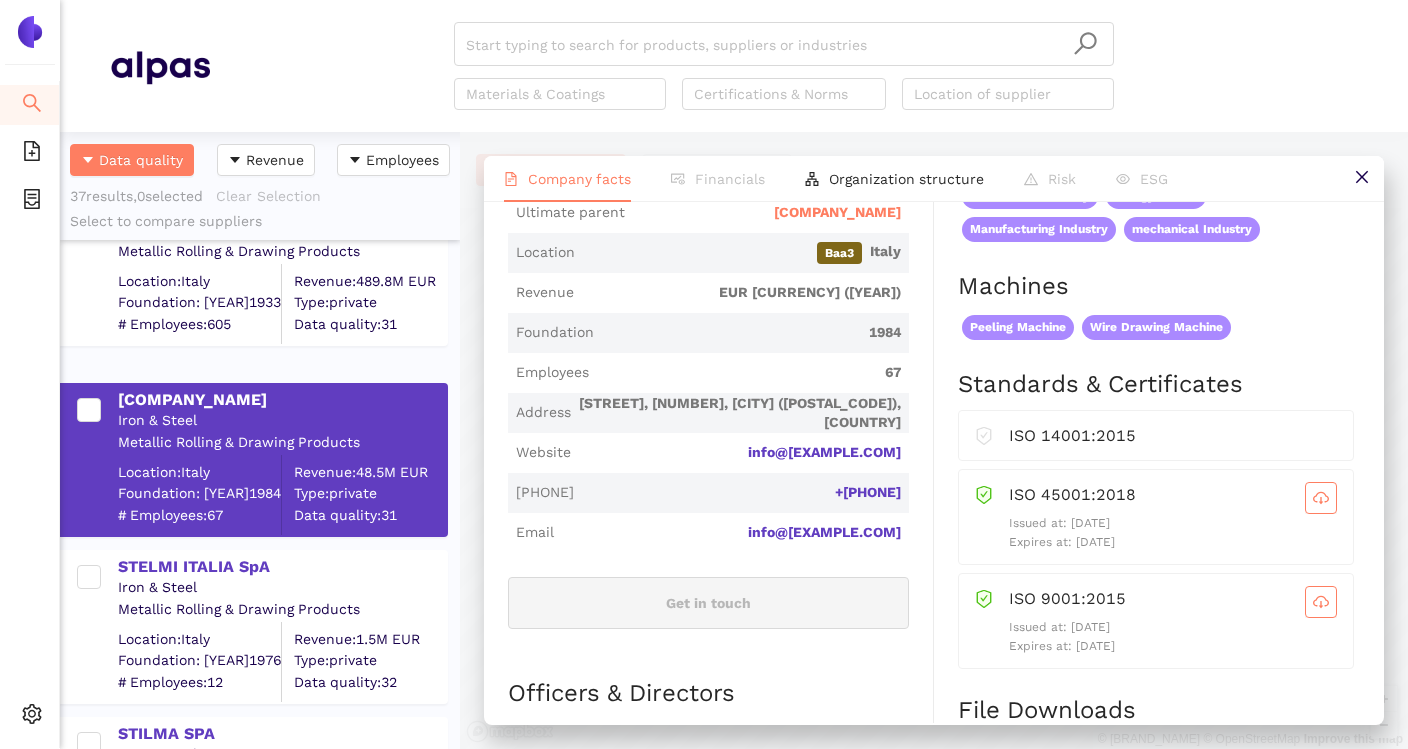 click on "orimartingroup.it" at bounding box center [740, 453] 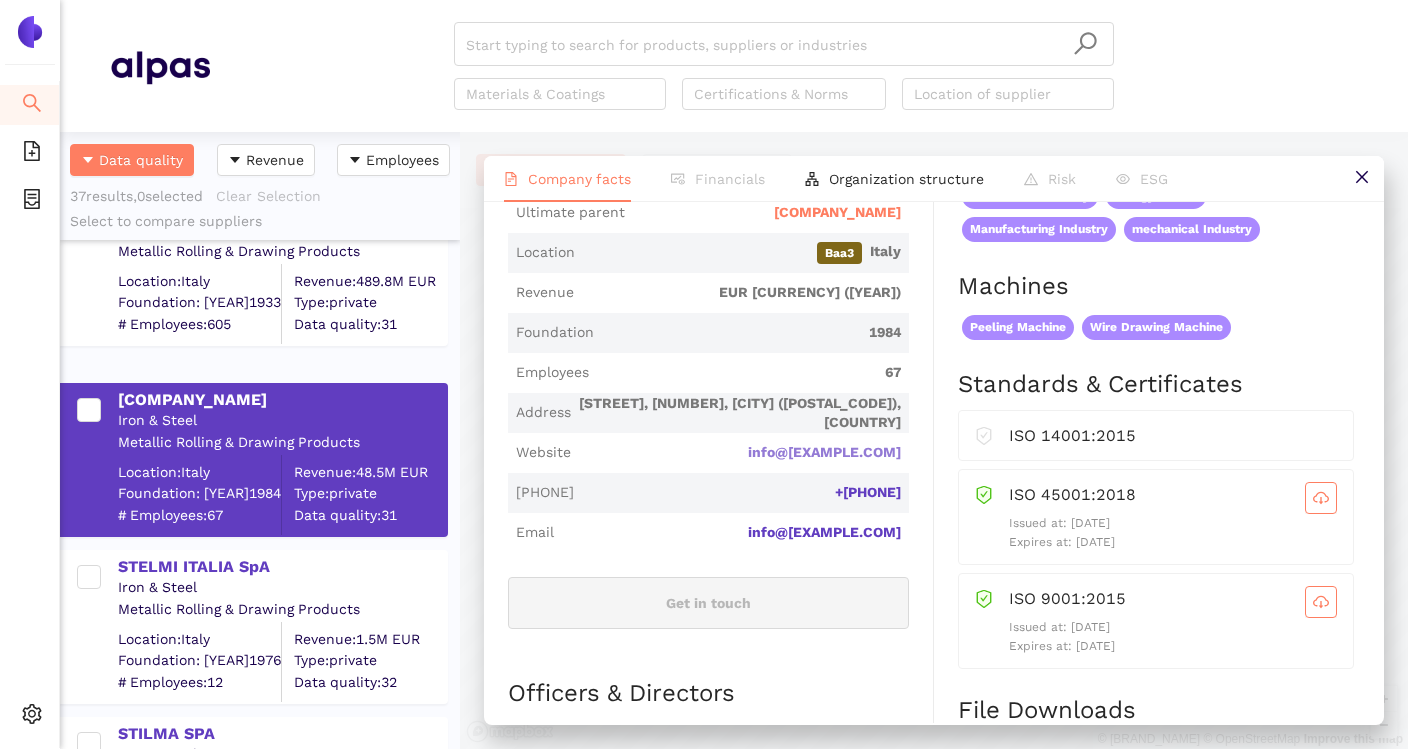 click on "orimartingroup.it" at bounding box center (0, 0) 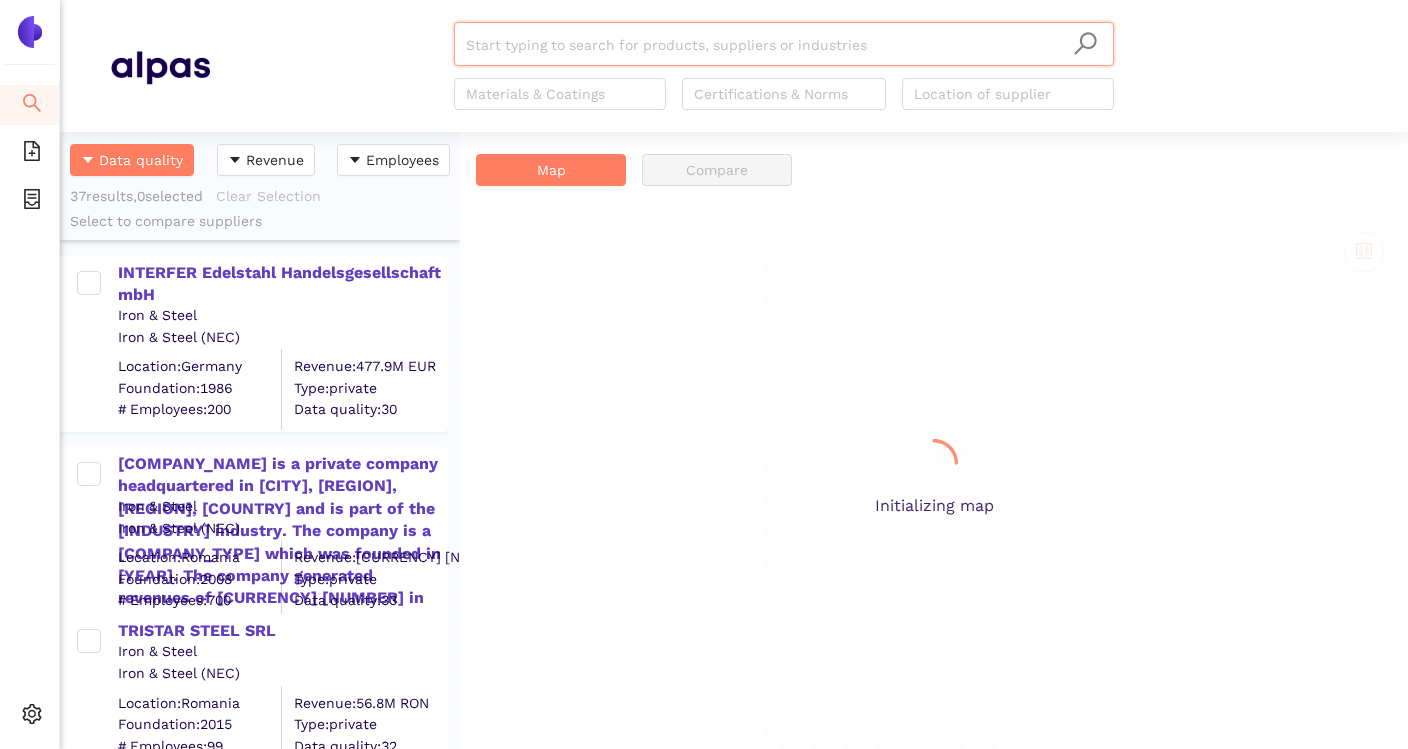 scroll, scrollTop: 0, scrollLeft: 0, axis: both 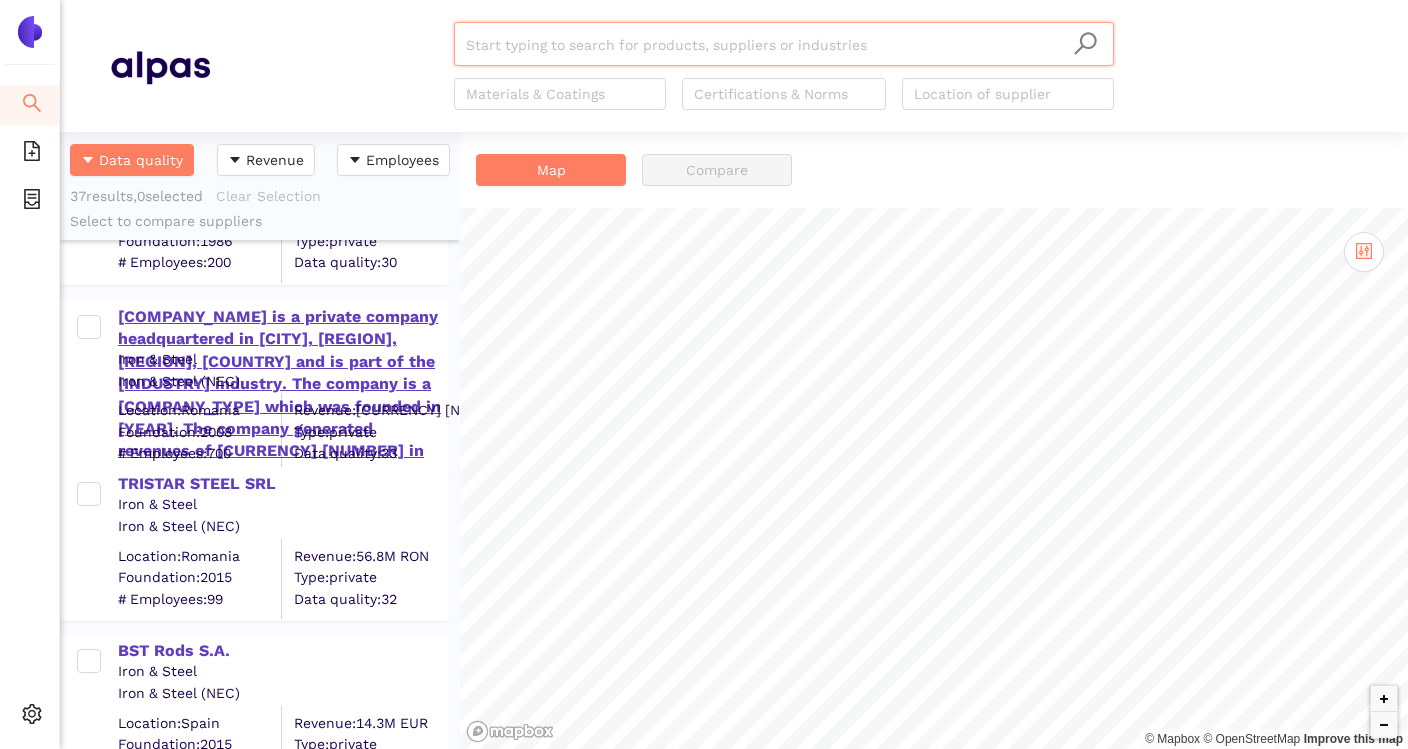 click on "Nimet SRL" at bounding box center (282, 395) 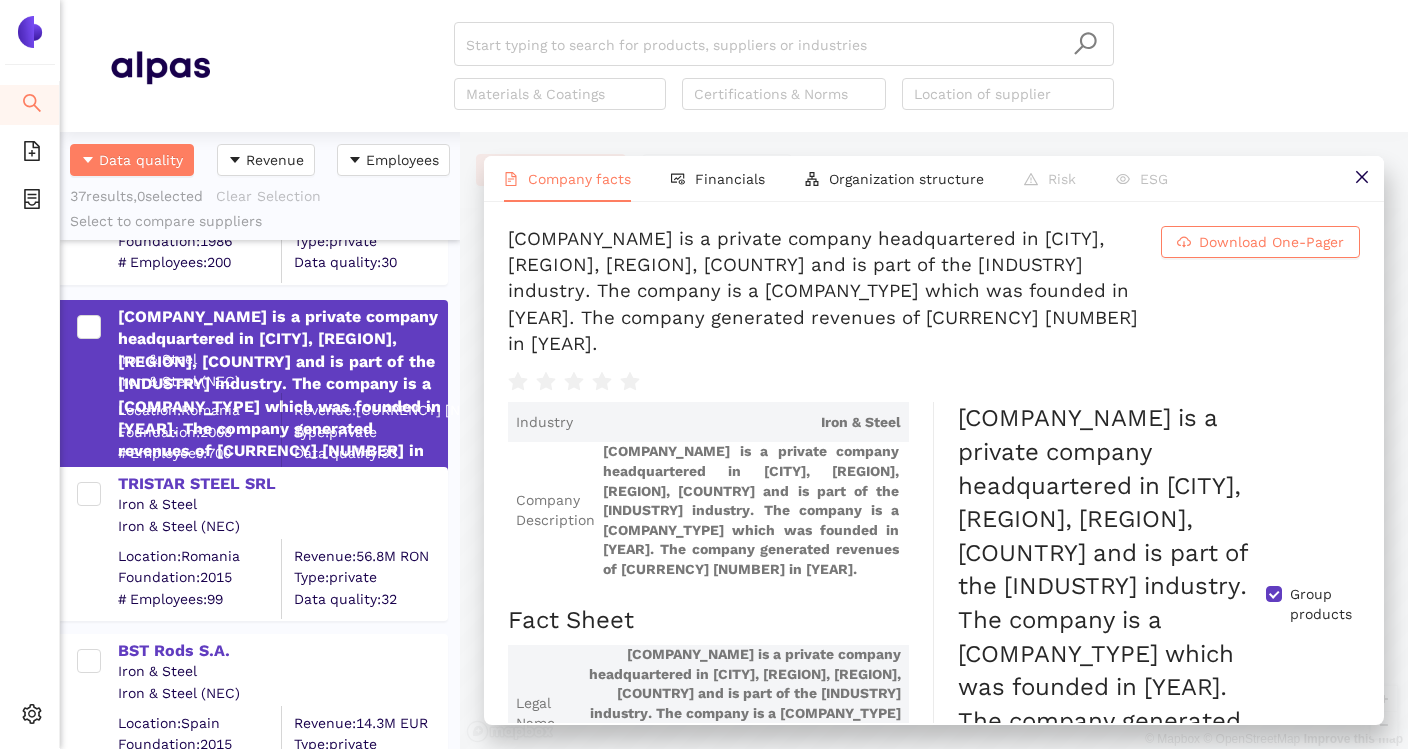 scroll, scrollTop: 152, scrollLeft: 0, axis: vertical 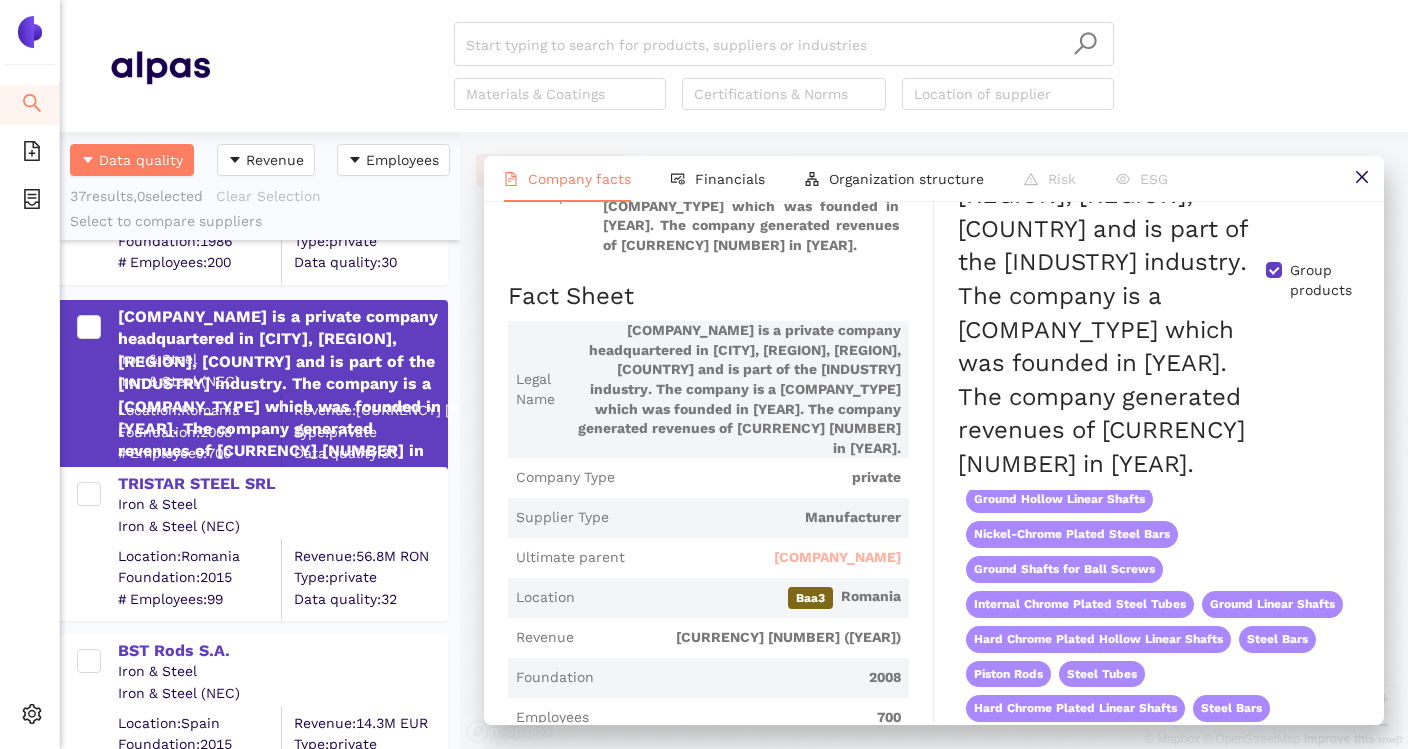 click on "Palfinger AG" at bounding box center (837, 558) 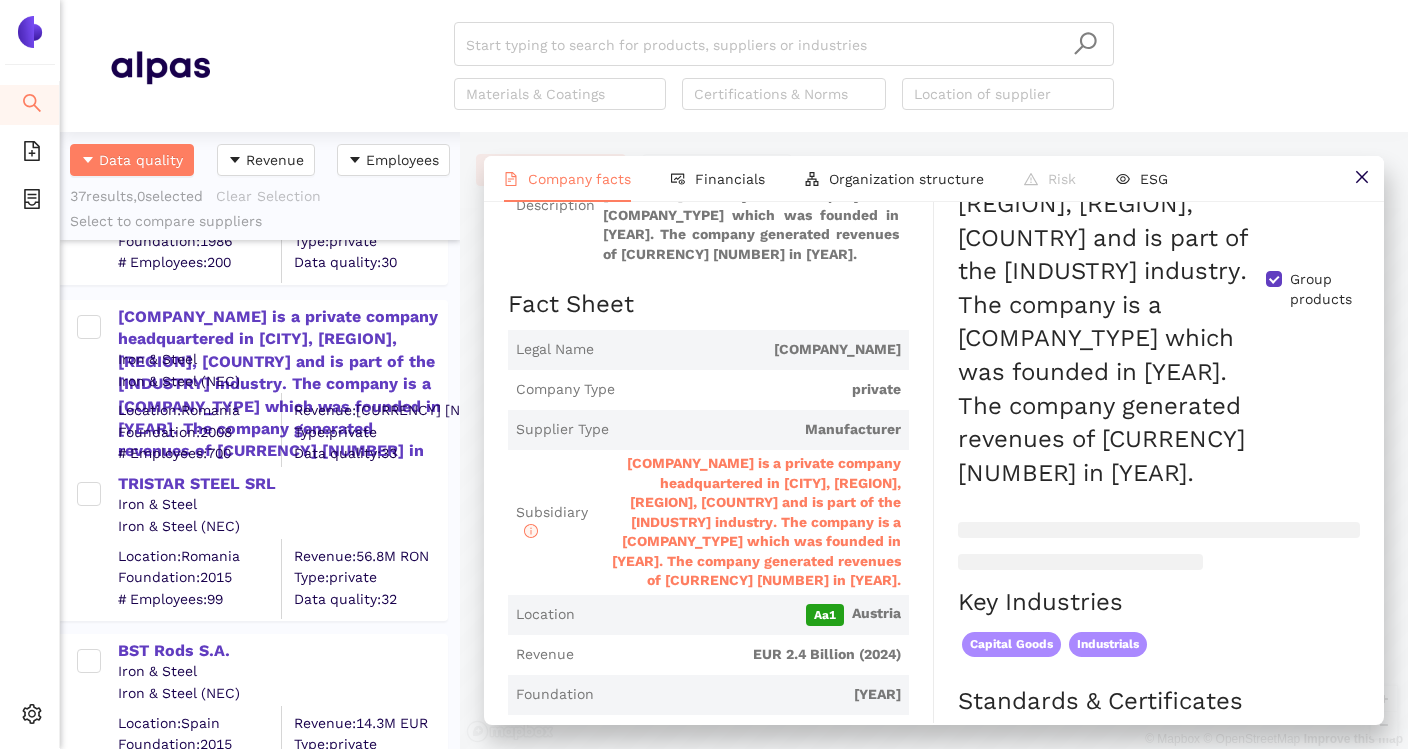 scroll, scrollTop: 0, scrollLeft: 0, axis: both 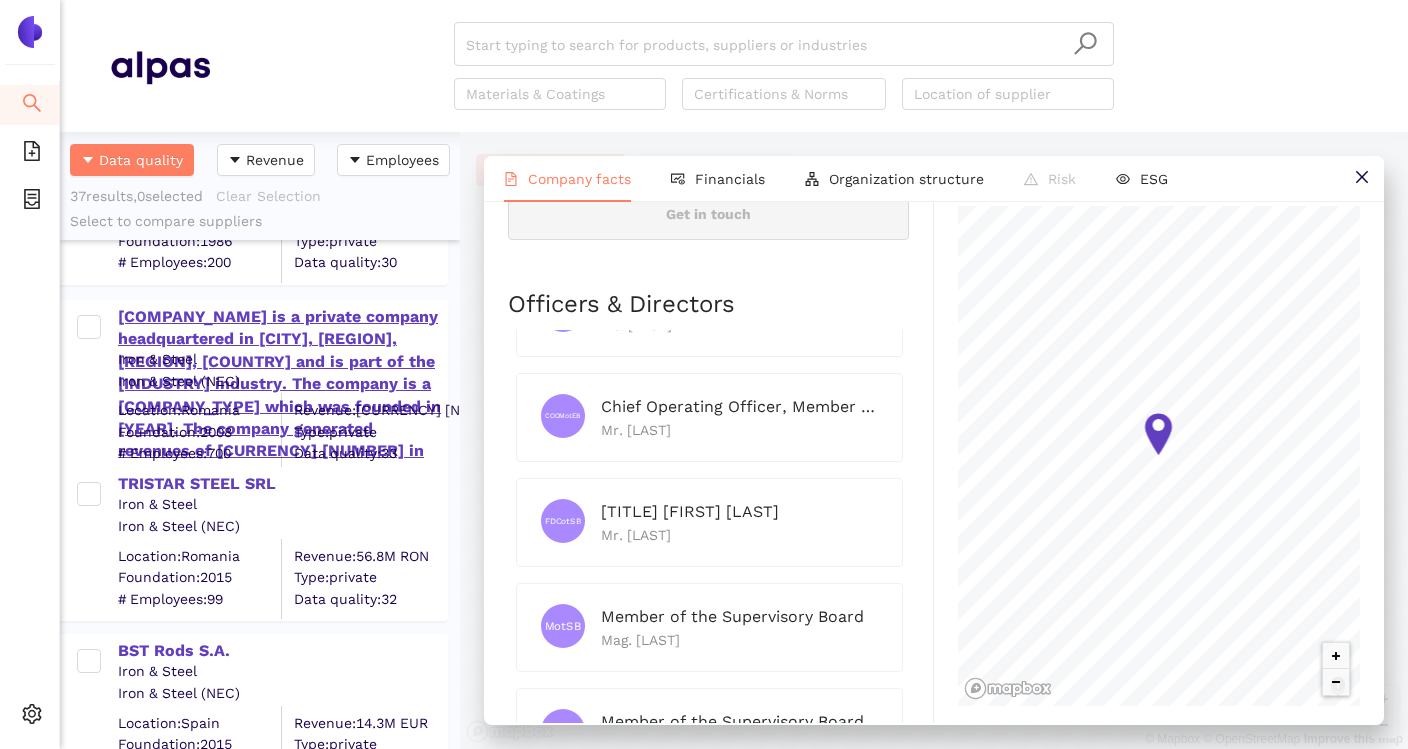click on "Nimet SRL" at bounding box center (282, 395) 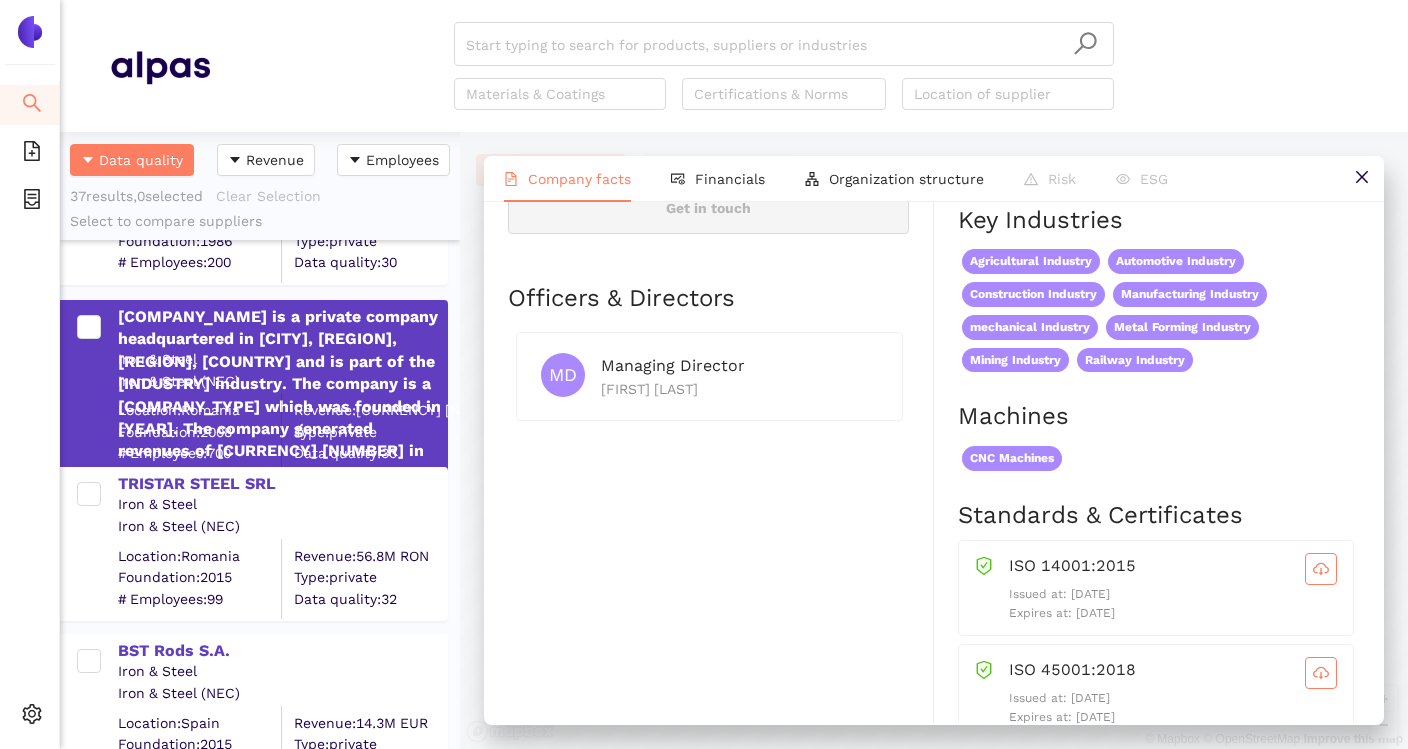scroll, scrollTop: 0, scrollLeft: 0, axis: both 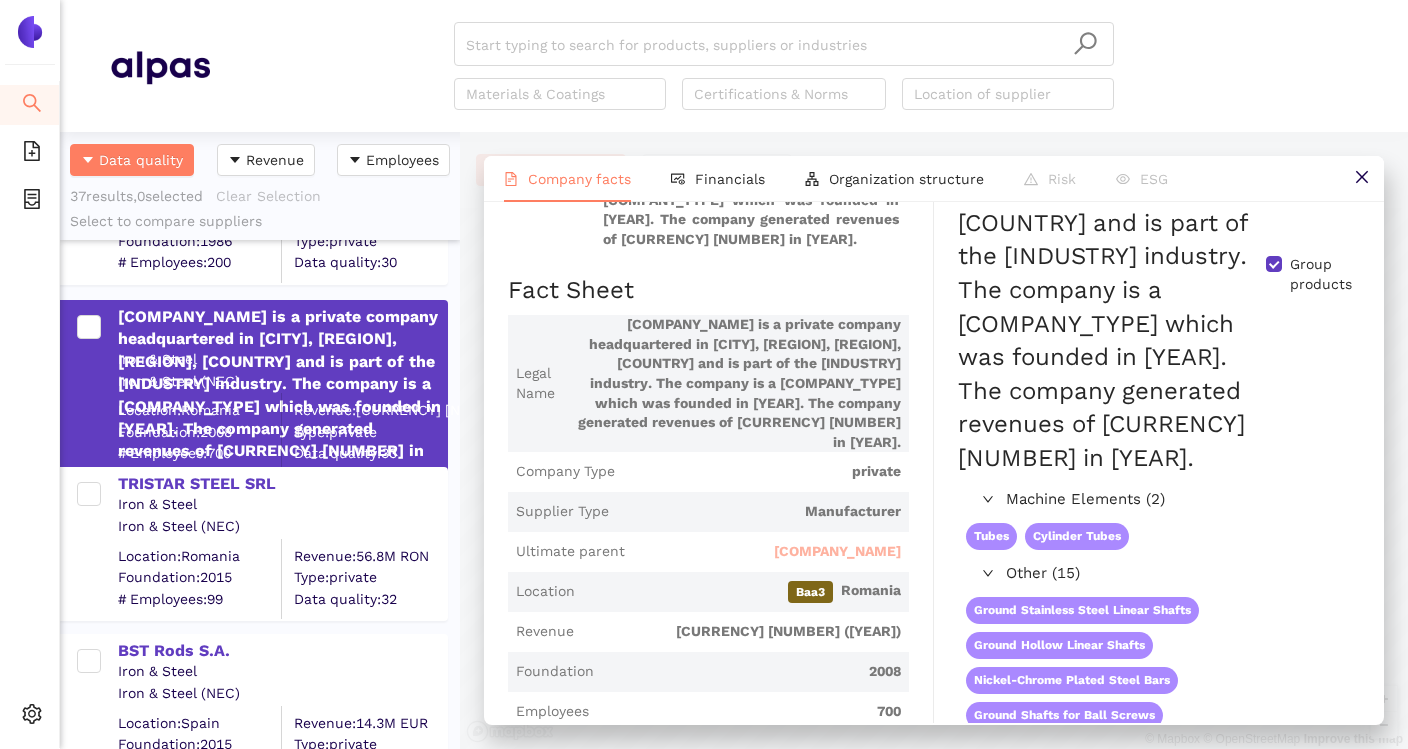 click on "Palfinger AG" at bounding box center [837, 552] 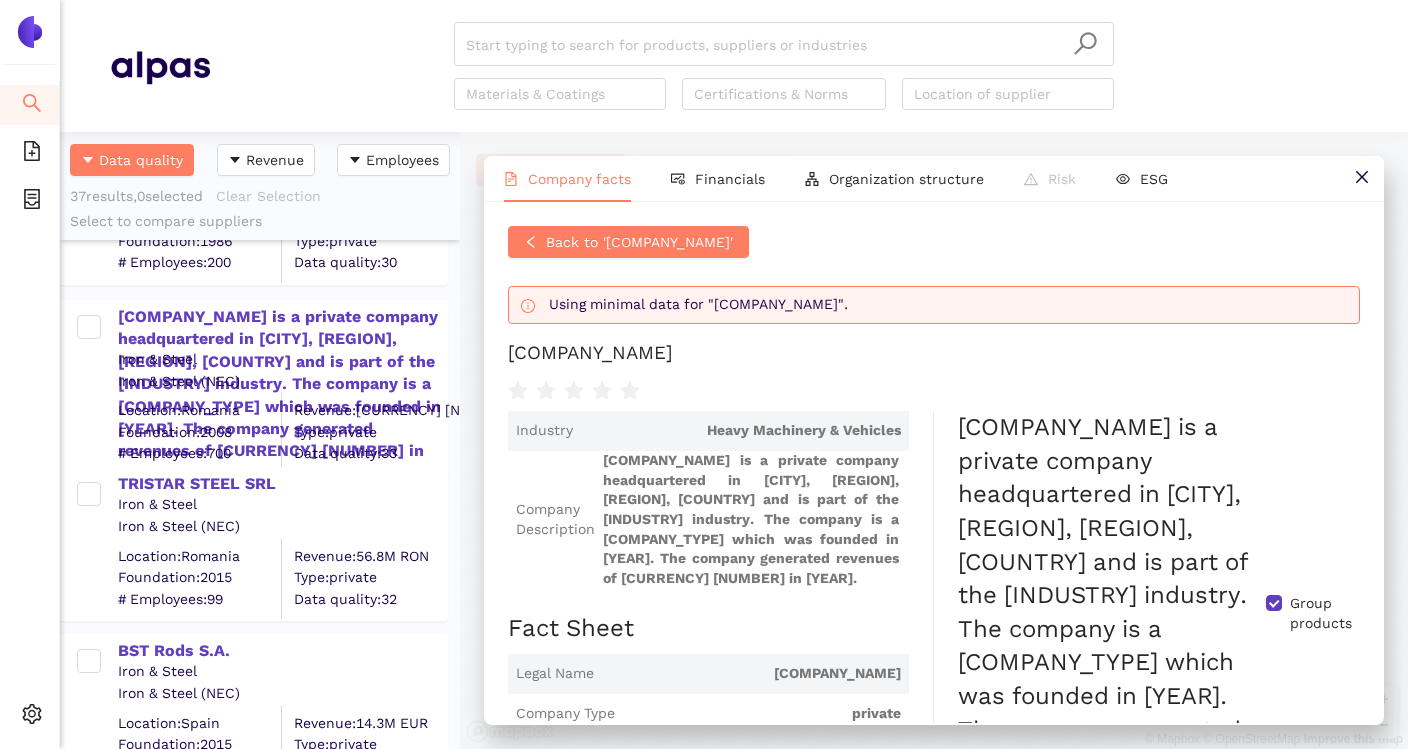 scroll, scrollTop: 7, scrollLeft: 0, axis: vertical 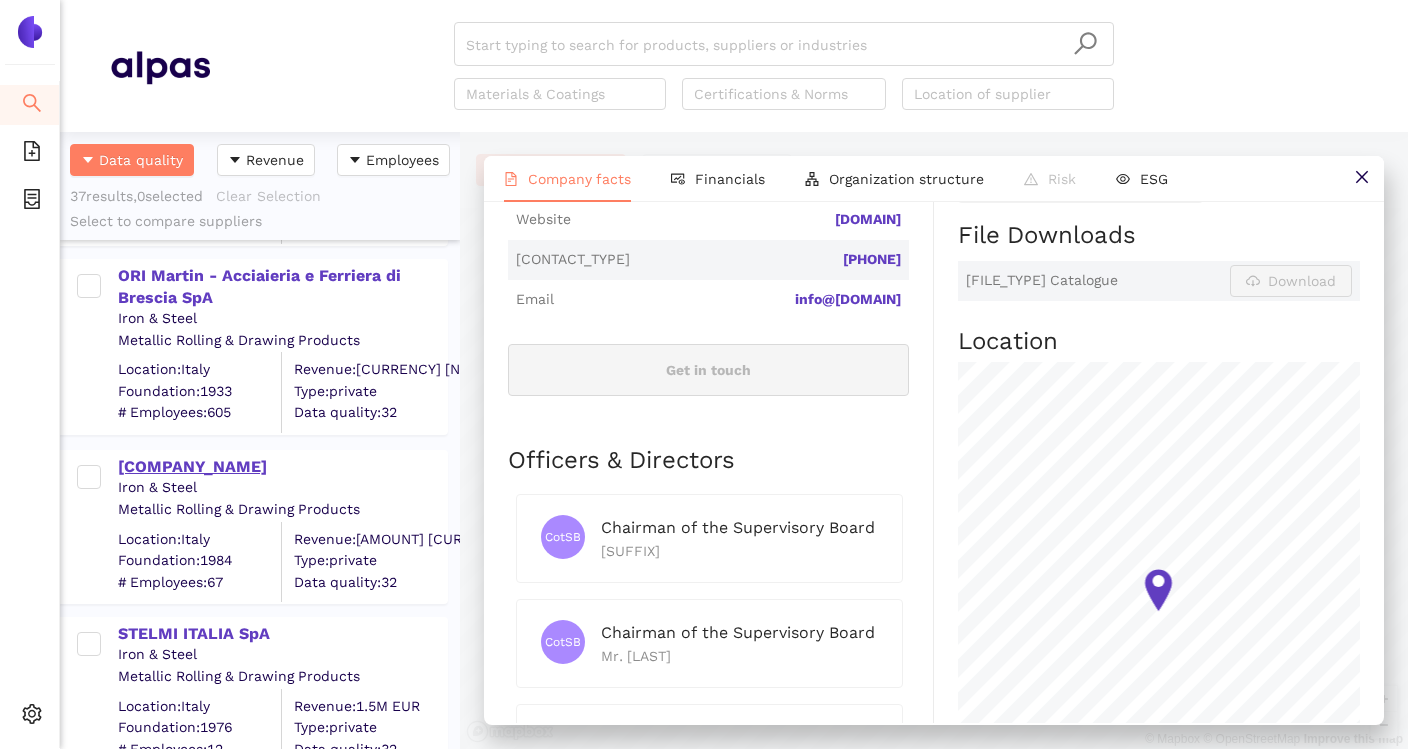 click on "Novacciai Martin Spa" at bounding box center [282, 467] 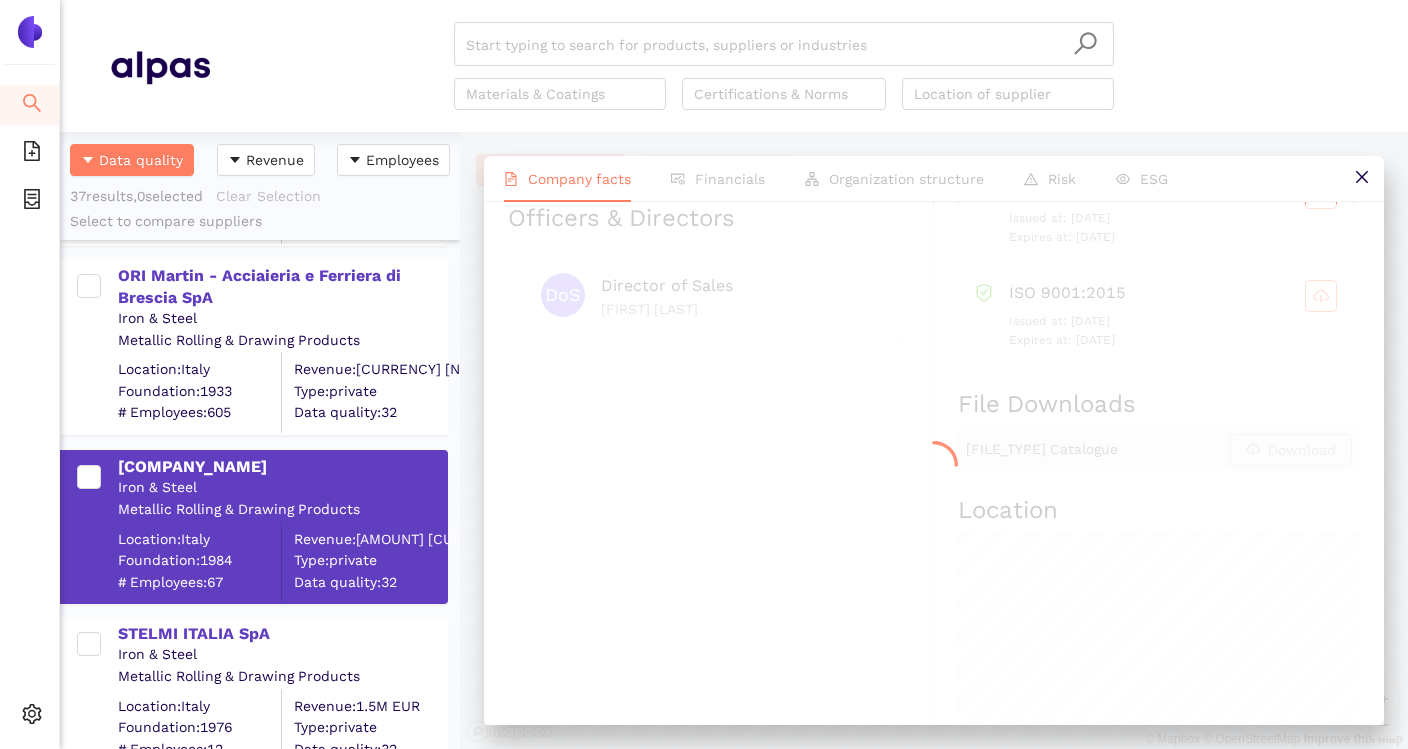 scroll, scrollTop: 0, scrollLeft: 0, axis: both 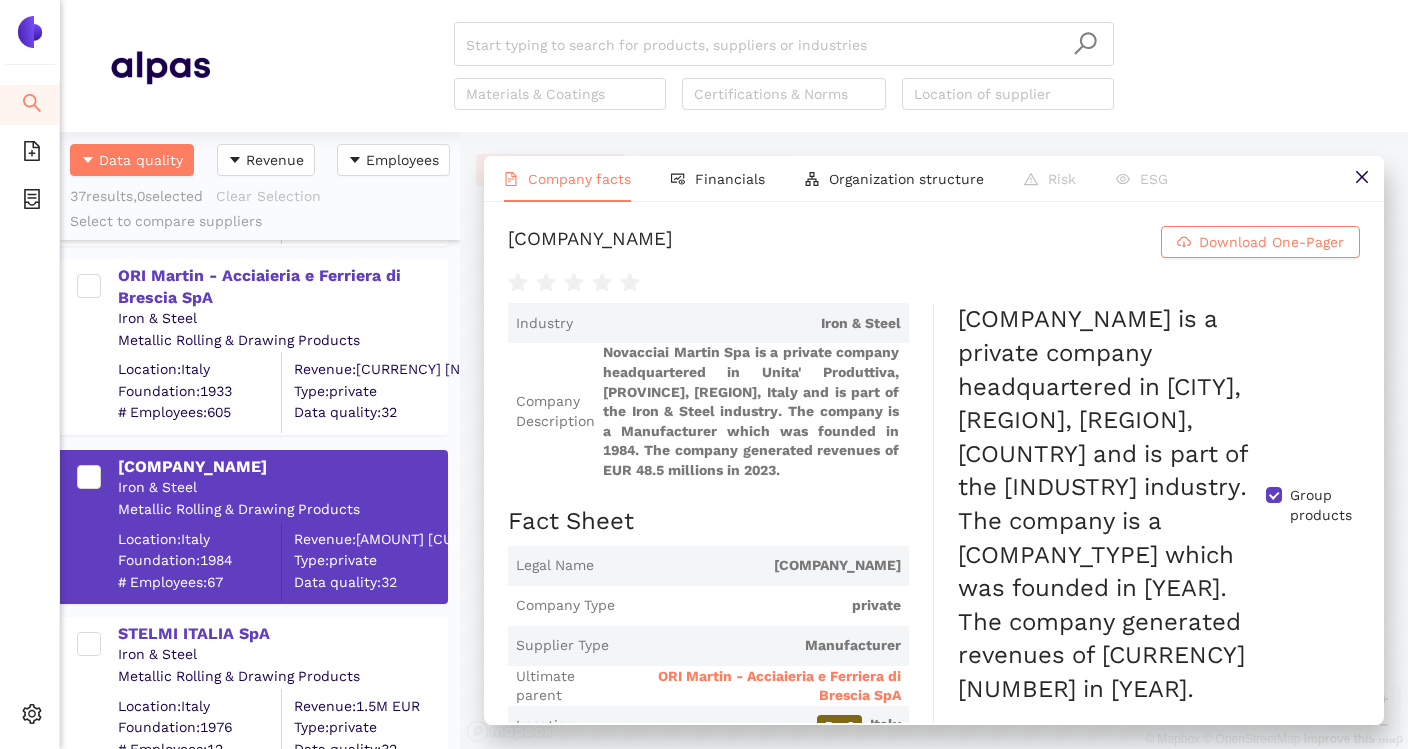 drag, startPoint x: 511, startPoint y: 239, endPoint x: 700, endPoint y: 240, distance: 189.00264 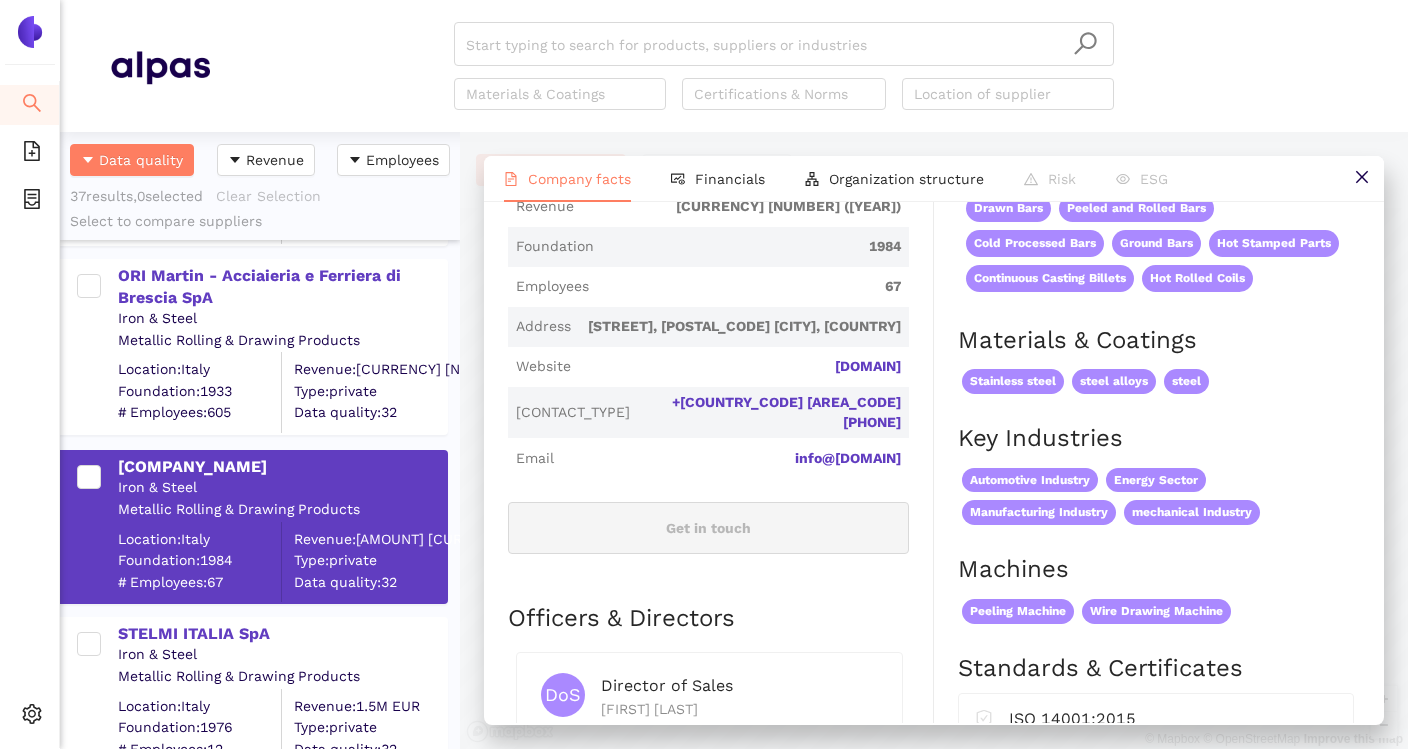scroll, scrollTop: 564, scrollLeft: 0, axis: vertical 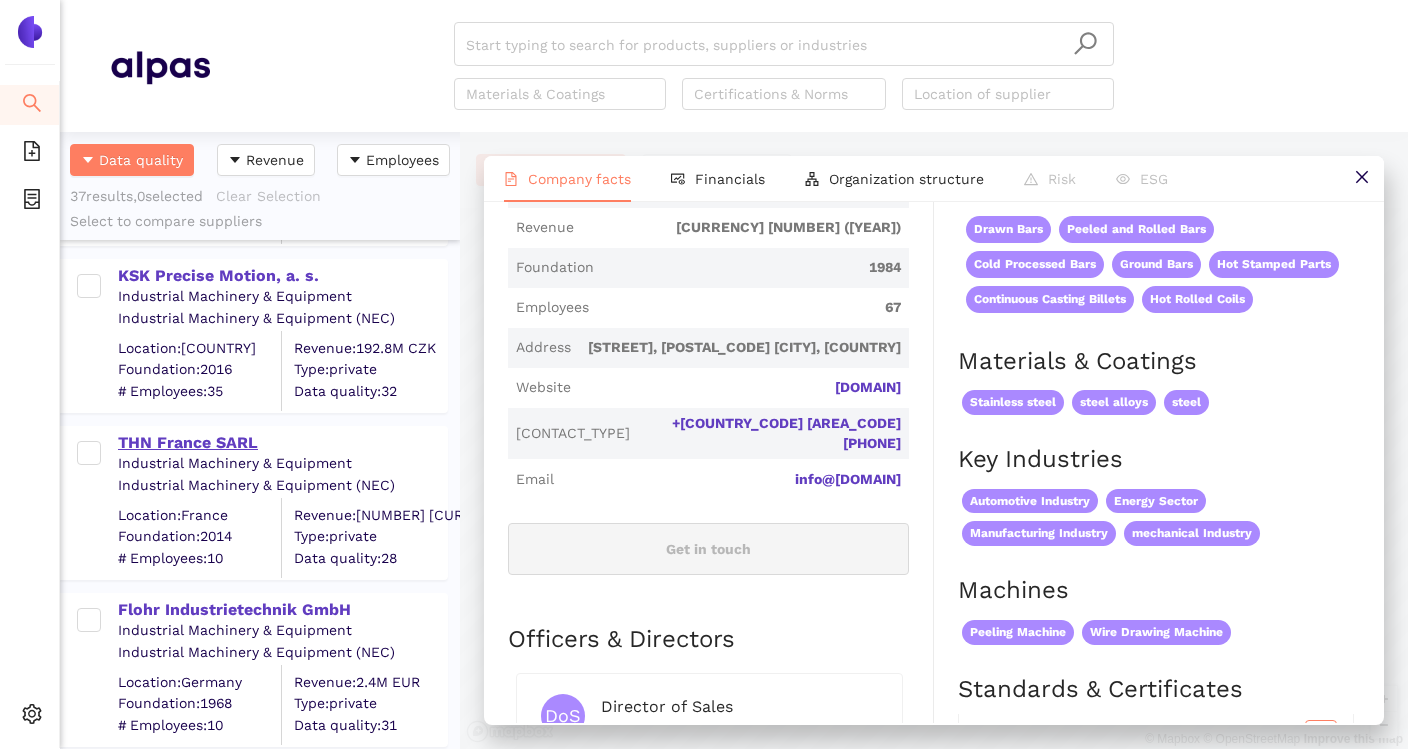 click on "THN France SARL" at bounding box center [282, 443] 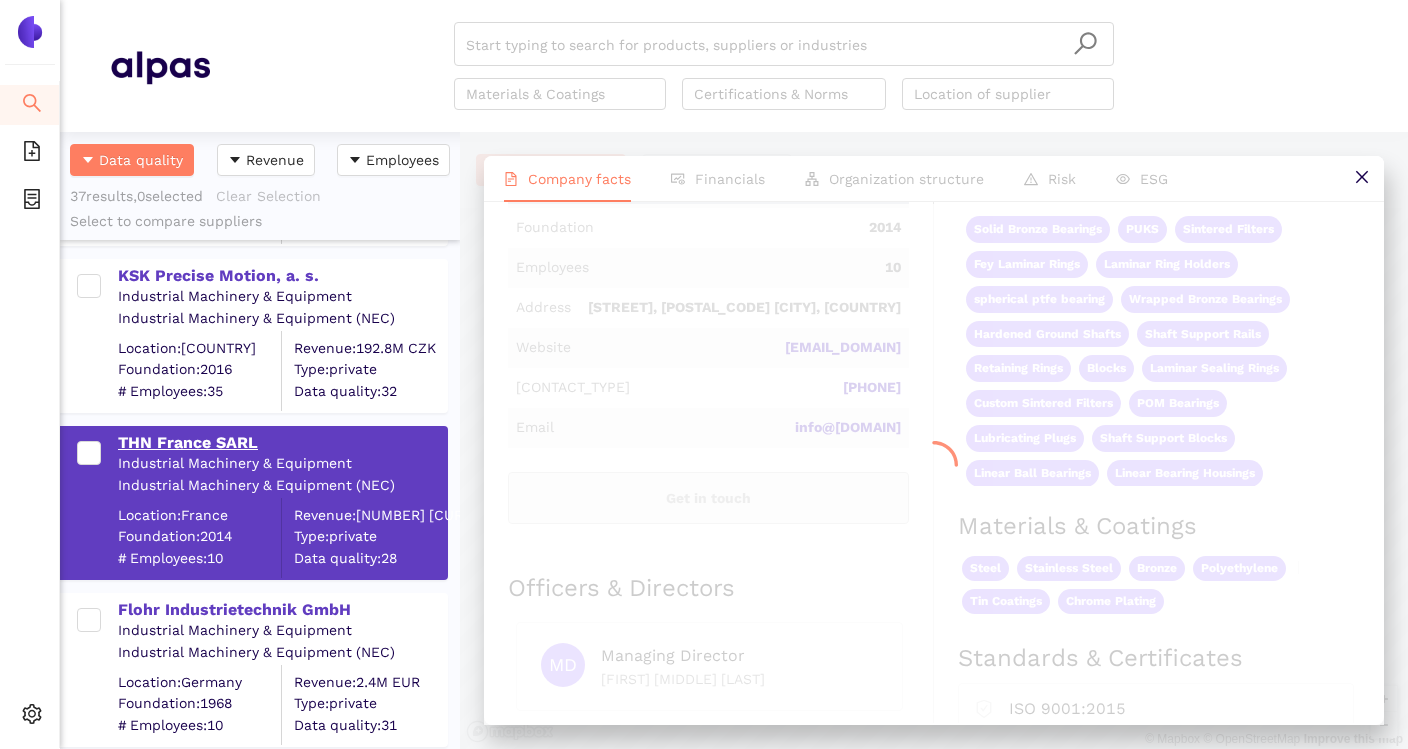 scroll, scrollTop: 0, scrollLeft: 0, axis: both 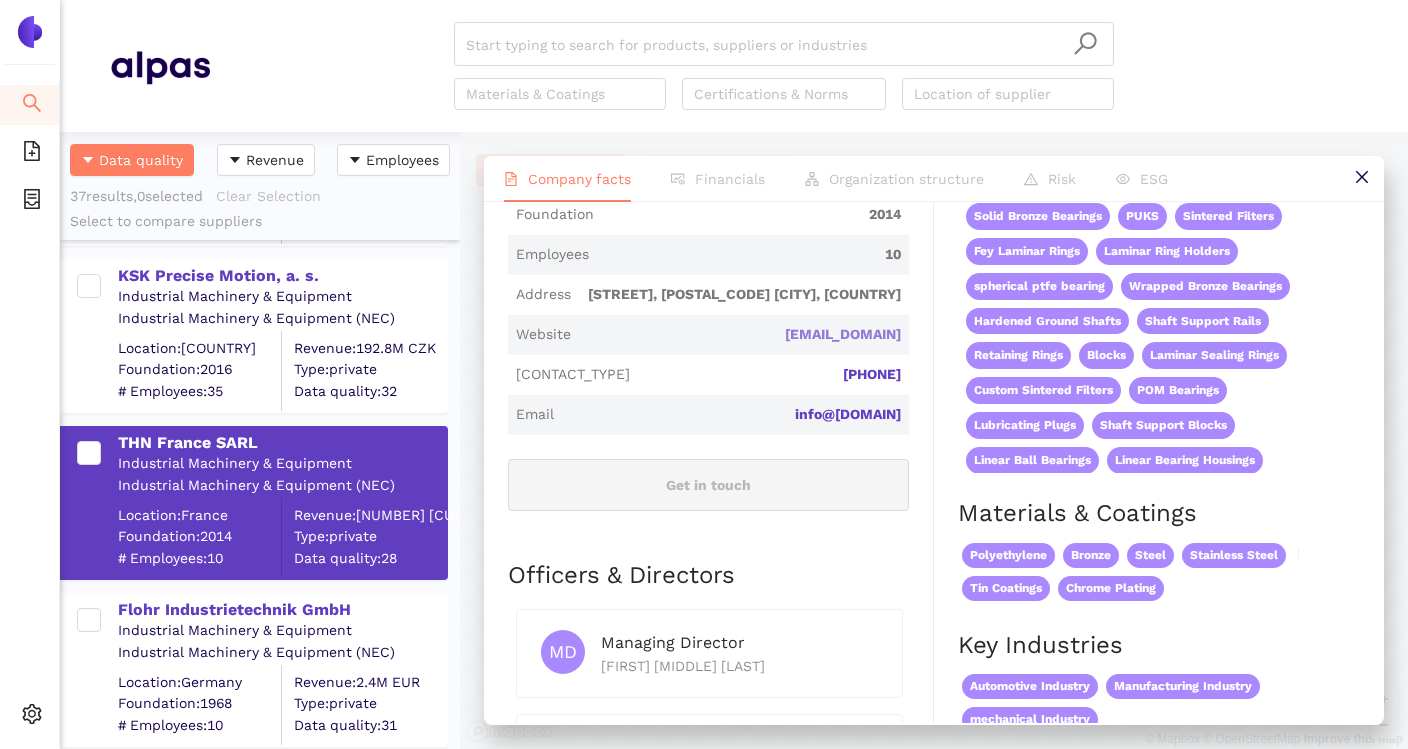 click on "thn.fr" at bounding box center (0, 0) 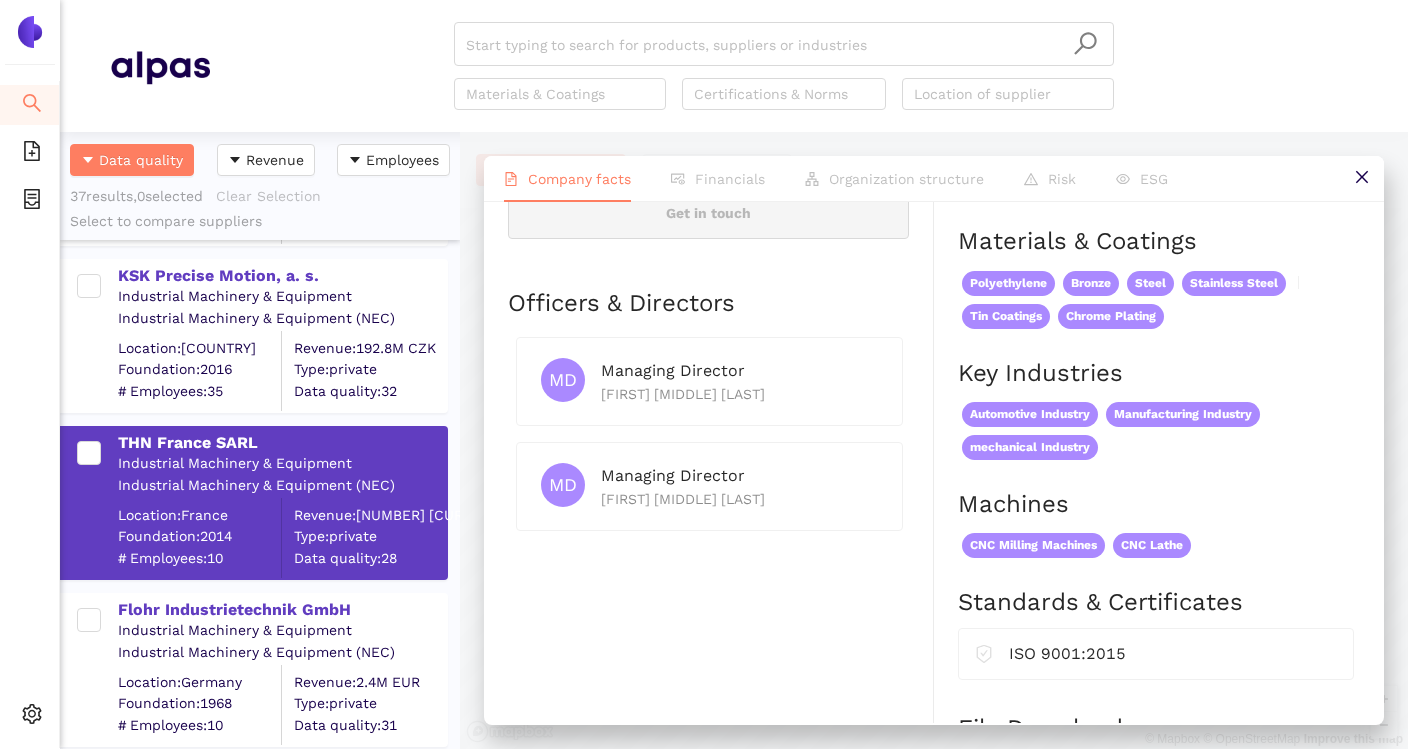 scroll, scrollTop: 830, scrollLeft: 0, axis: vertical 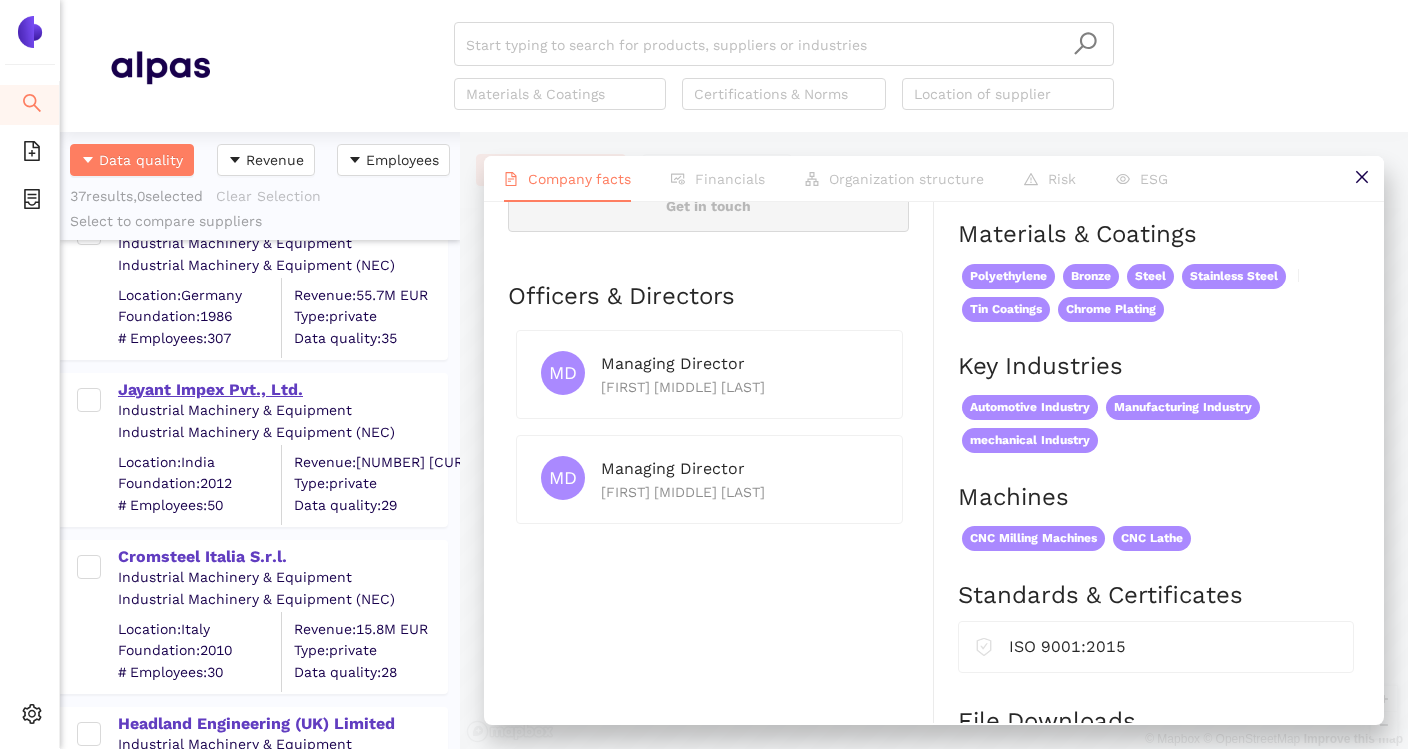 click on "Jayant Impex Pvt., Ltd." at bounding box center [282, 390] 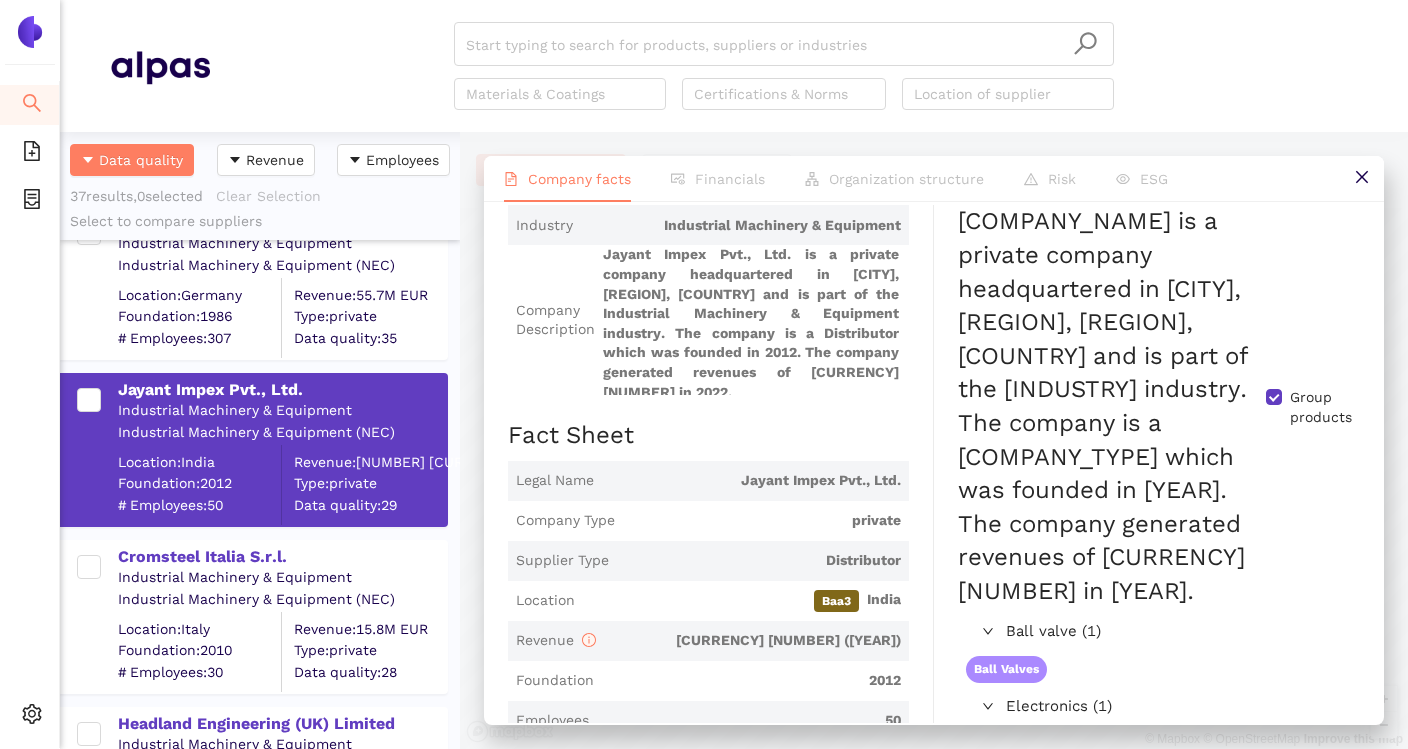 scroll, scrollTop: 94, scrollLeft: 0, axis: vertical 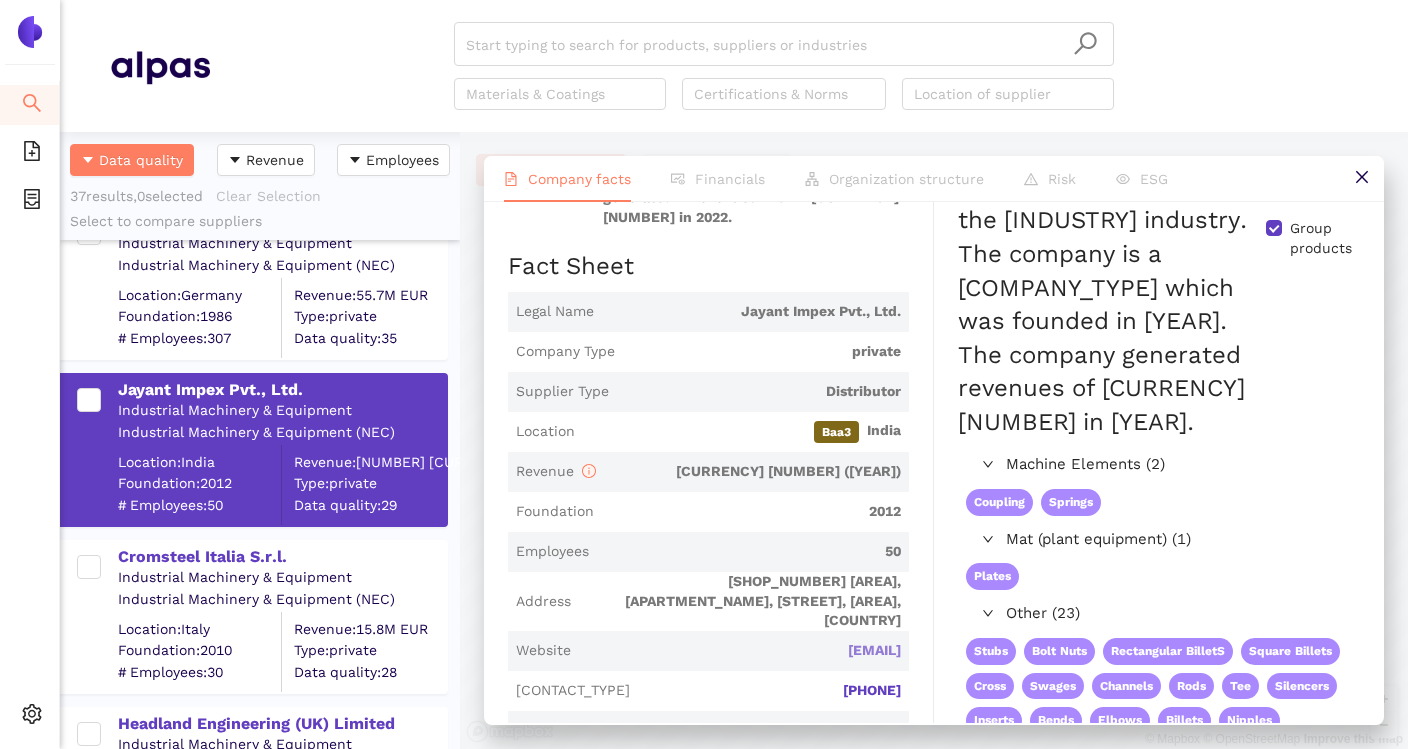 click on "jayantimpex.com" at bounding box center (0, 0) 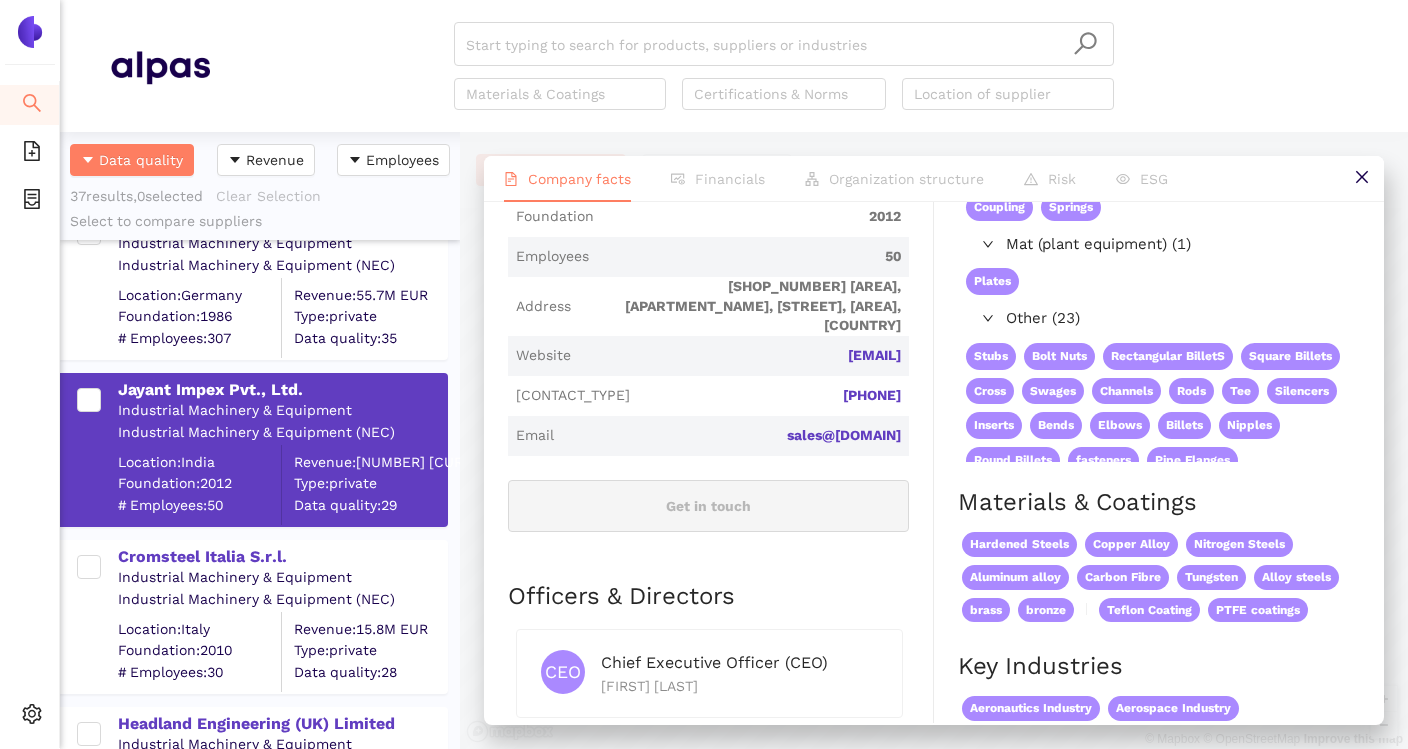 scroll, scrollTop: 564, scrollLeft: 0, axis: vertical 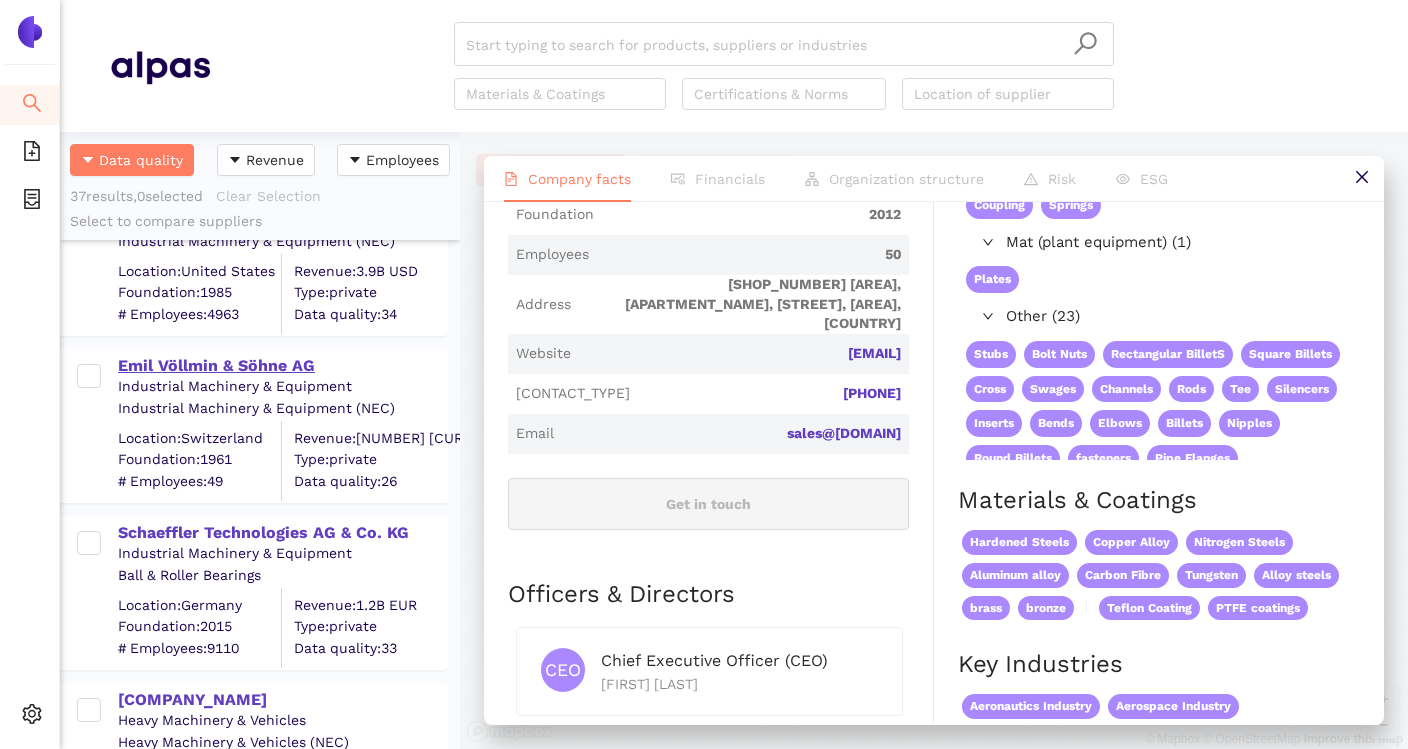 click on "Emil Völlmin & Söhne AG" at bounding box center (282, 366) 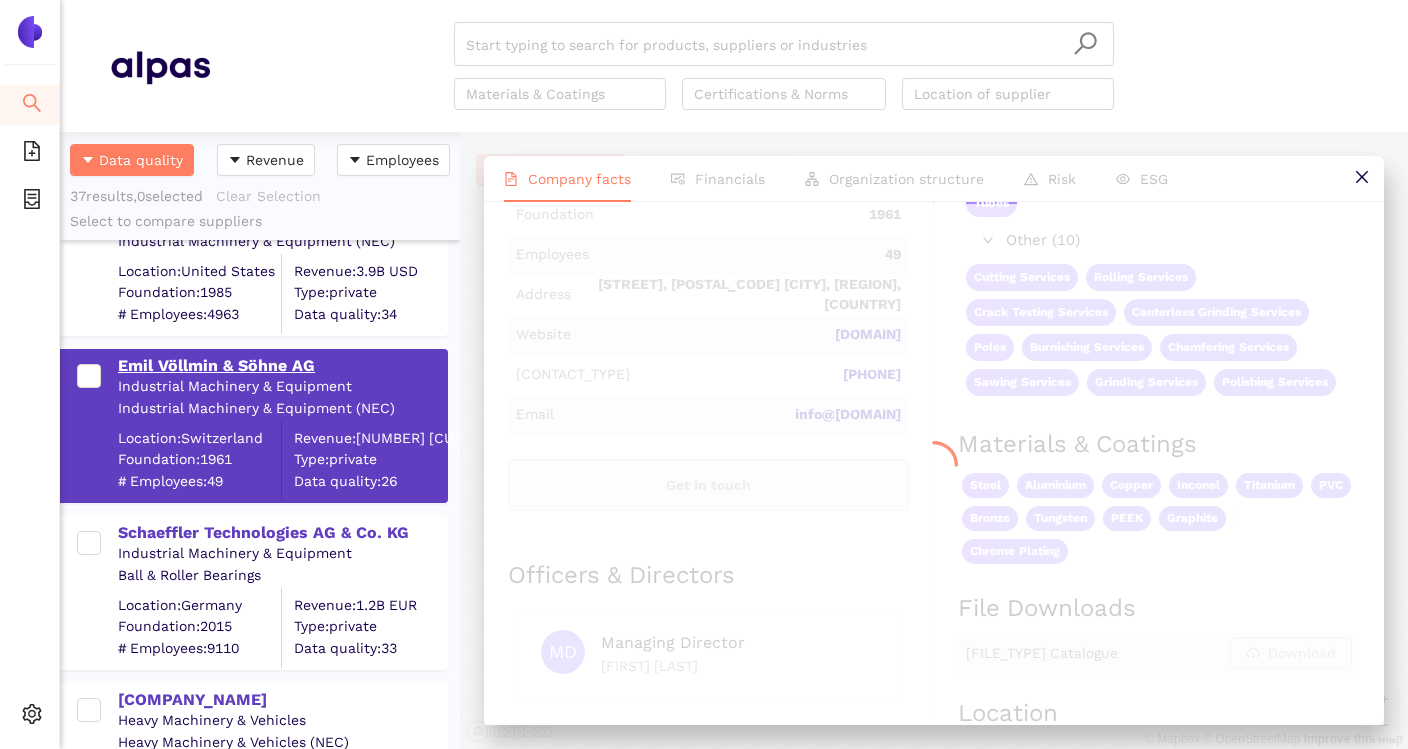 scroll, scrollTop: 0, scrollLeft: 0, axis: both 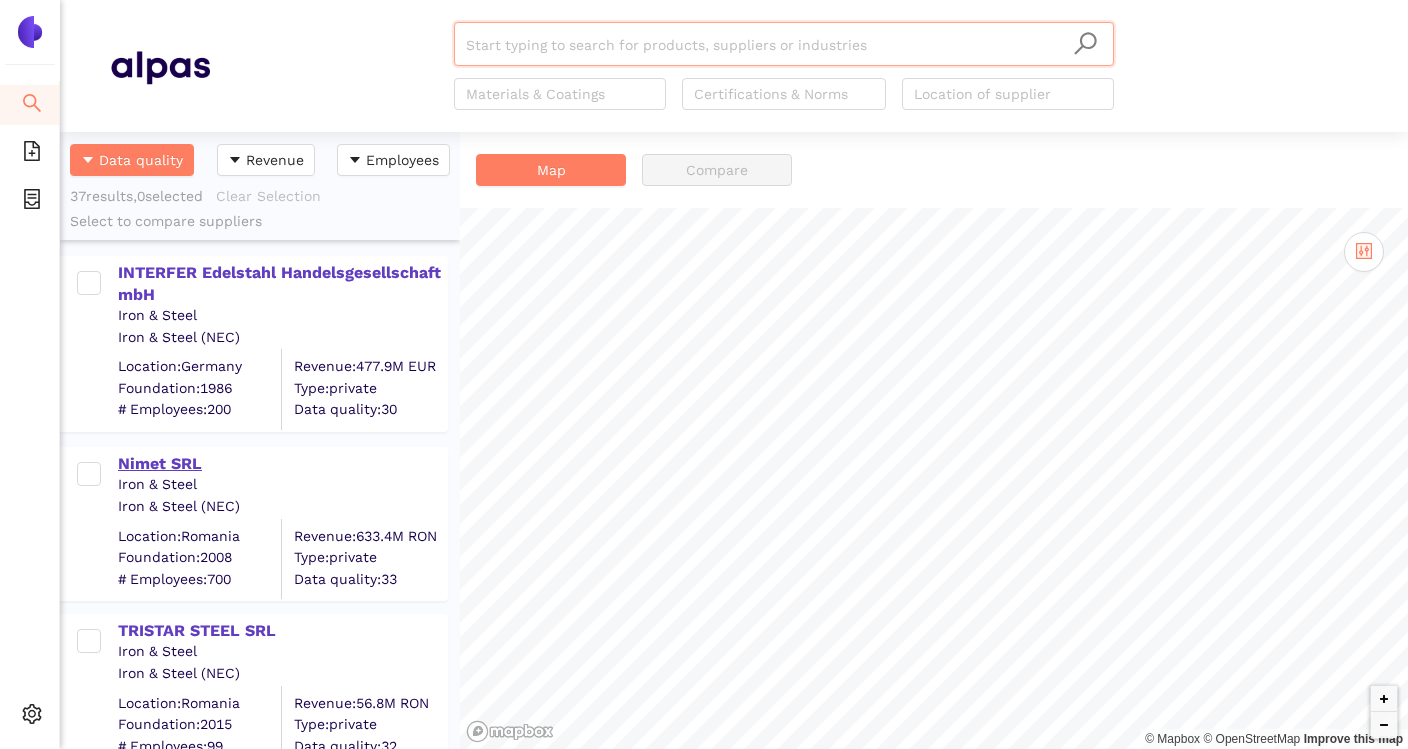 click on "[COMPANY_NAME] is a private company headquartered in [CITY], [REGION], [REGION], [COUNTRY] and is part of the [INDUSTRY] industry. The company is a [COMPANY_TYPE] which was founded in [YEAR]. The company generated revenues of [CURRENCY] [NUMBER] in [YEAR]." at bounding box center (282, 464) 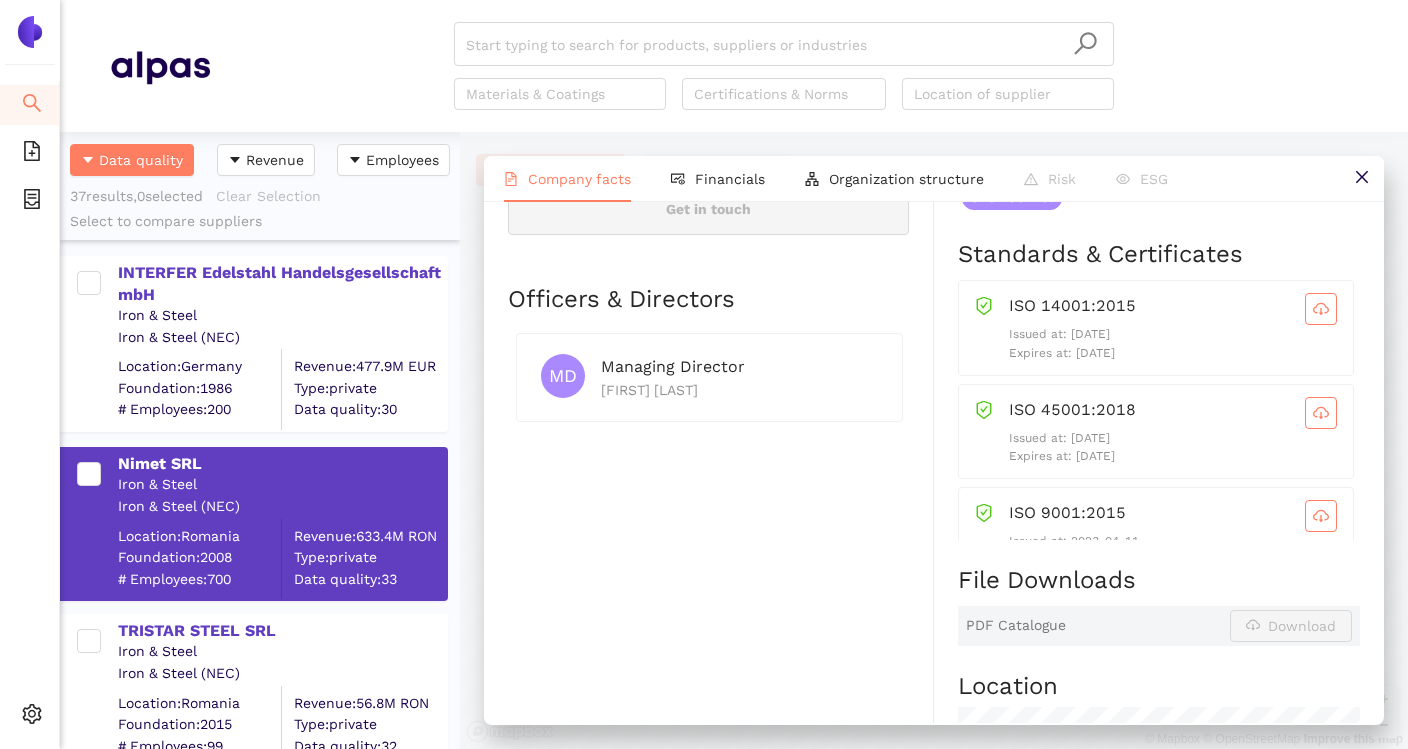 scroll, scrollTop: 866, scrollLeft: 0, axis: vertical 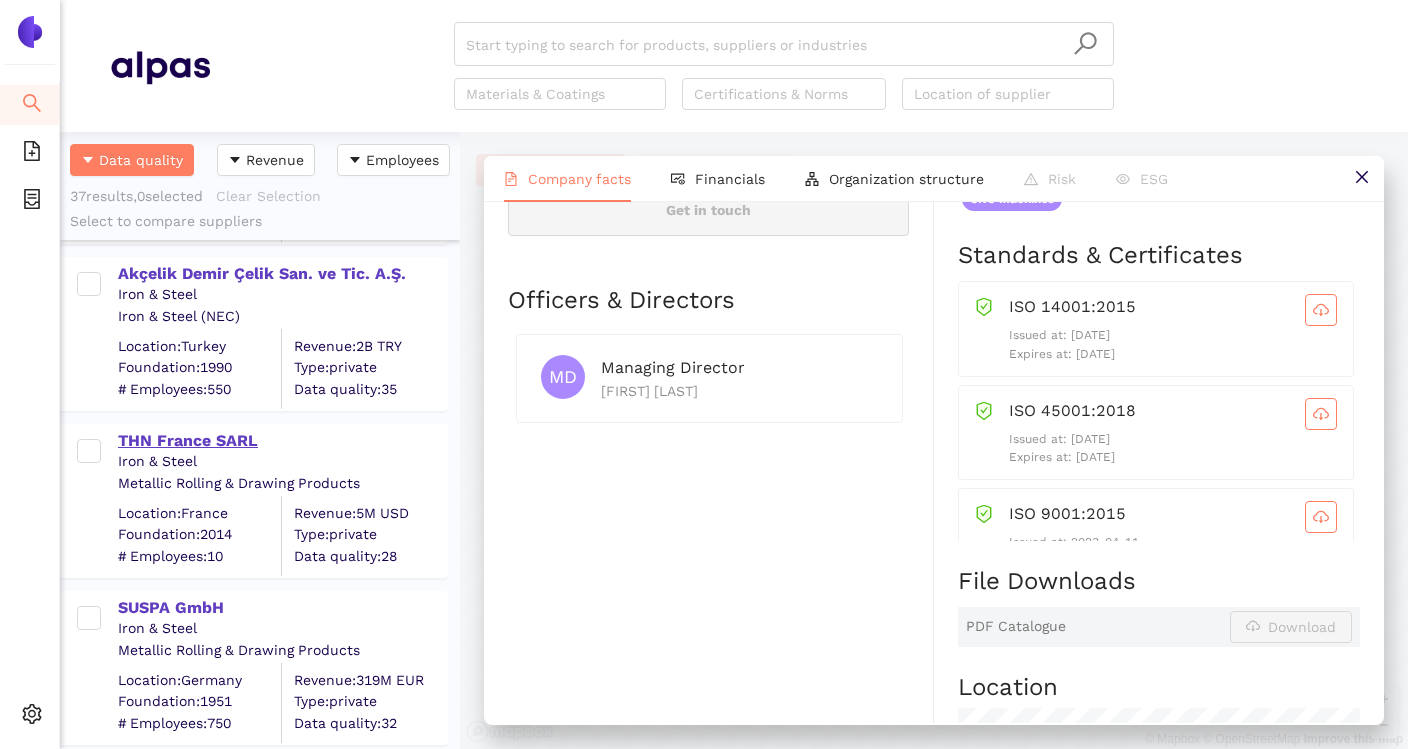 click on "THN France SARL" at bounding box center [282, 441] 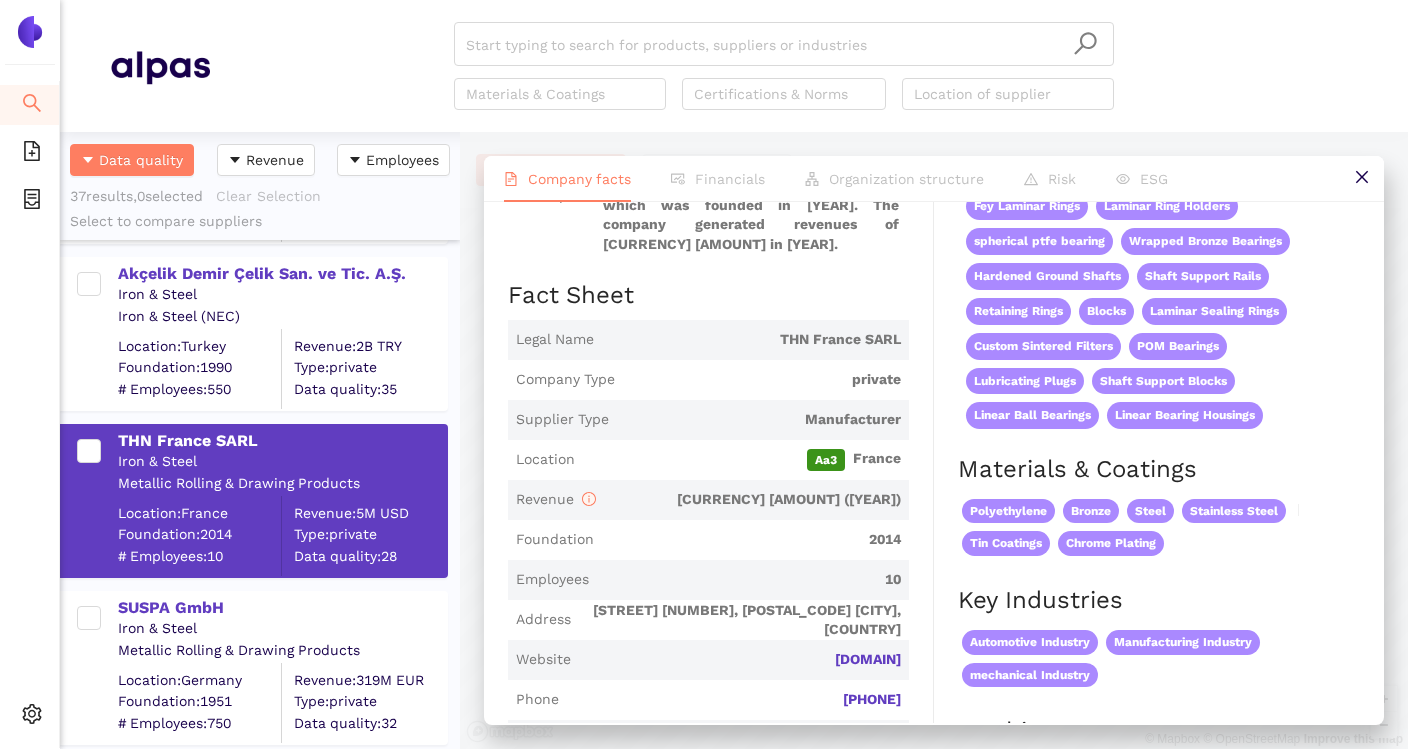 scroll, scrollTop: 225, scrollLeft: 0, axis: vertical 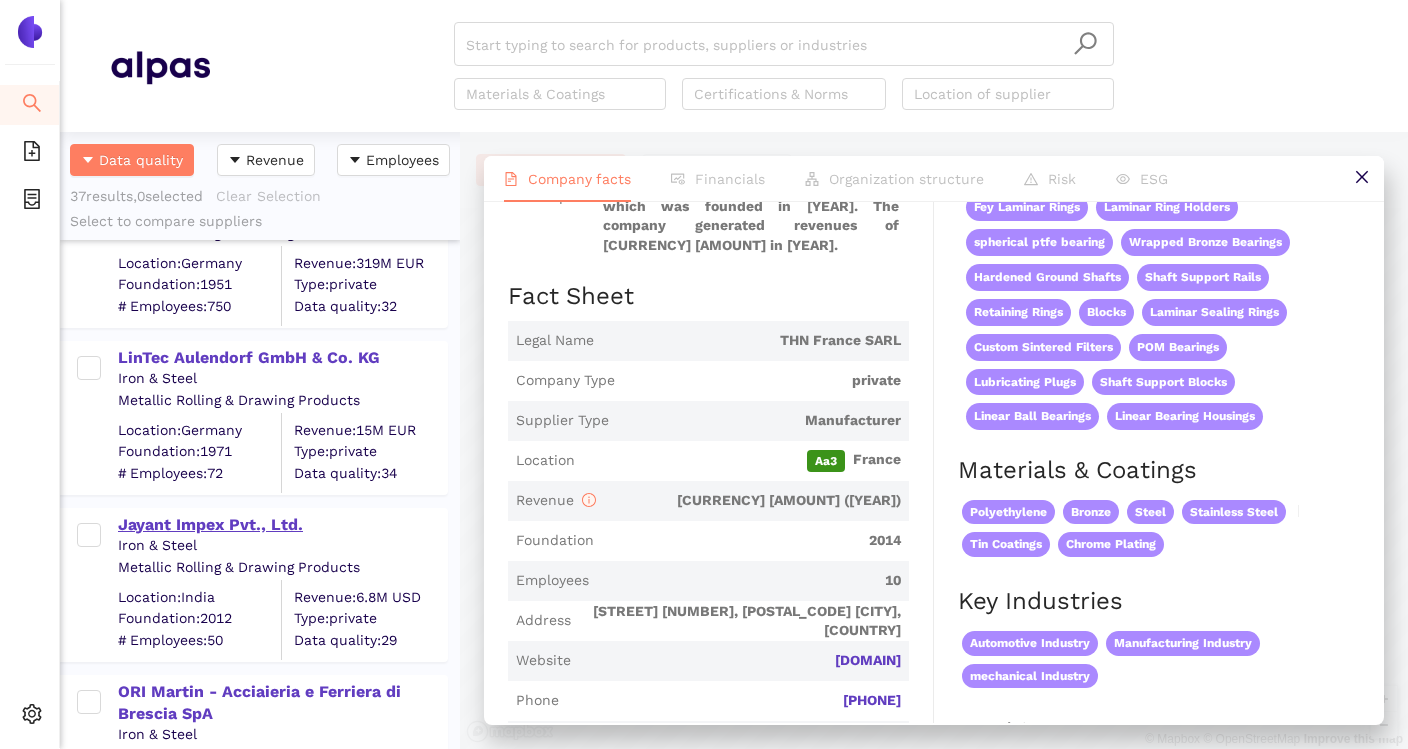 click on "Jayant Impex Pvt., Ltd." at bounding box center (282, 525) 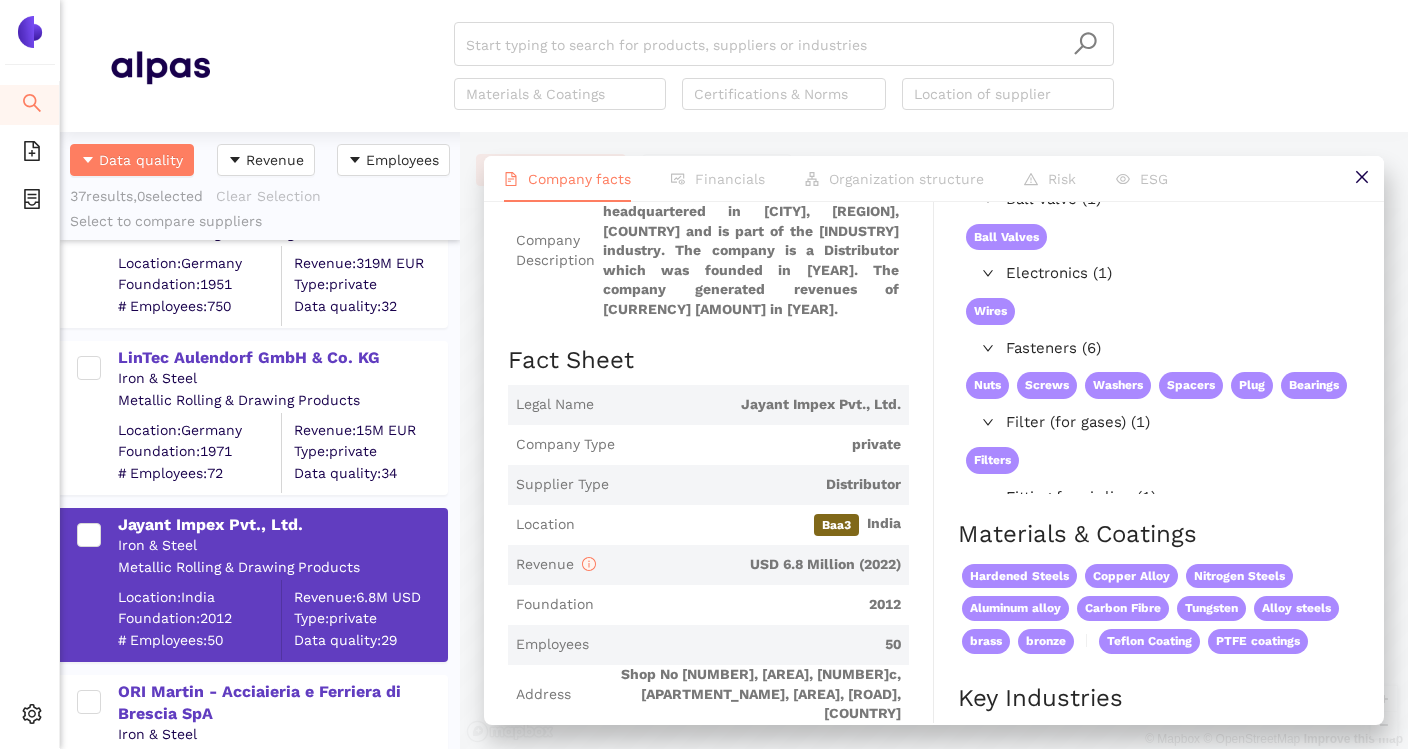scroll, scrollTop: 167, scrollLeft: 0, axis: vertical 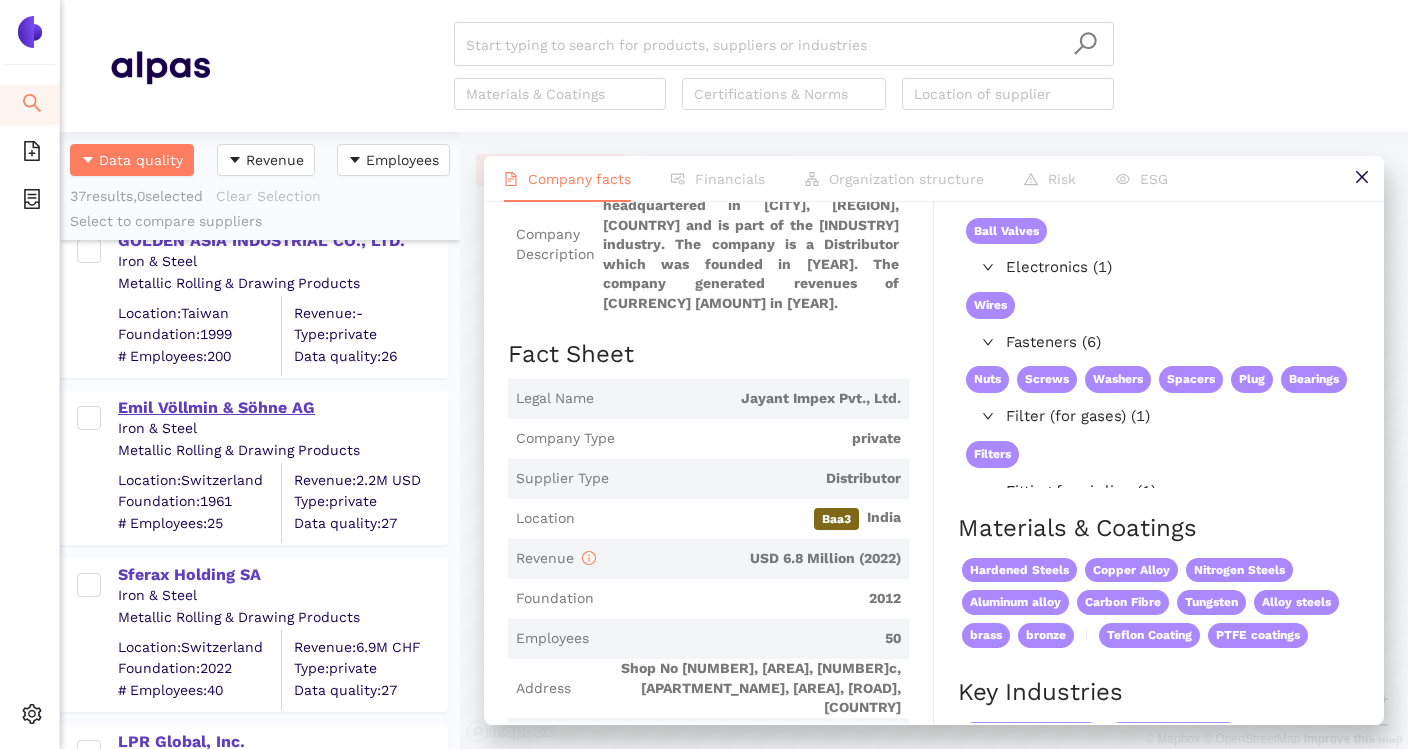 click on "Emil Völlmin & Söhne AG" at bounding box center [282, 408] 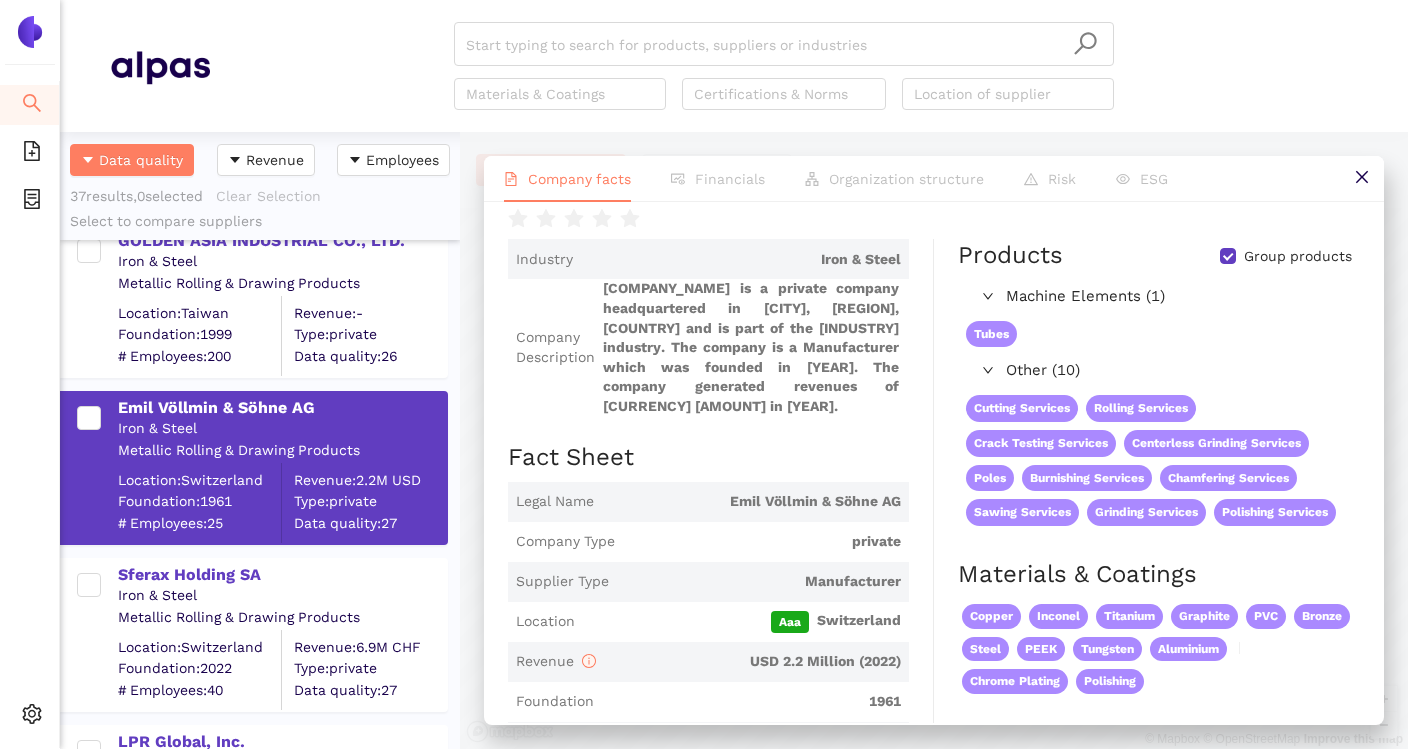scroll, scrollTop: 55, scrollLeft: 0, axis: vertical 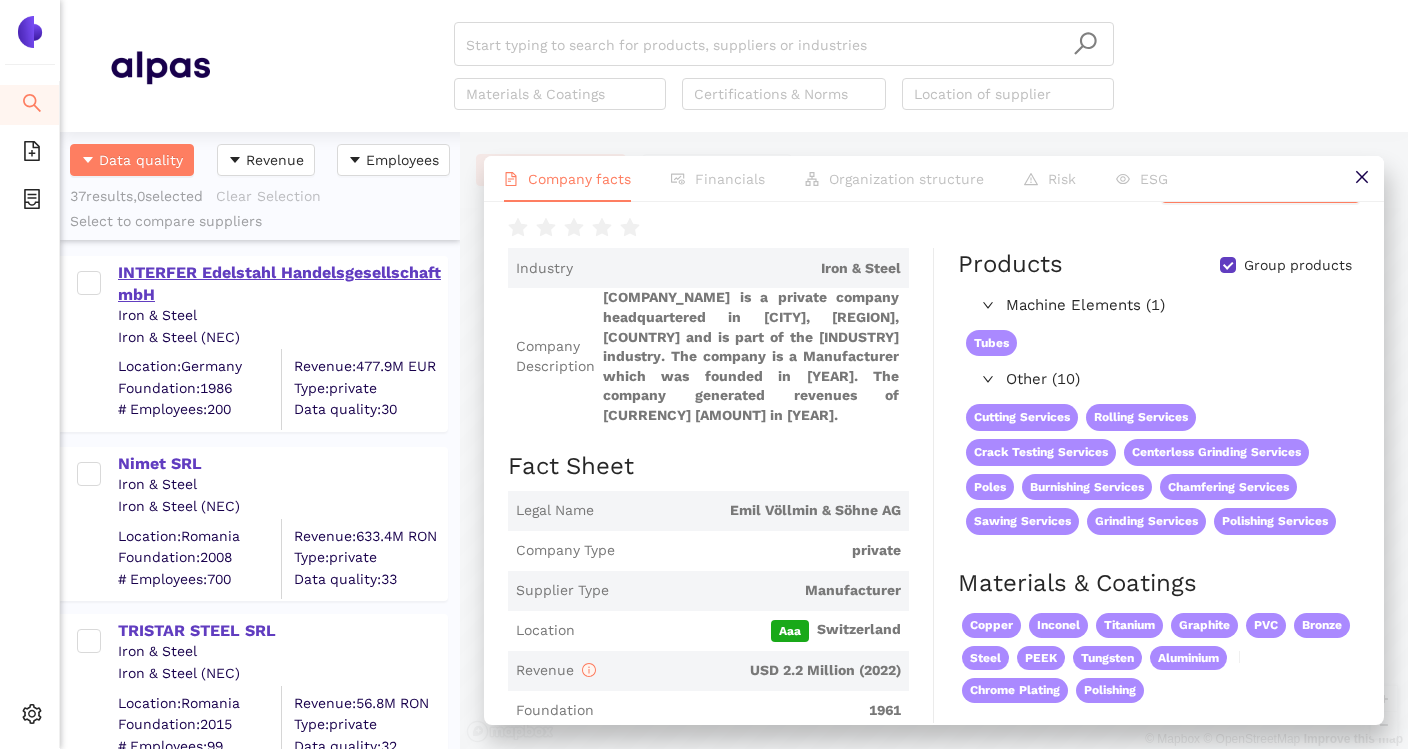 click on "INTERFER Edelstahl Handelsgesellschaft mbH" at bounding box center (282, 284) 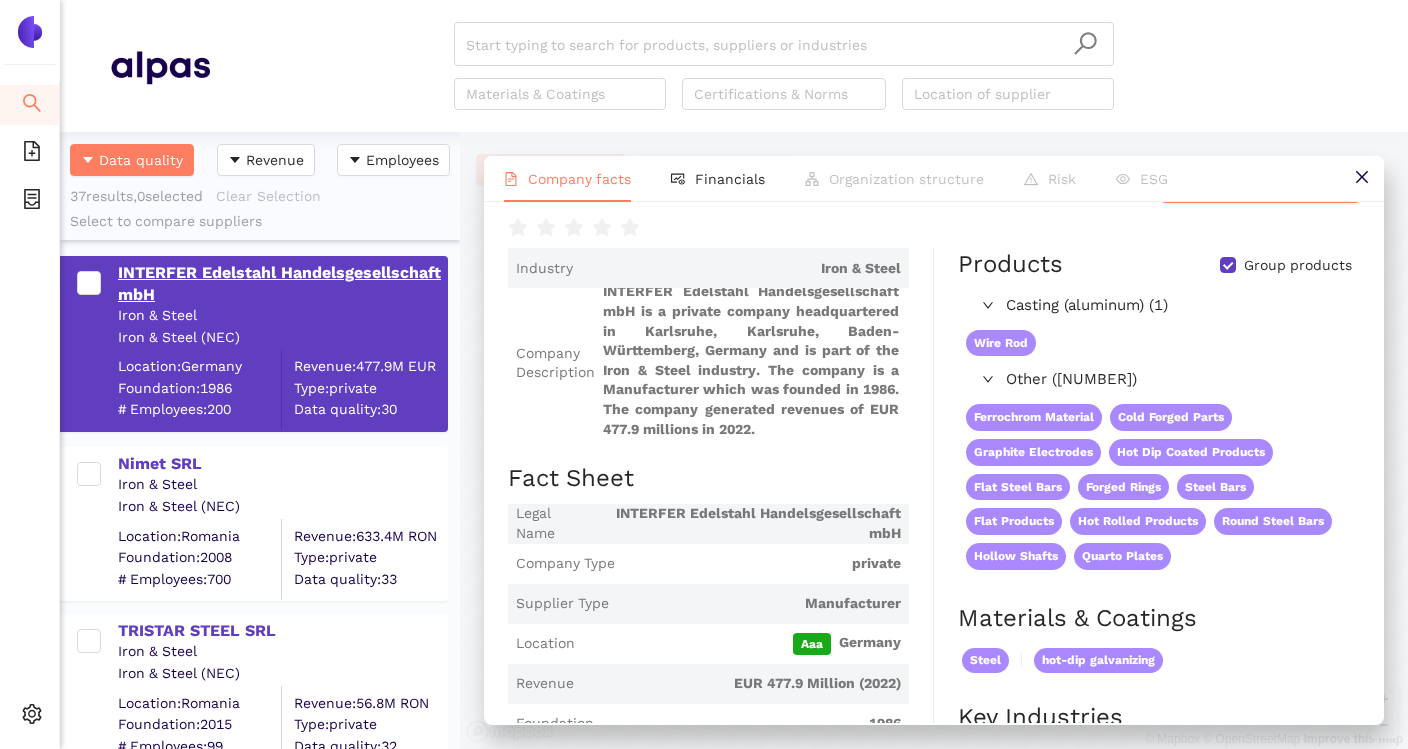 scroll, scrollTop: 0, scrollLeft: 0, axis: both 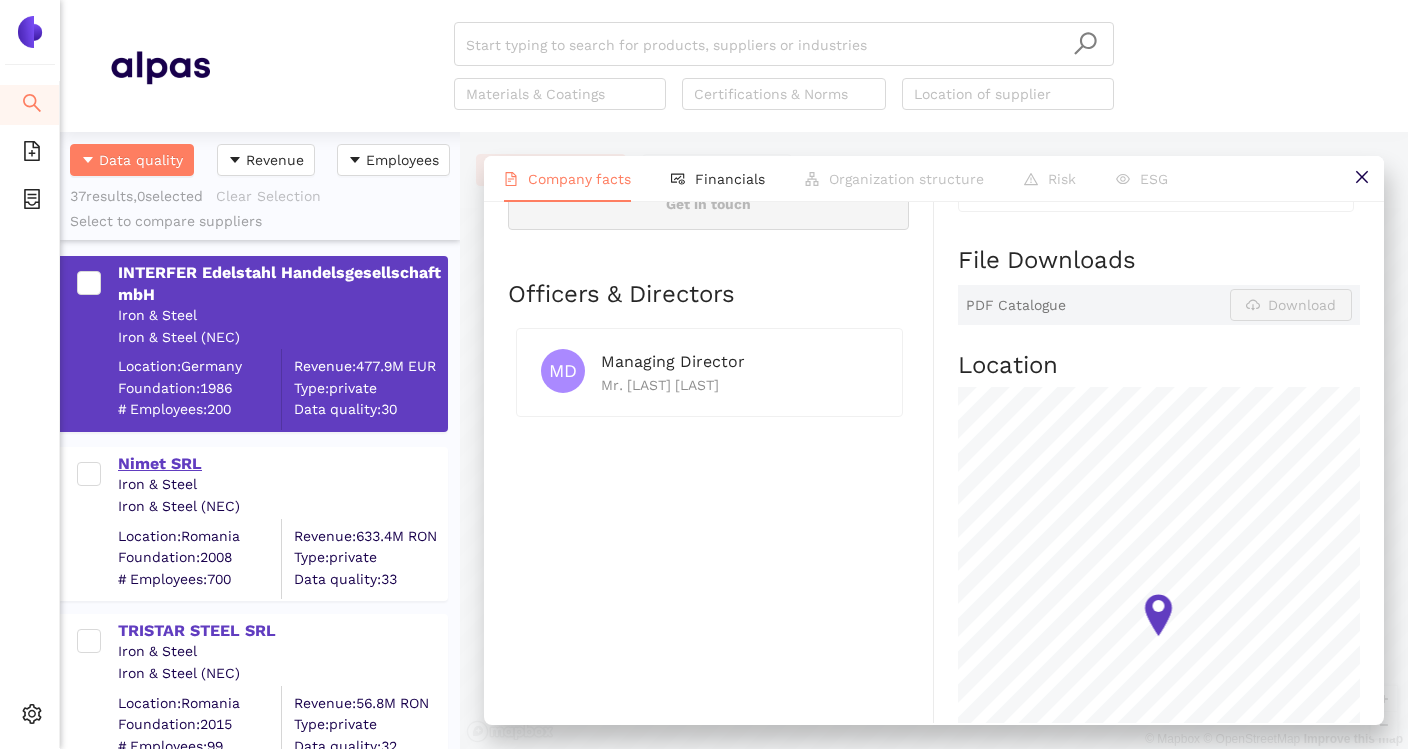 click on "Nimet SRL" at bounding box center [282, 464] 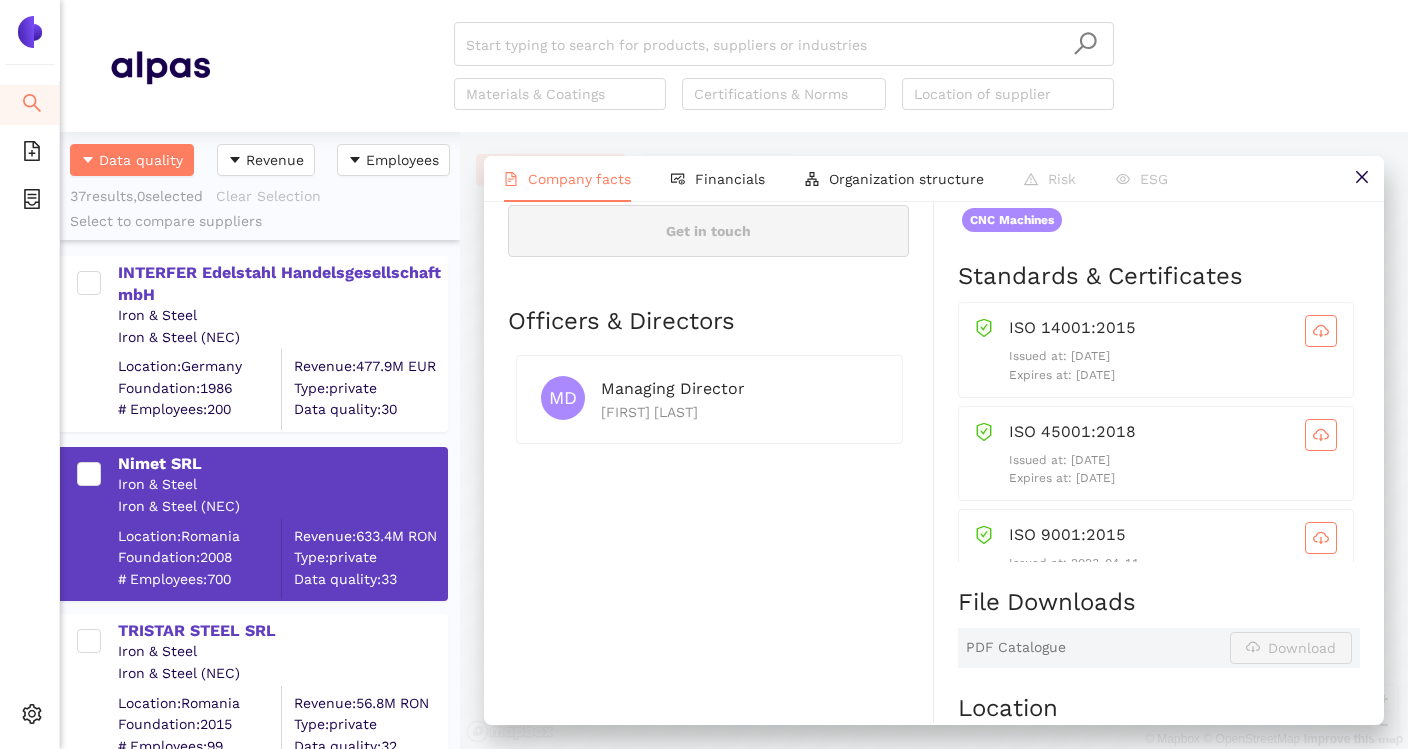 scroll, scrollTop: 0, scrollLeft: 0, axis: both 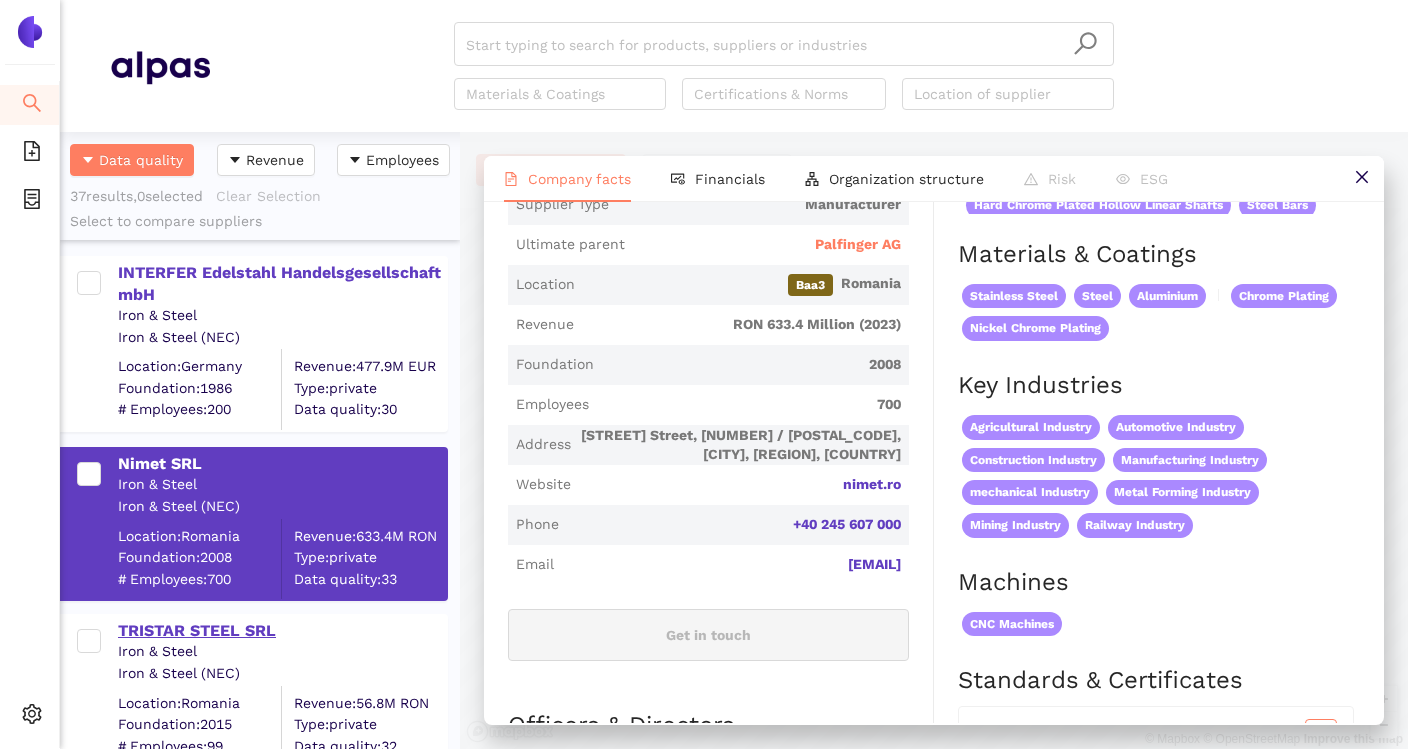 click on "TRISTAR STEEL SRL" at bounding box center [282, 631] 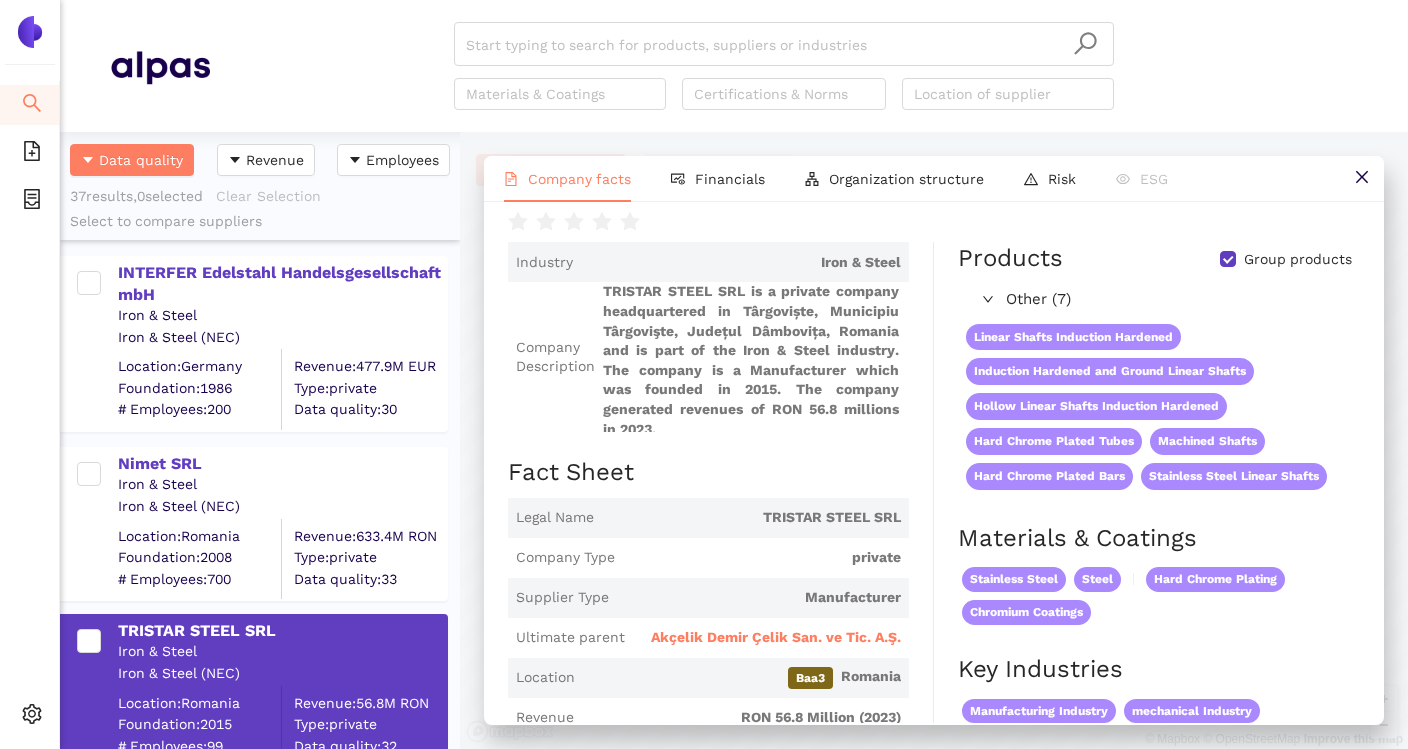 scroll, scrollTop: 53, scrollLeft: 0, axis: vertical 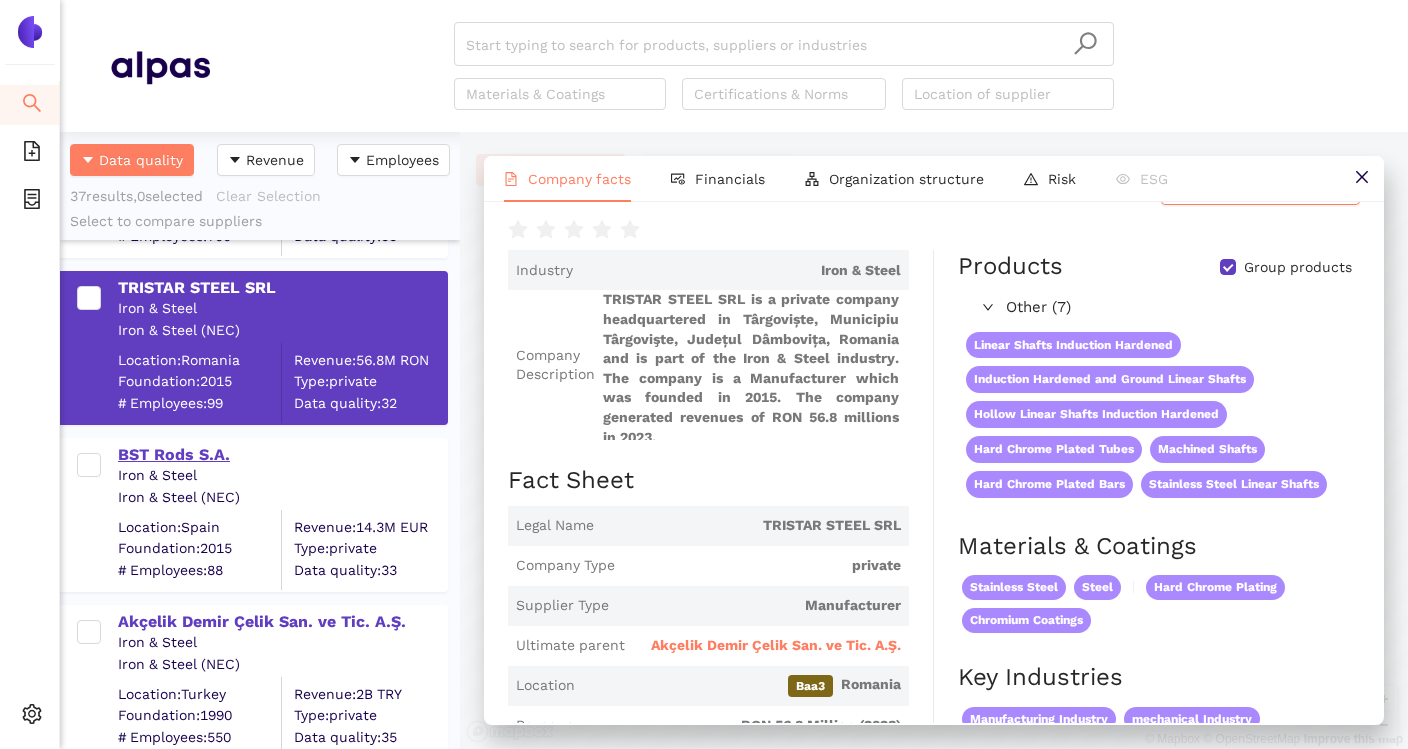 click on "BST Rods S.A." at bounding box center (282, 455) 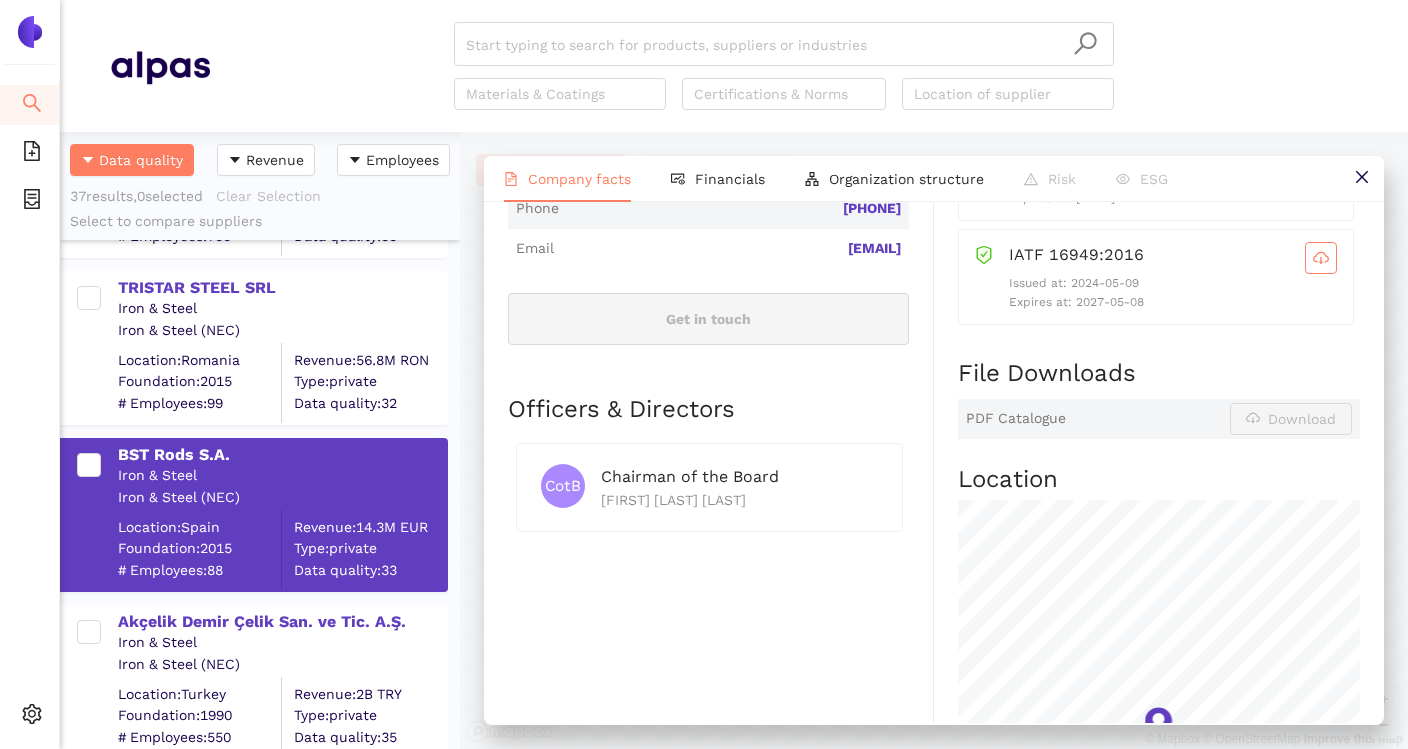 scroll, scrollTop: 769, scrollLeft: 0, axis: vertical 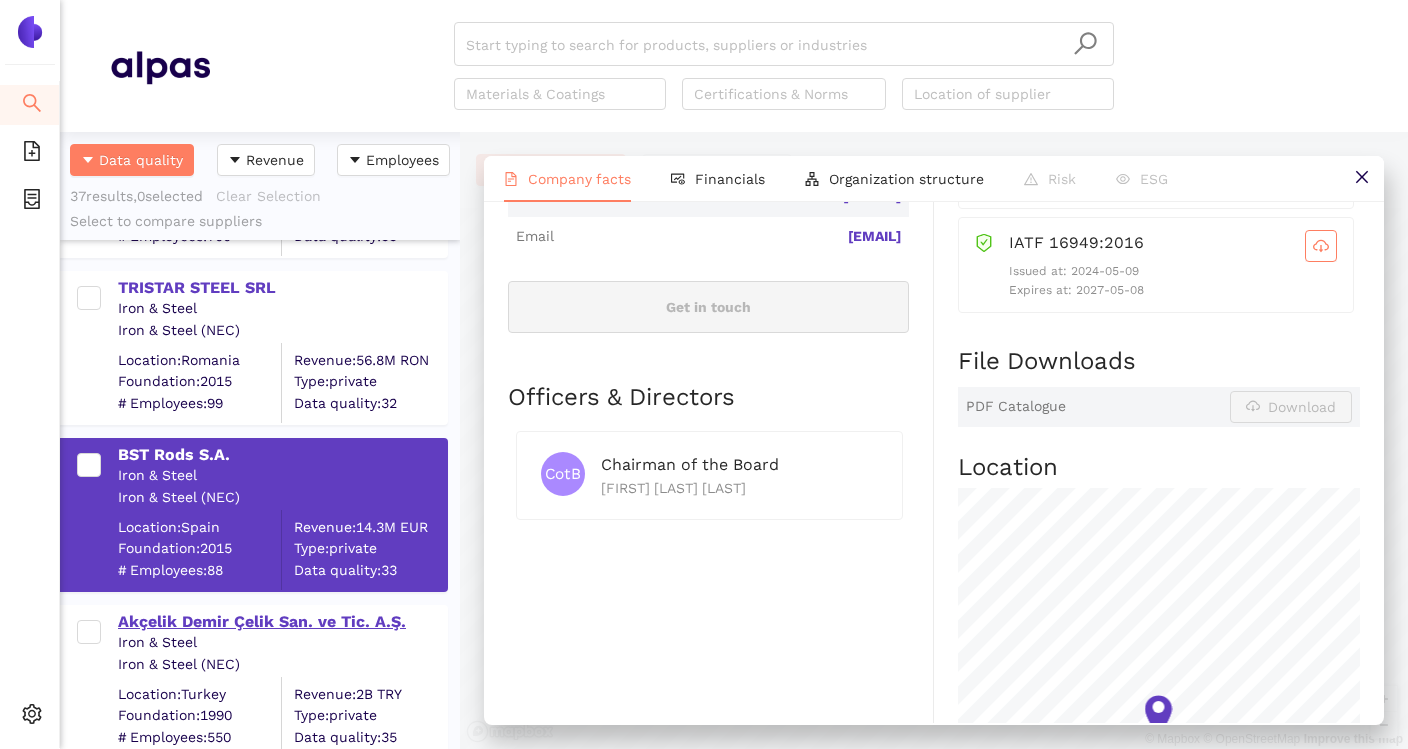 click on "Akçelik Demir Çelik San. ve Tic. A.Ş." at bounding box center [282, 622] 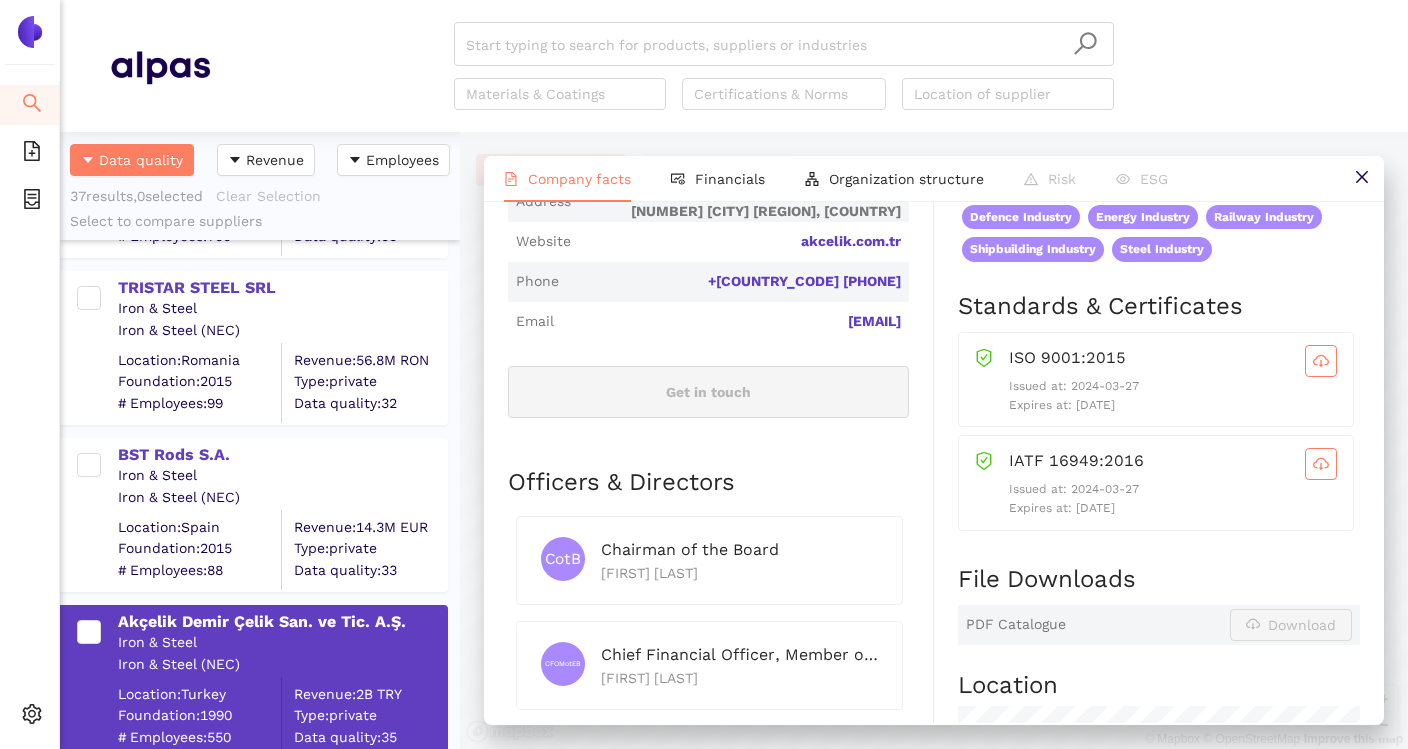 scroll, scrollTop: 726, scrollLeft: 0, axis: vertical 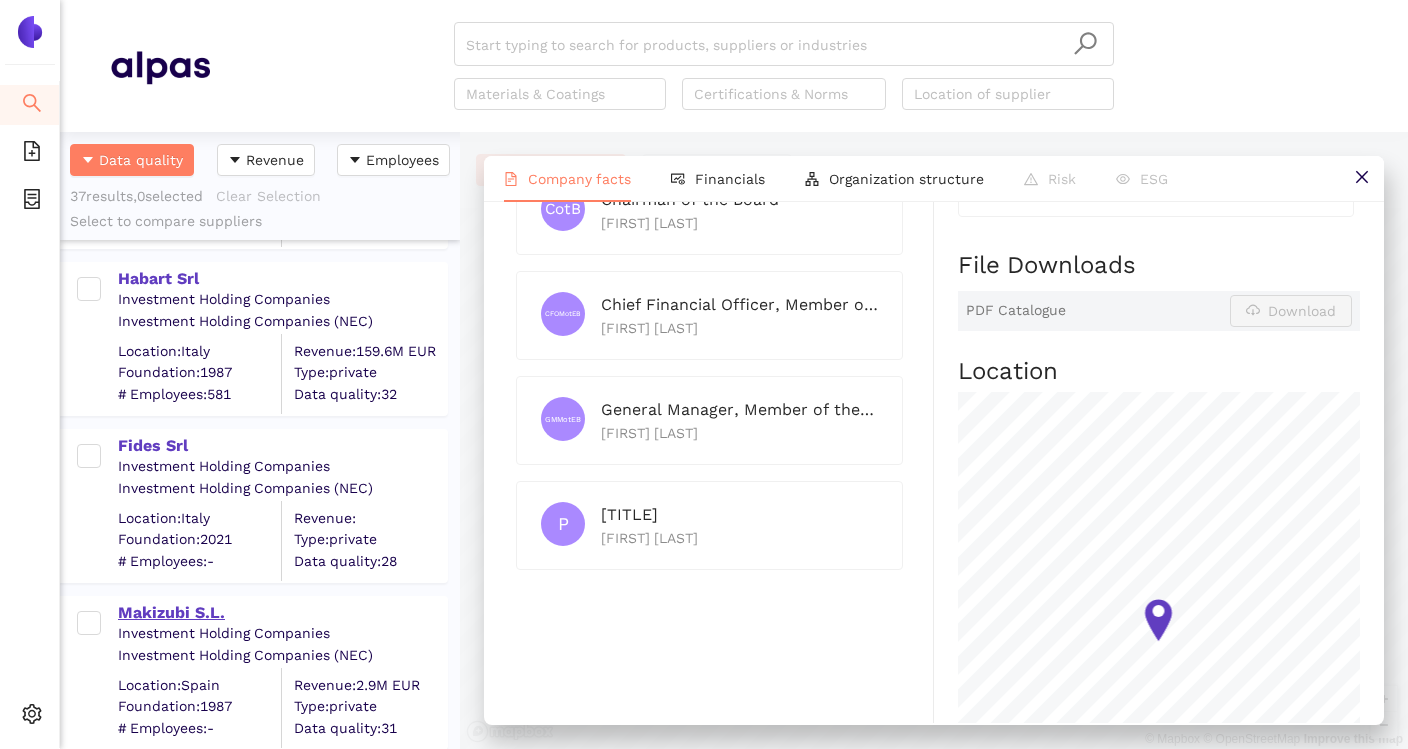 click on "Makizubi S.L." at bounding box center [282, 613] 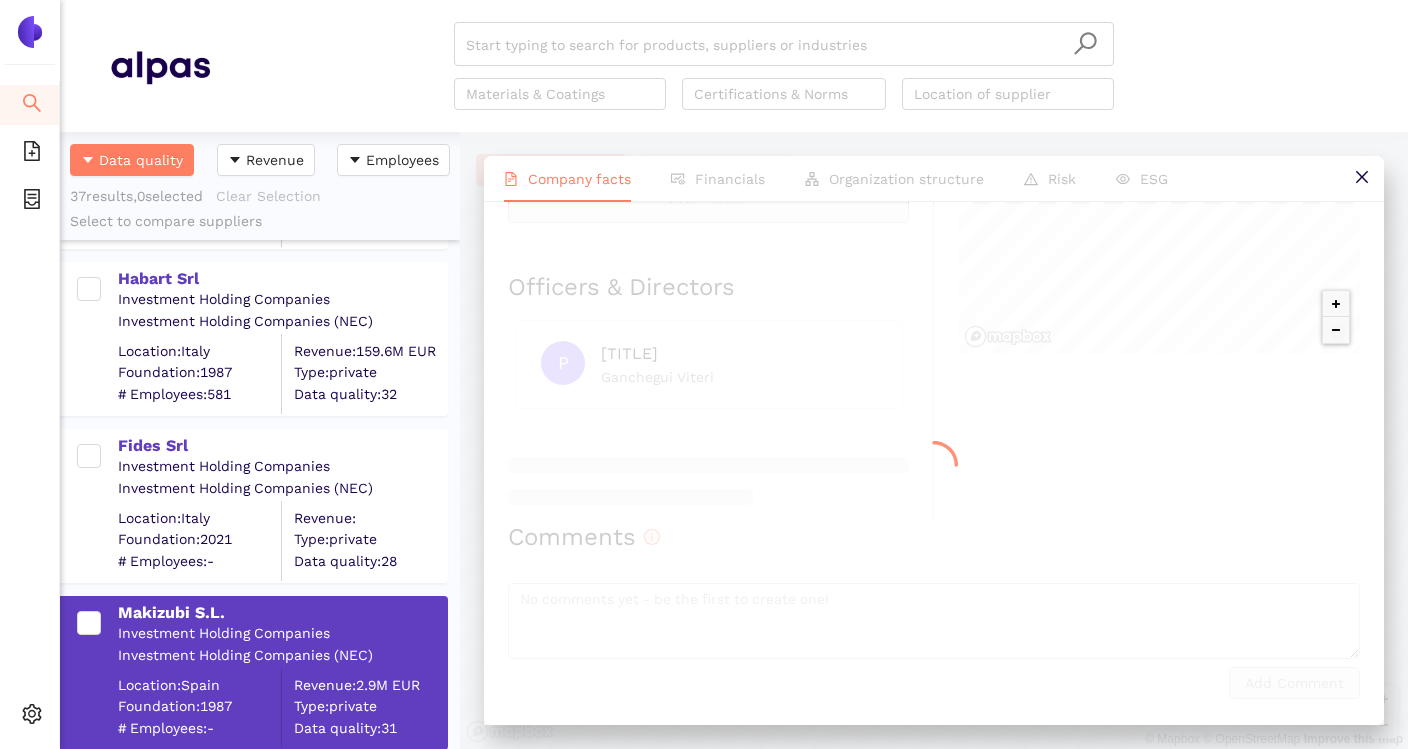 scroll, scrollTop: 0, scrollLeft: 0, axis: both 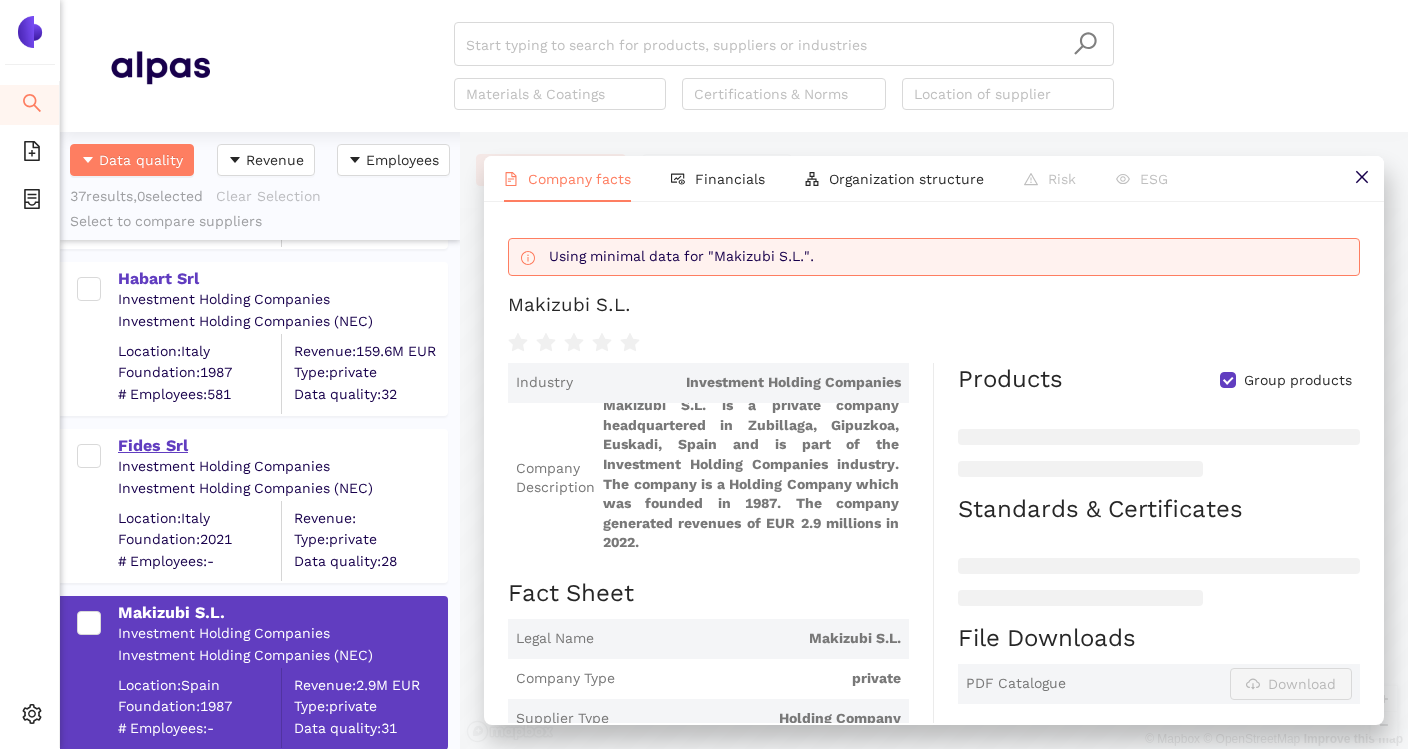 click on "Fides Srl" at bounding box center (282, 446) 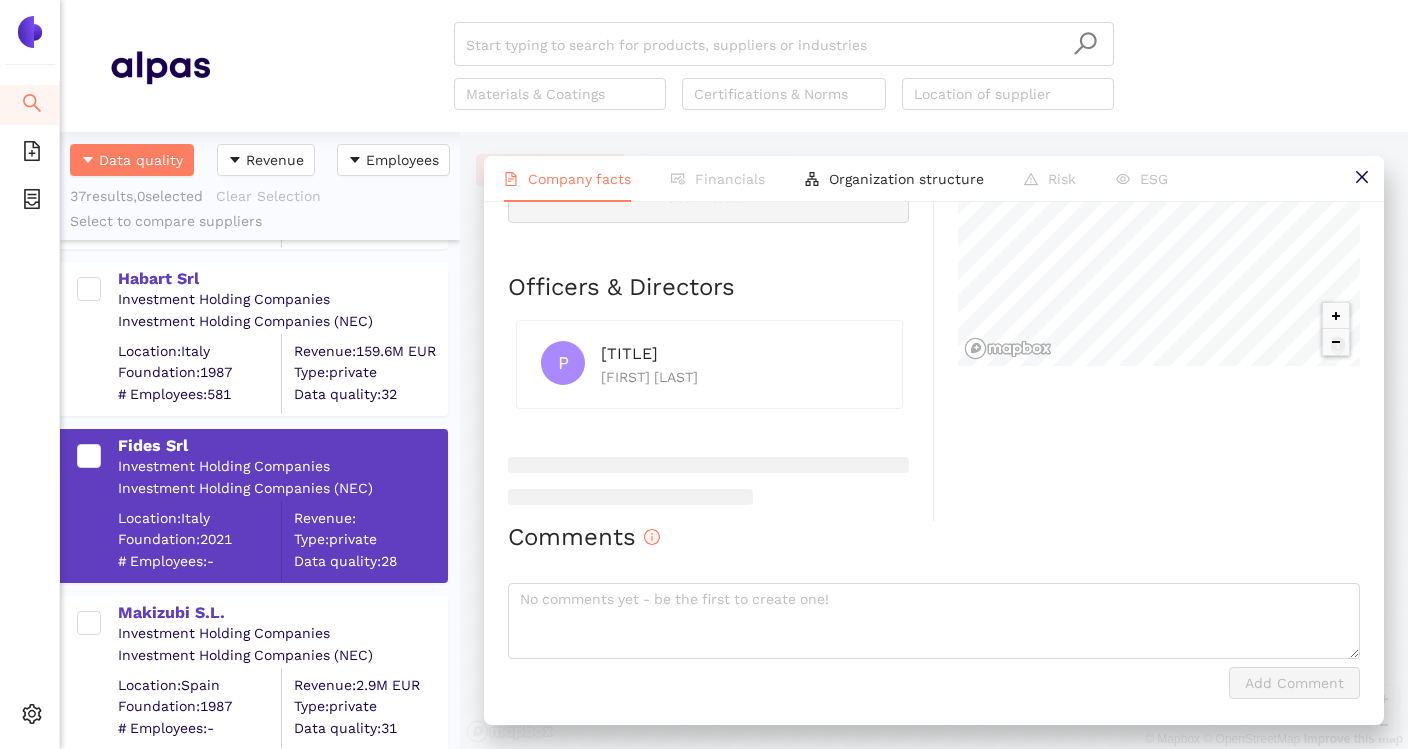 scroll, scrollTop: 939, scrollLeft: 0, axis: vertical 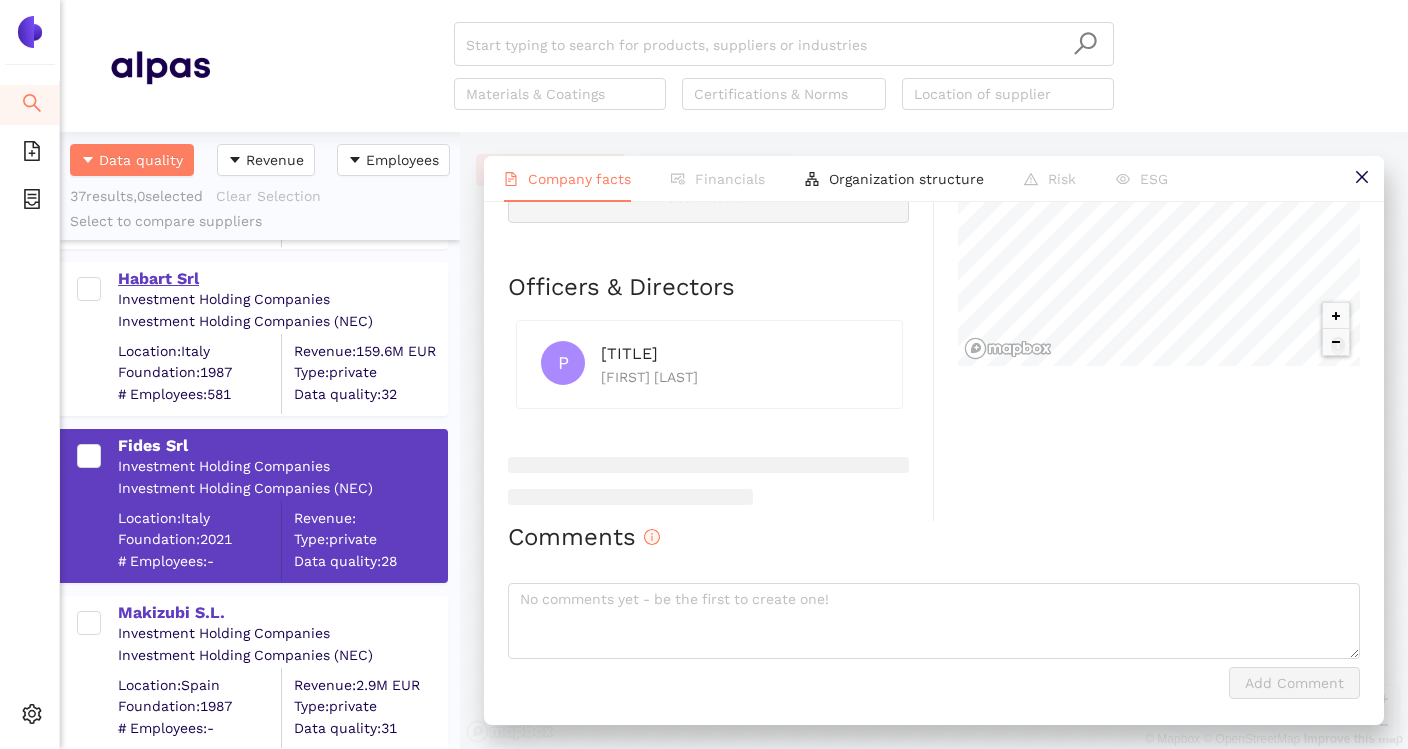 click on "Habart Srl" at bounding box center [282, 279] 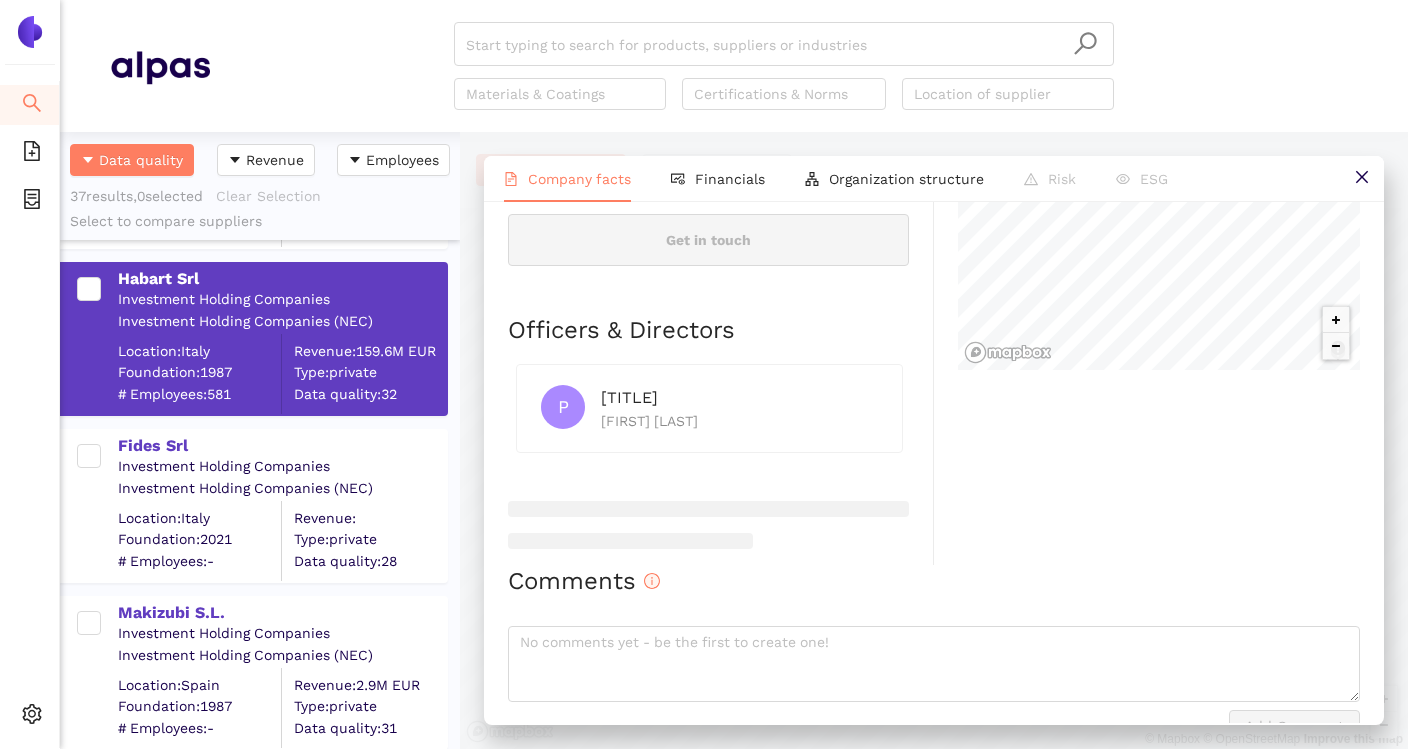 scroll, scrollTop: 923, scrollLeft: 0, axis: vertical 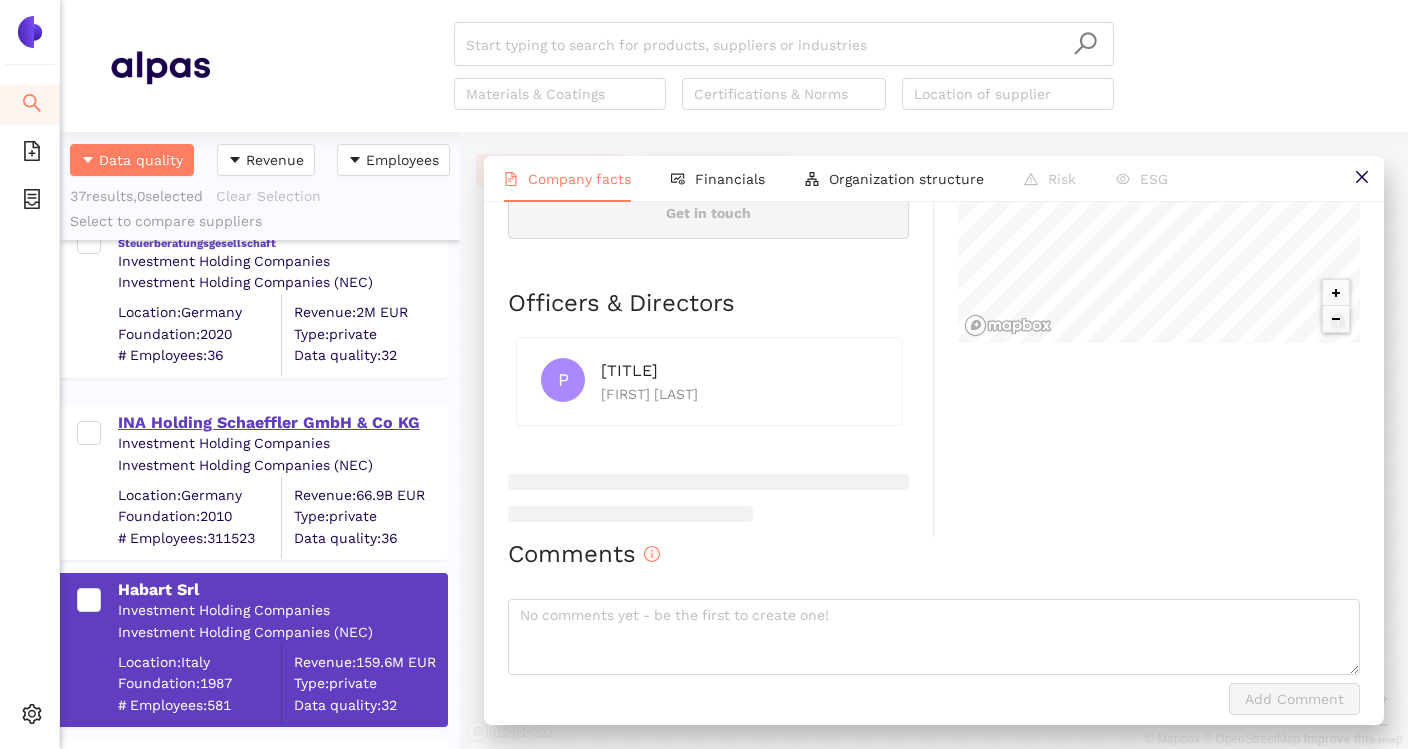 click on "INA Holding Schaeffler GmbH & Co KG" at bounding box center (282, 423) 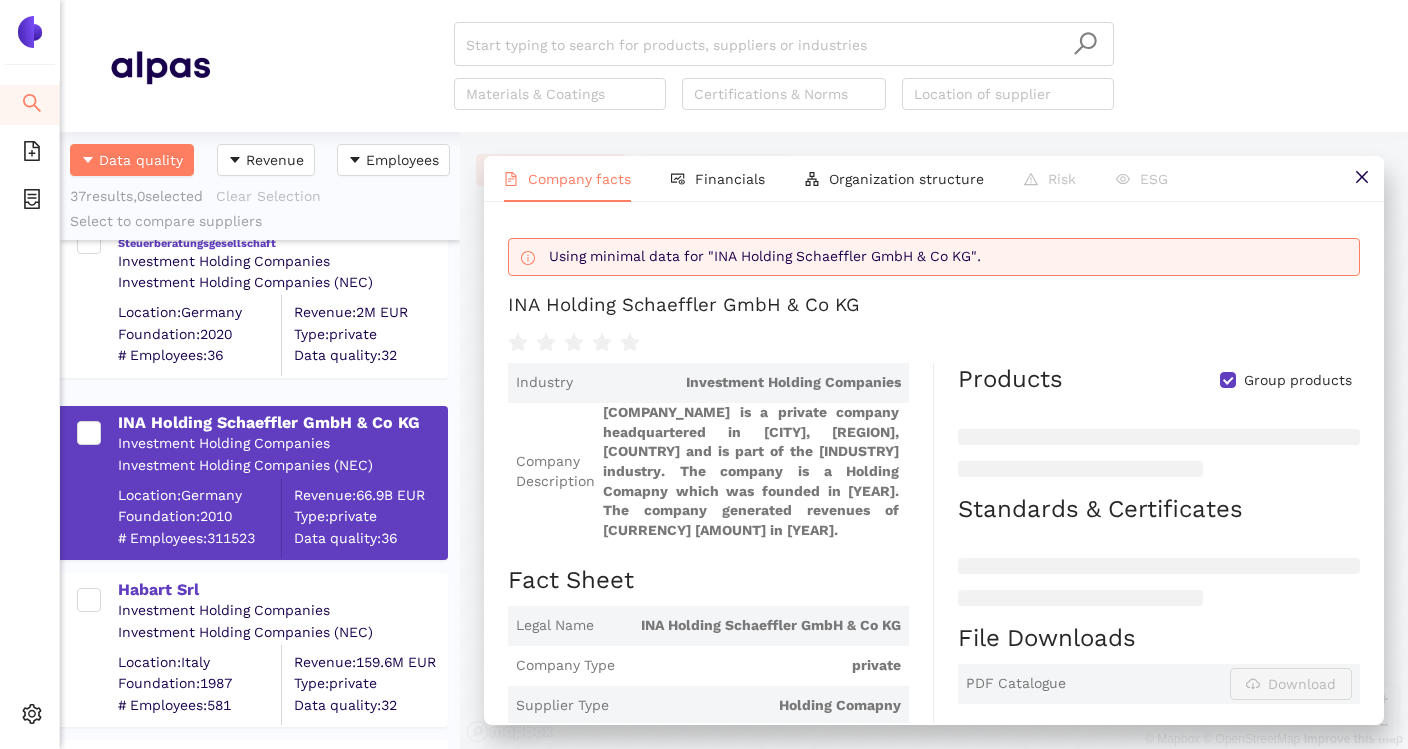 scroll, scrollTop: 7, scrollLeft: 0, axis: vertical 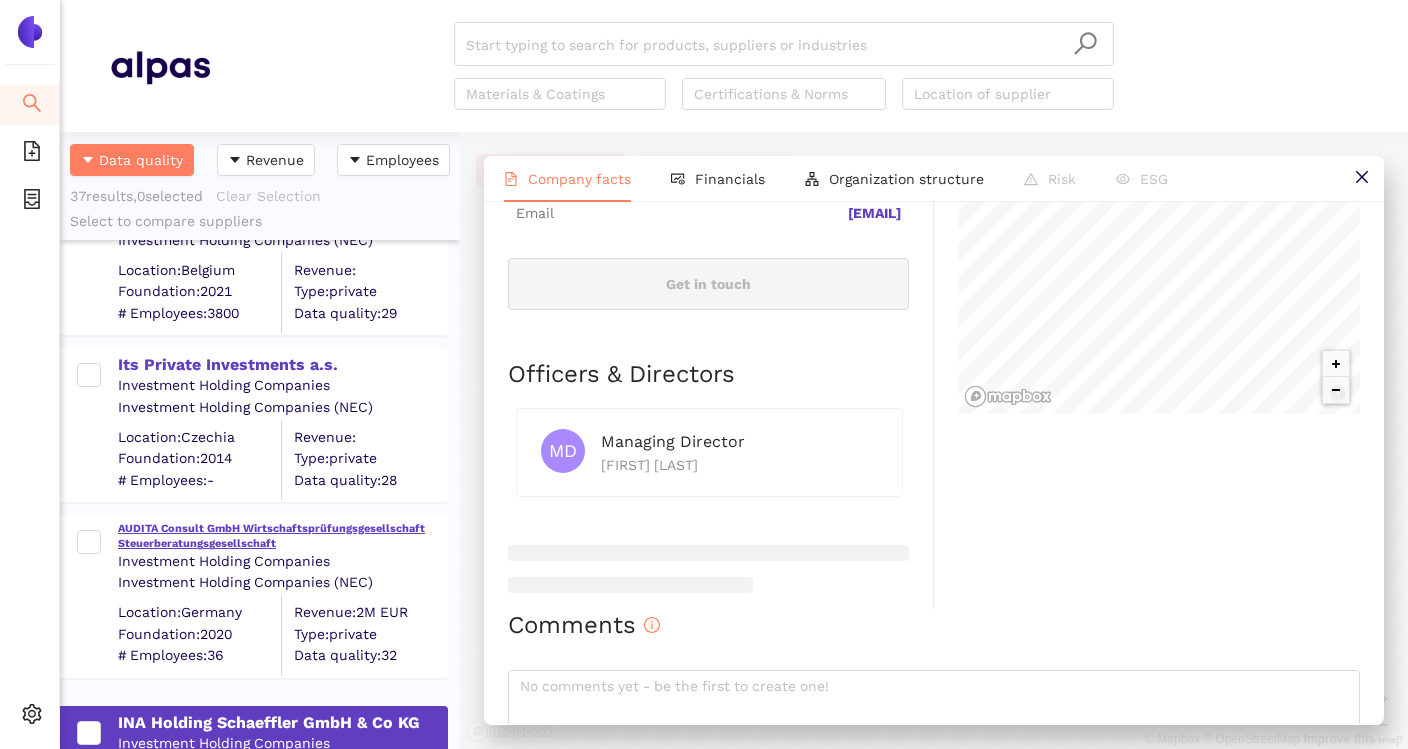 click on "AUDITA Consult GmbH Wirtschaftsprüfungsgesellschaft Steuerberatungsgesellschaft" at bounding box center [282, 536] 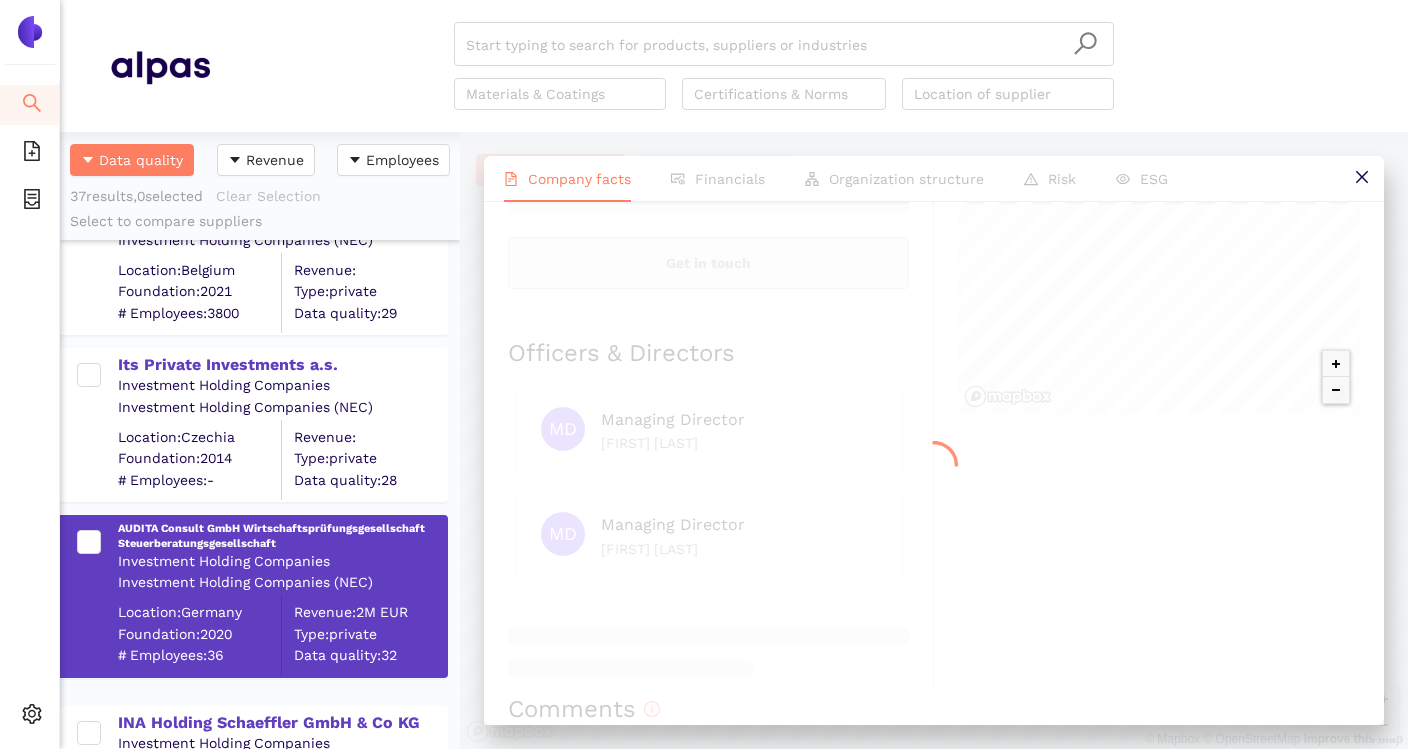 scroll, scrollTop: 0, scrollLeft: 0, axis: both 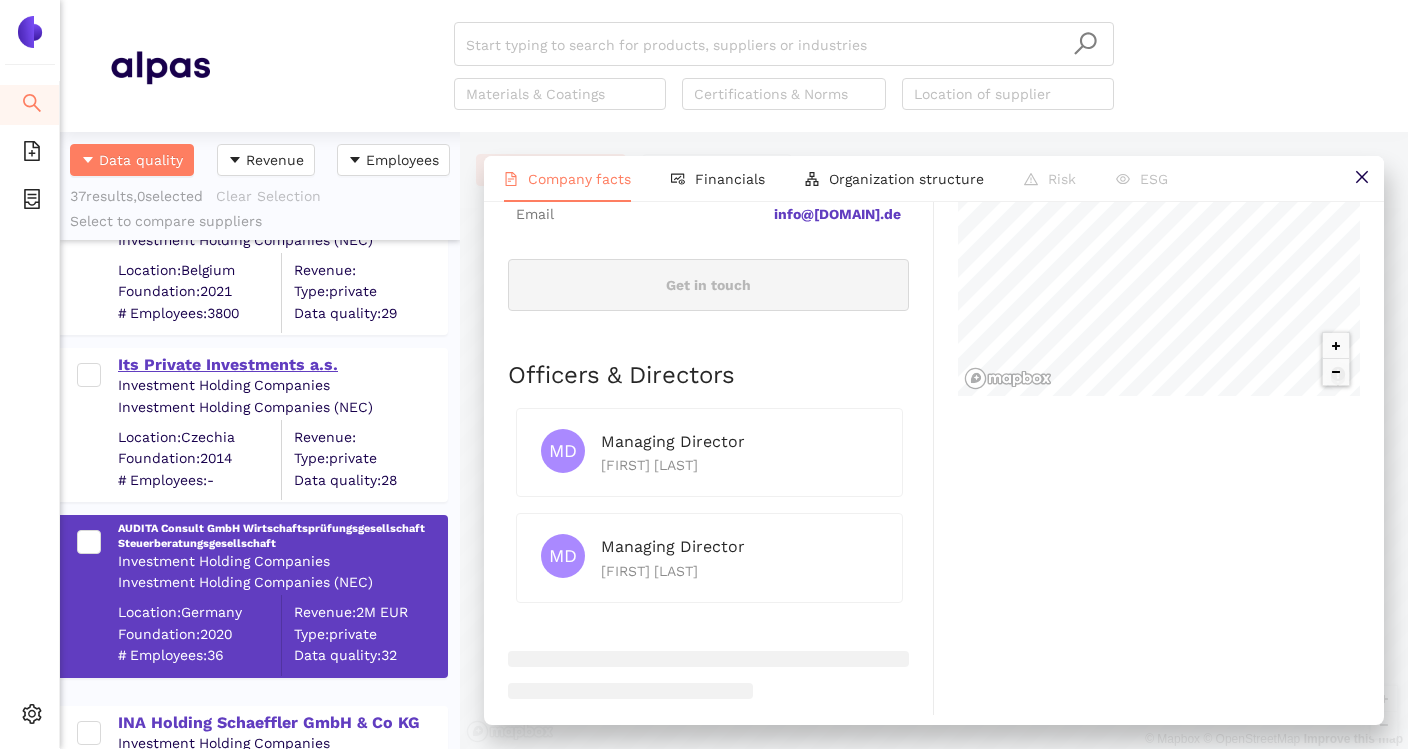 click on "Its Private Investments a.s." at bounding box center [282, 365] 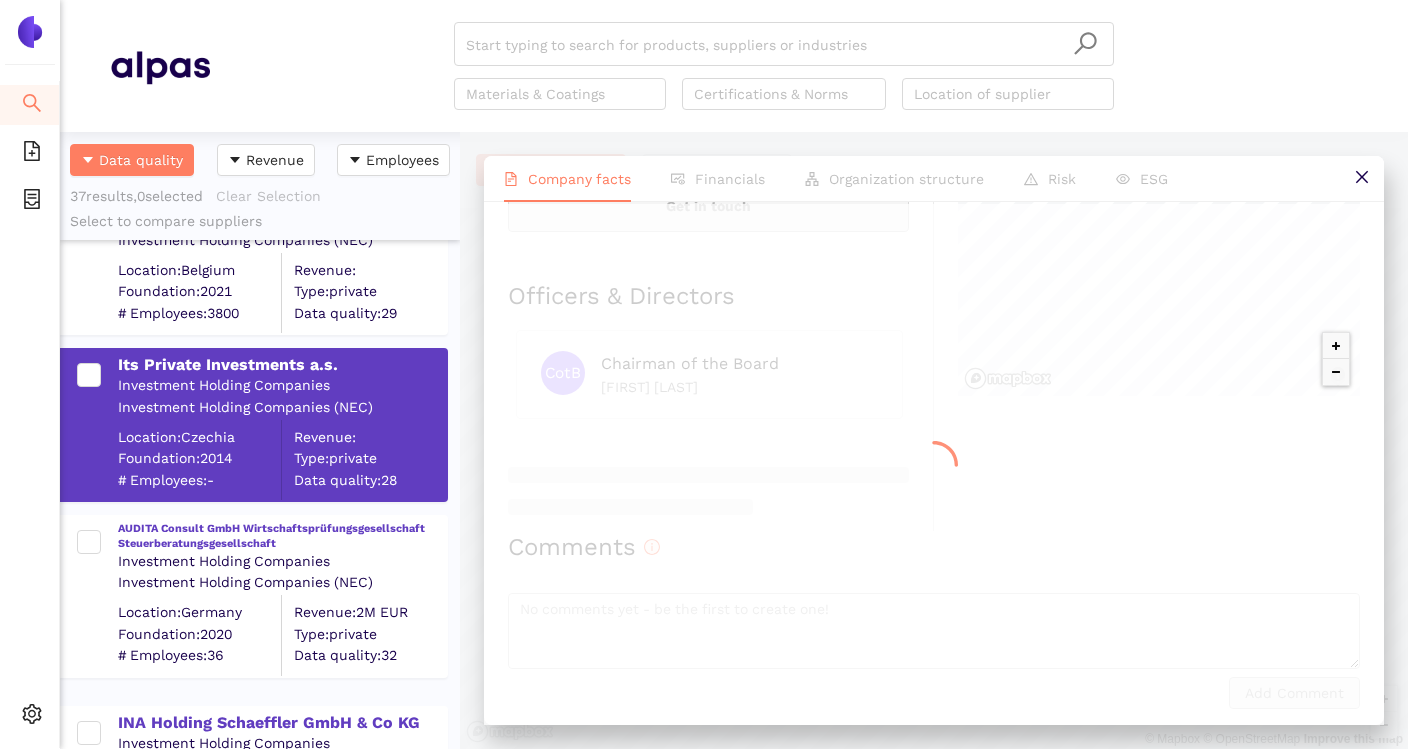 scroll, scrollTop: 0, scrollLeft: 0, axis: both 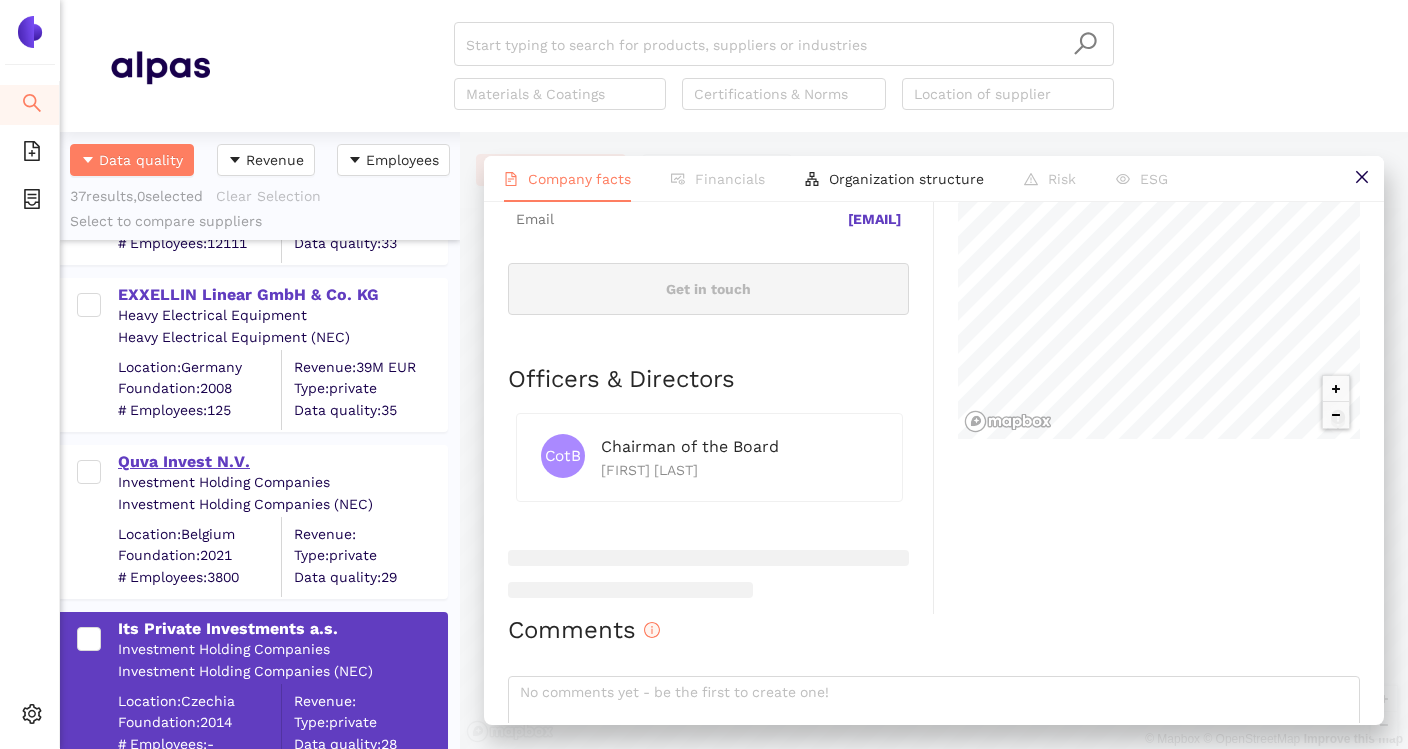 click on "Quva Invest N.V." at bounding box center [282, 462] 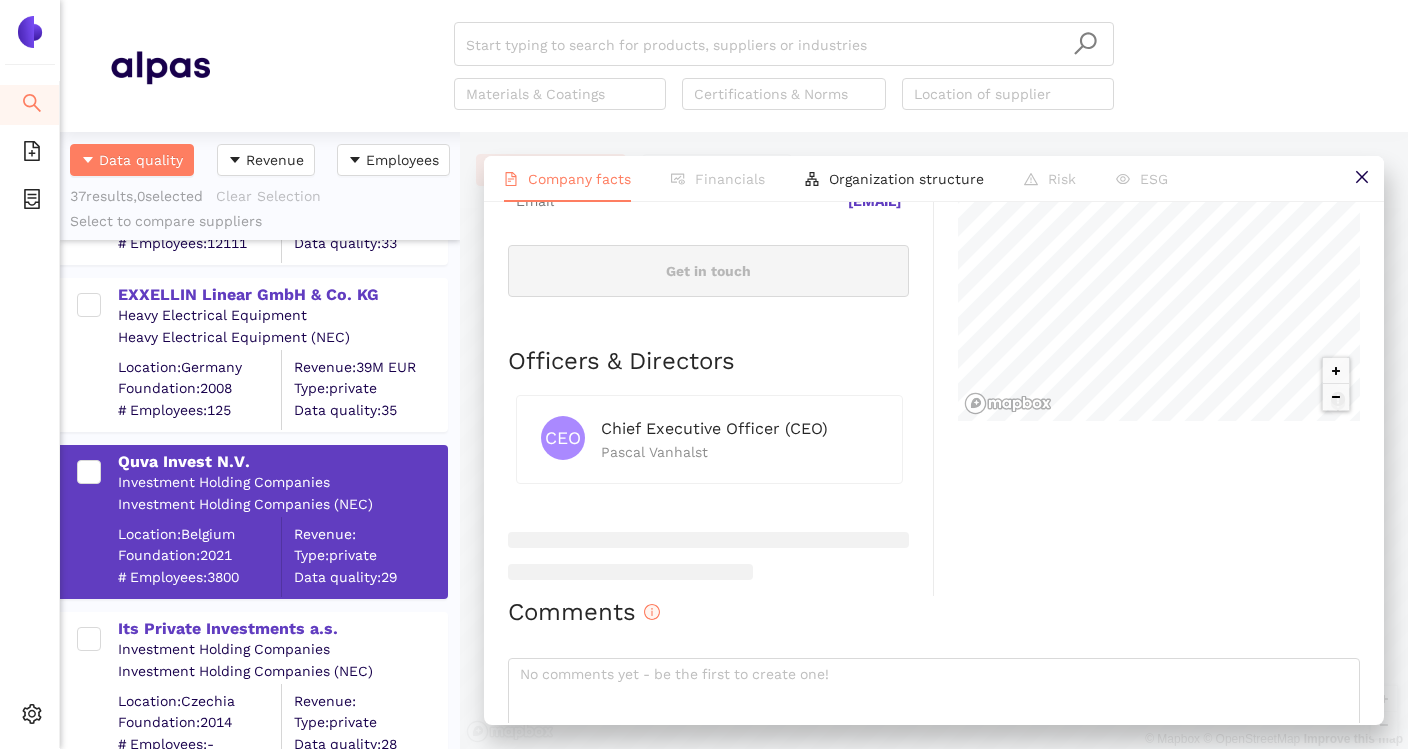 scroll, scrollTop: 860, scrollLeft: 0, axis: vertical 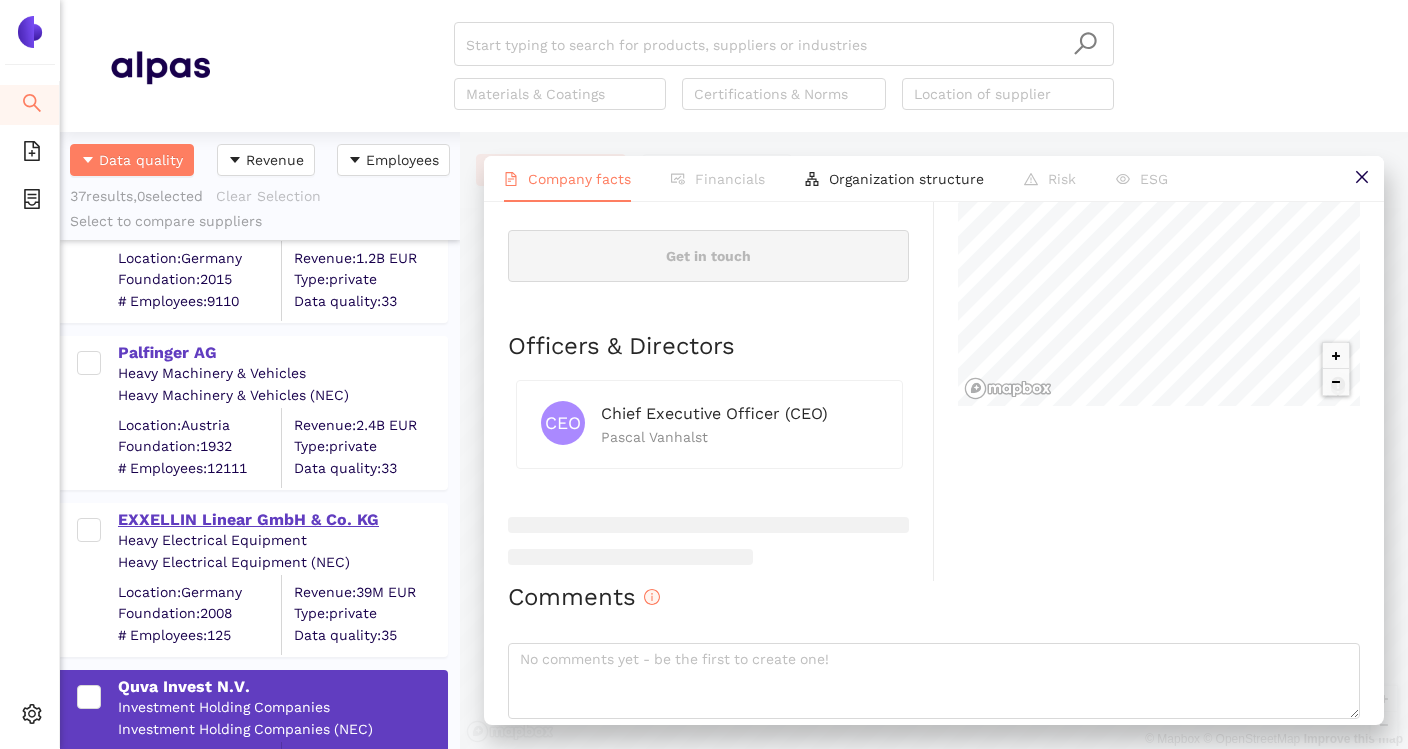 click on "EXXELLIN Linear GmbH & Co. KG" at bounding box center (282, 520) 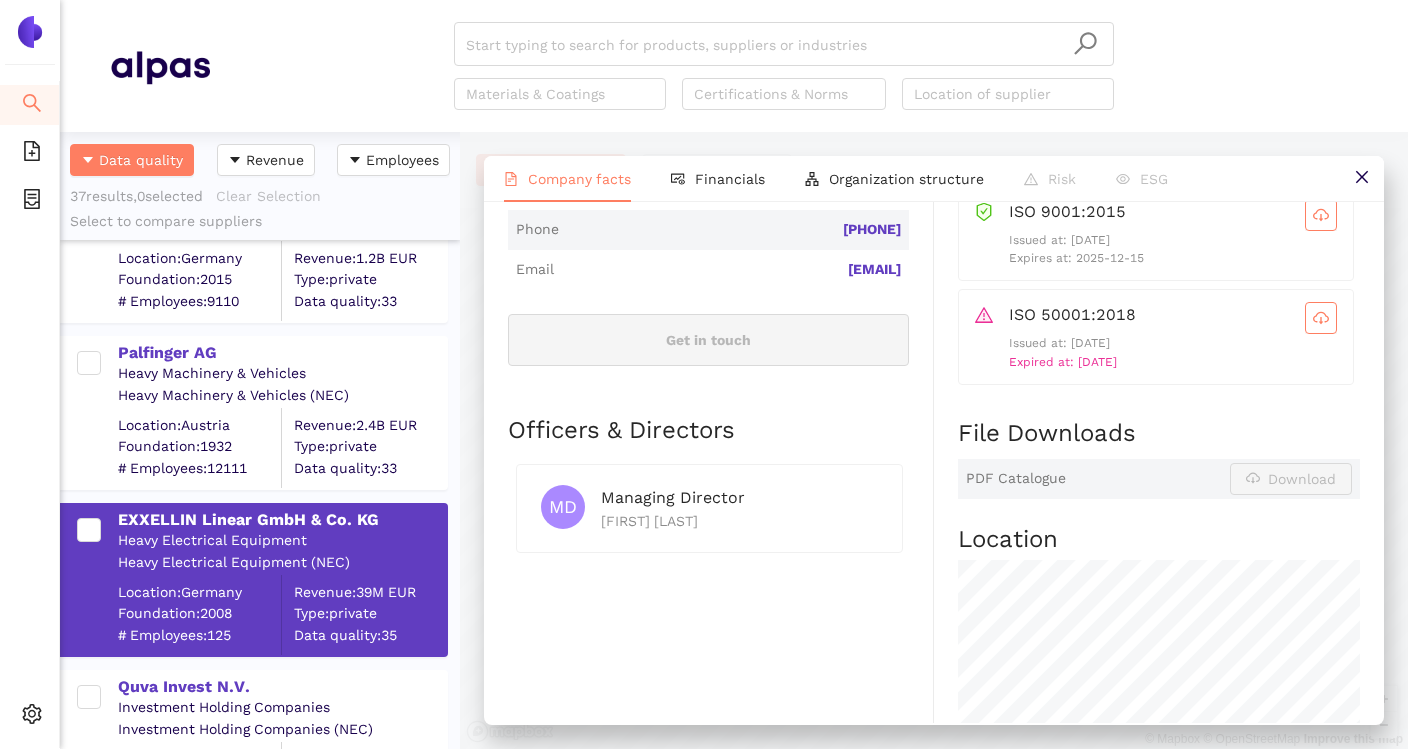 scroll, scrollTop: 742, scrollLeft: 0, axis: vertical 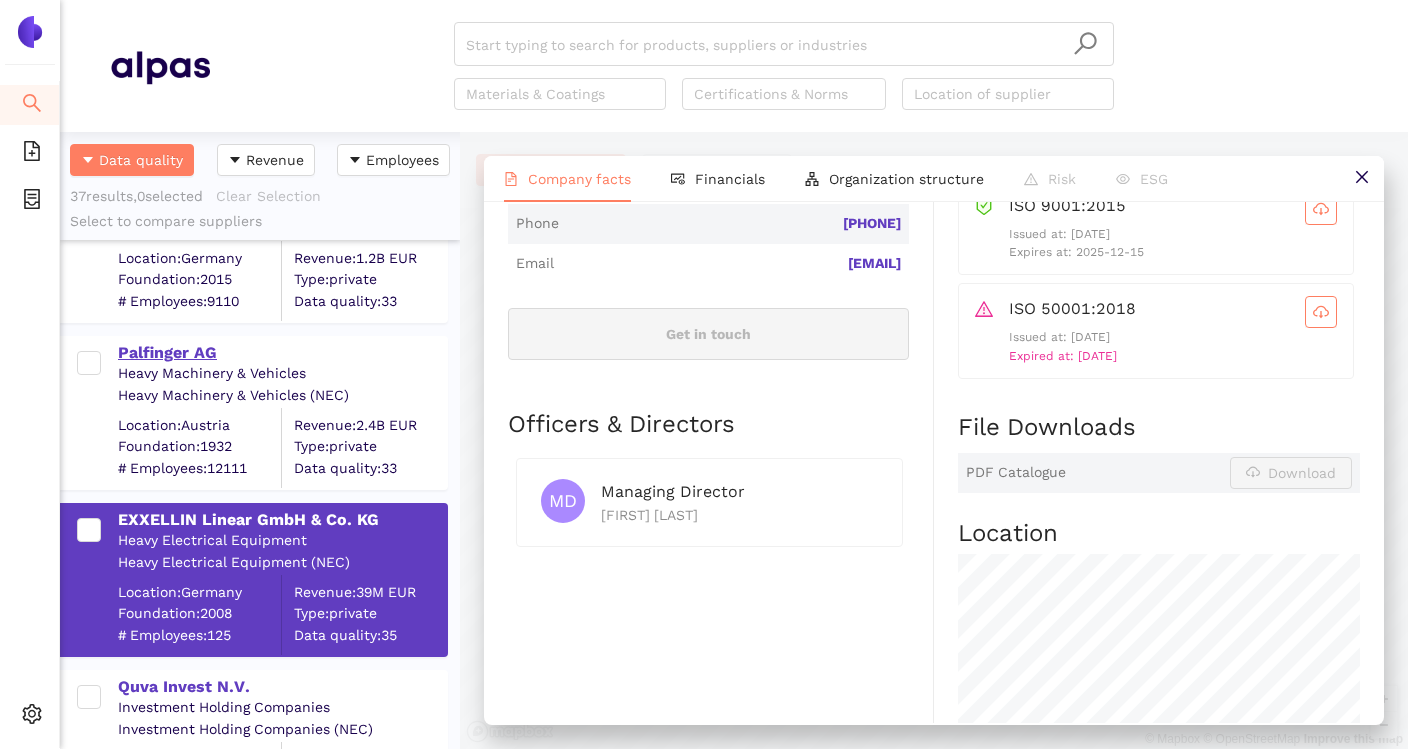 click on "Palfinger AG" at bounding box center (282, 353) 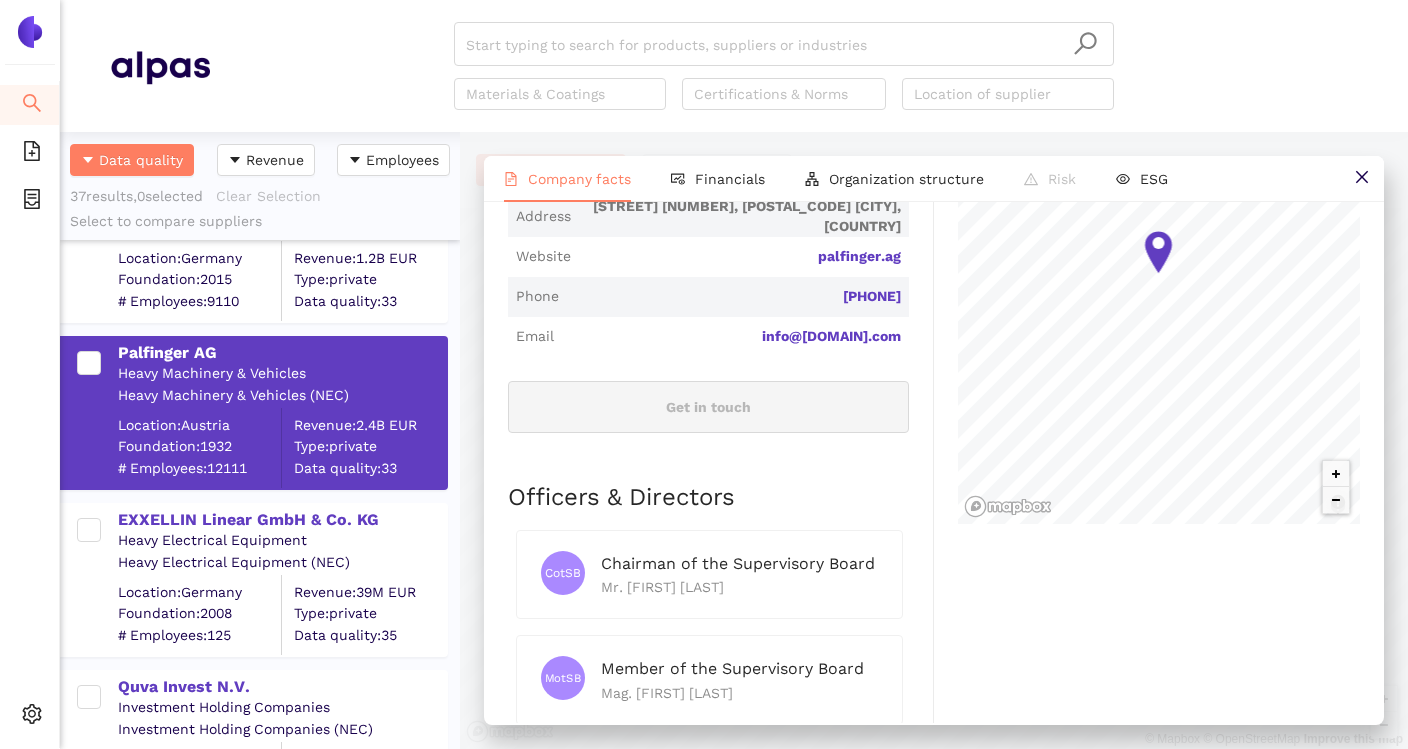 scroll, scrollTop: 0, scrollLeft: 0, axis: both 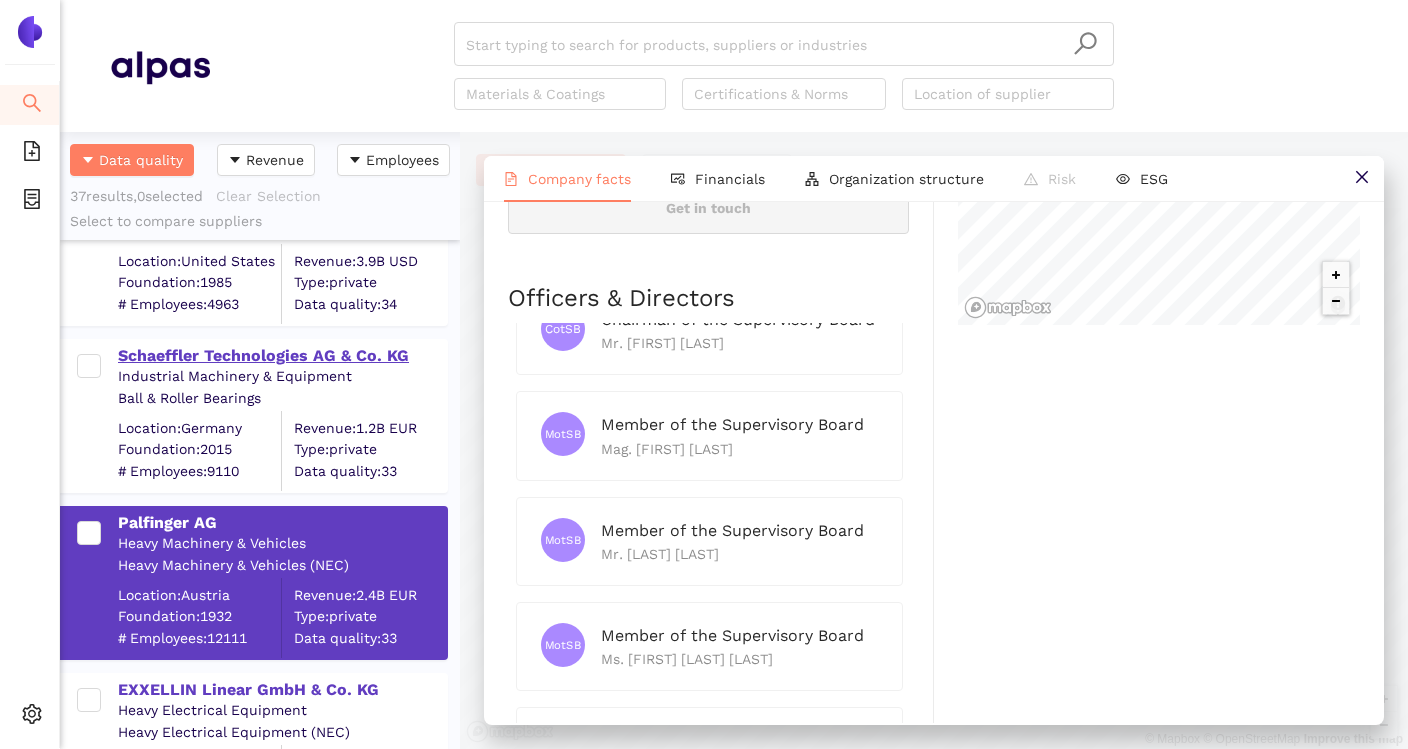 click on "Schaeffler Technologies AG & Co. KG" at bounding box center [282, 356] 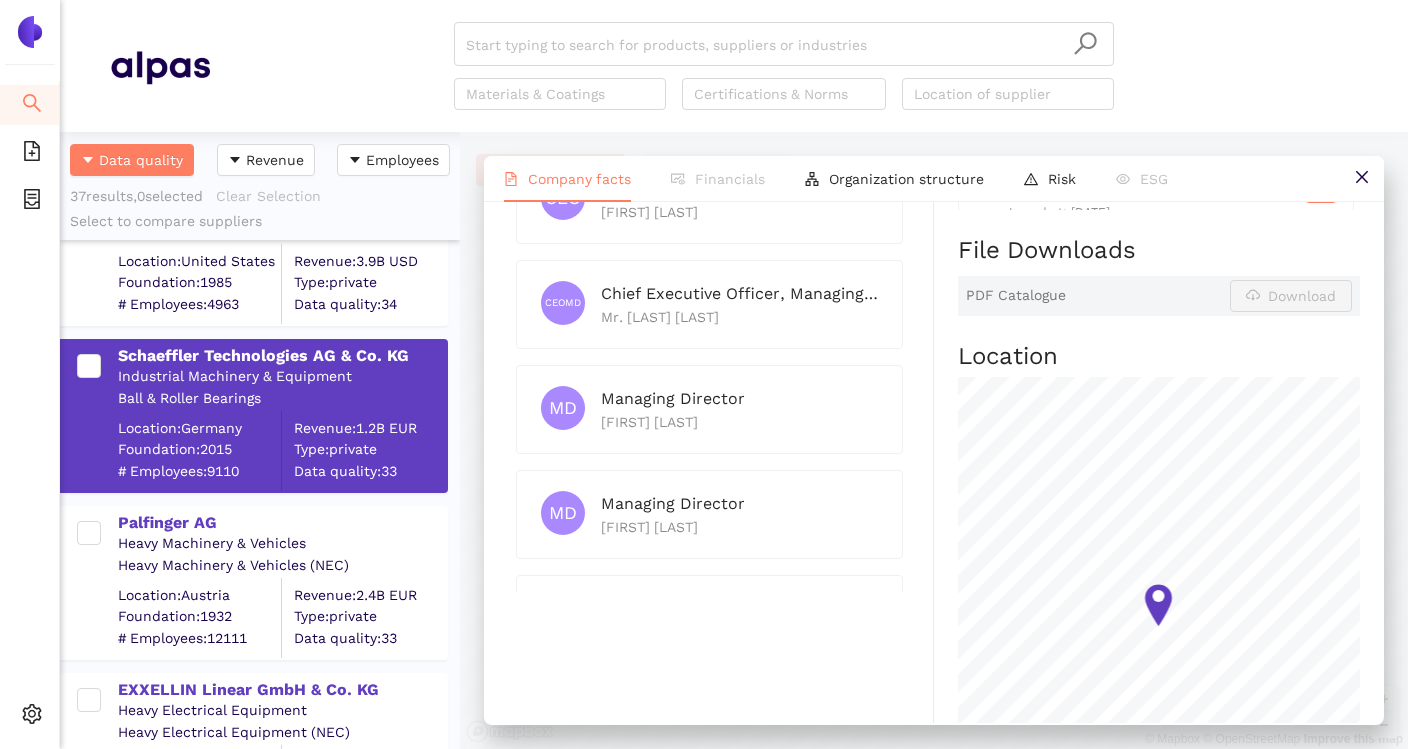 scroll, scrollTop: 1023, scrollLeft: 0, axis: vertical 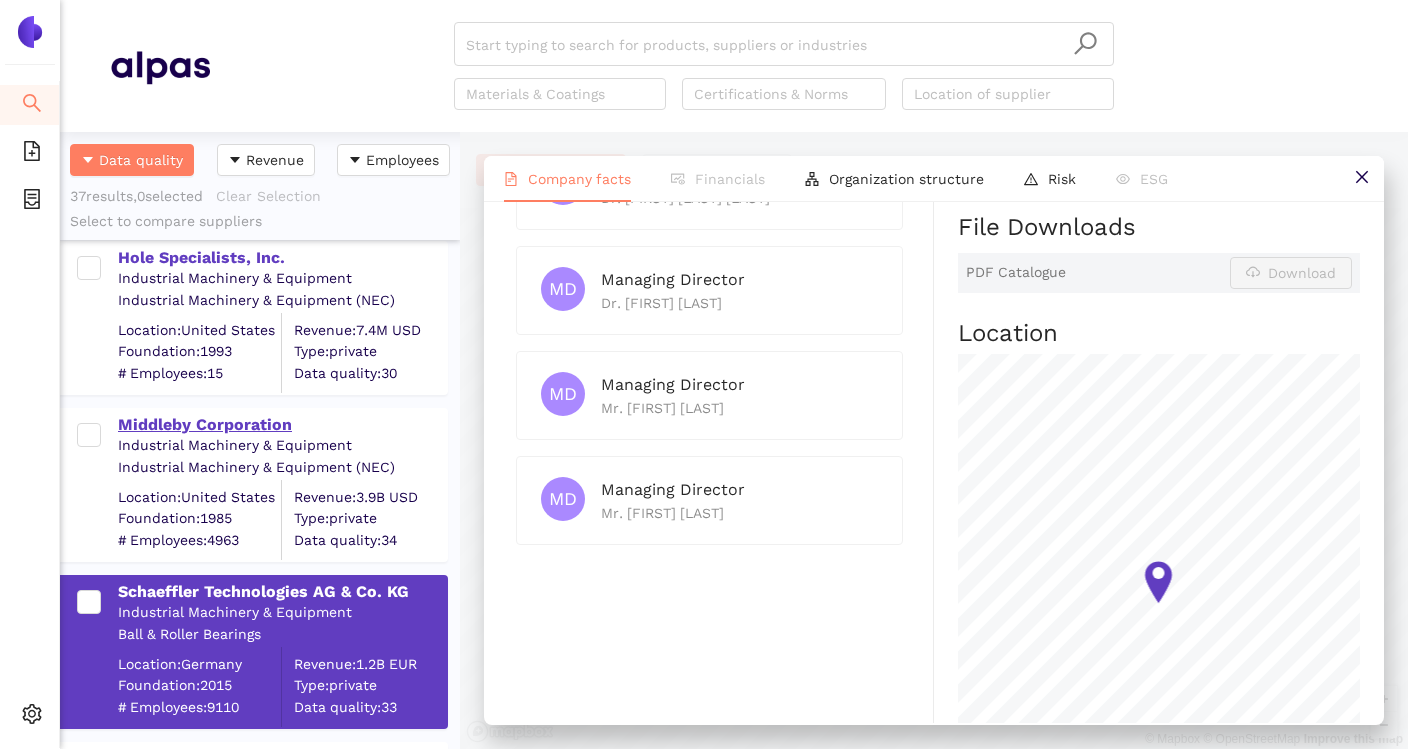 click on "Middleby Corporation" at bounding box center (282, 425) 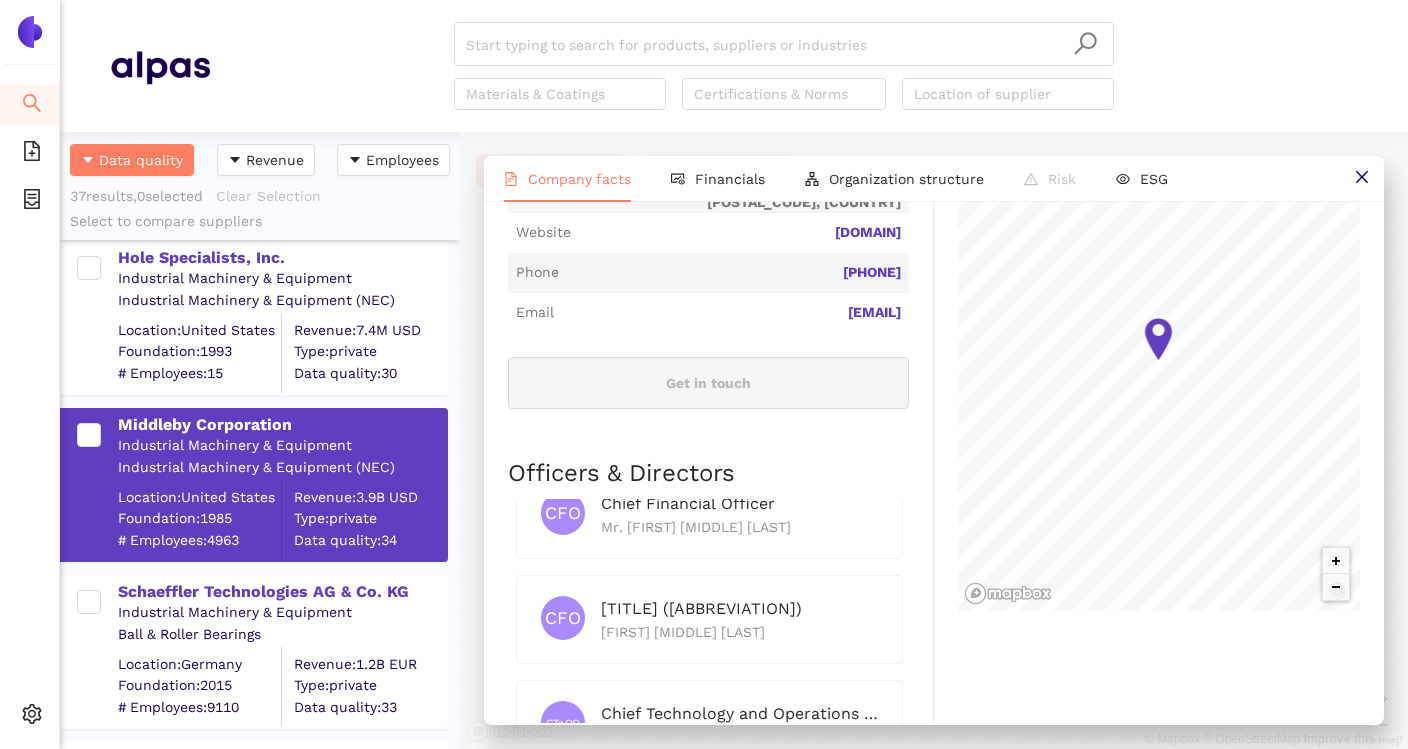 scroll, scrollTop: 756, scrollLeft: 0, axis: vertical 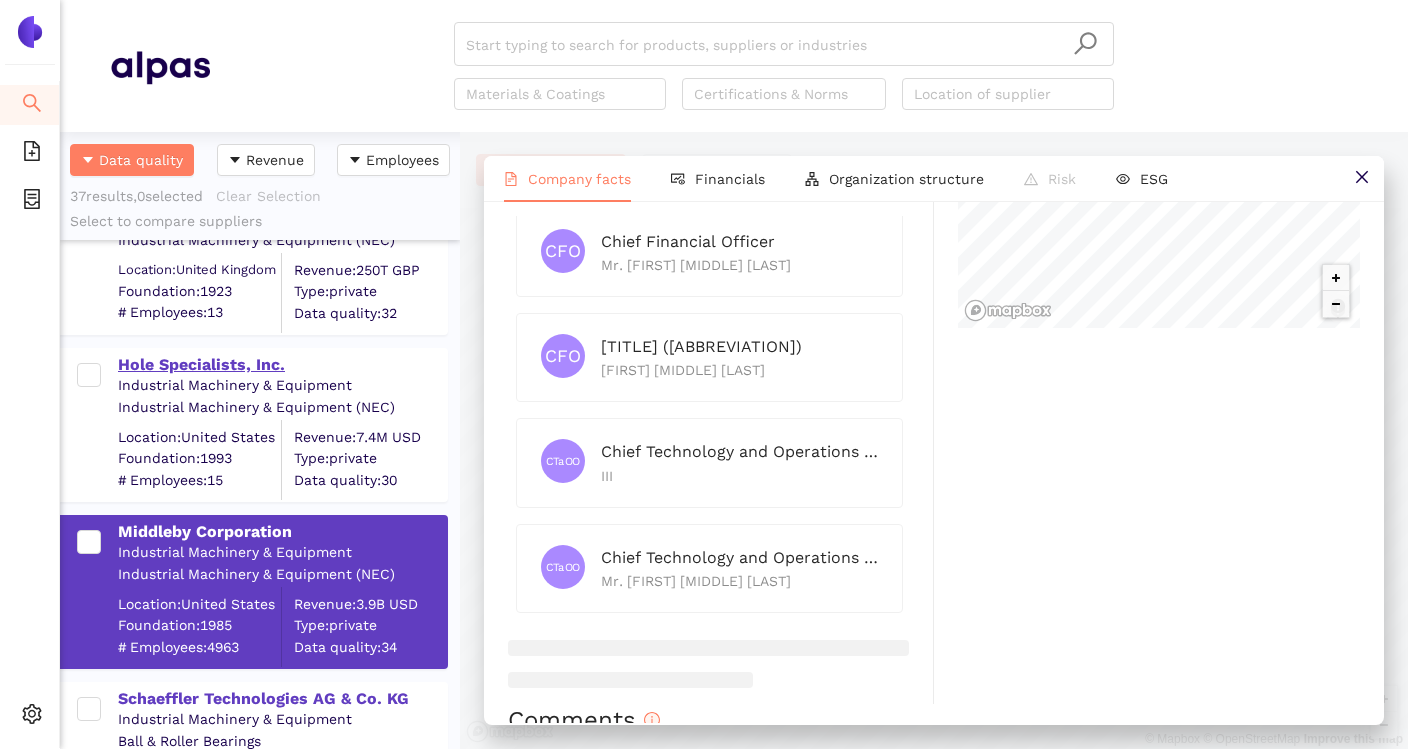 click on "Hole Specialists, Inc." at bounding box center (282, 365) 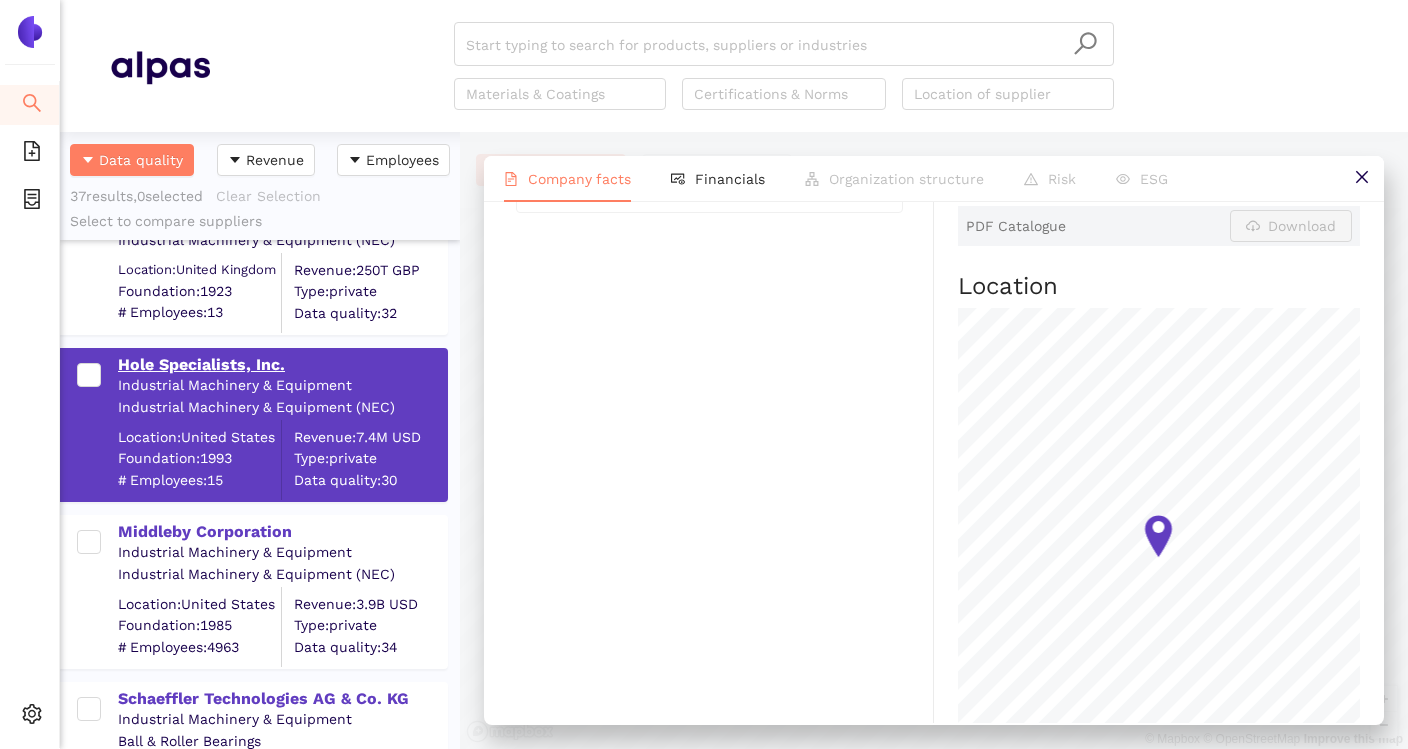scroll, scrollTop: 0, scrollLeft: 0, axis: both 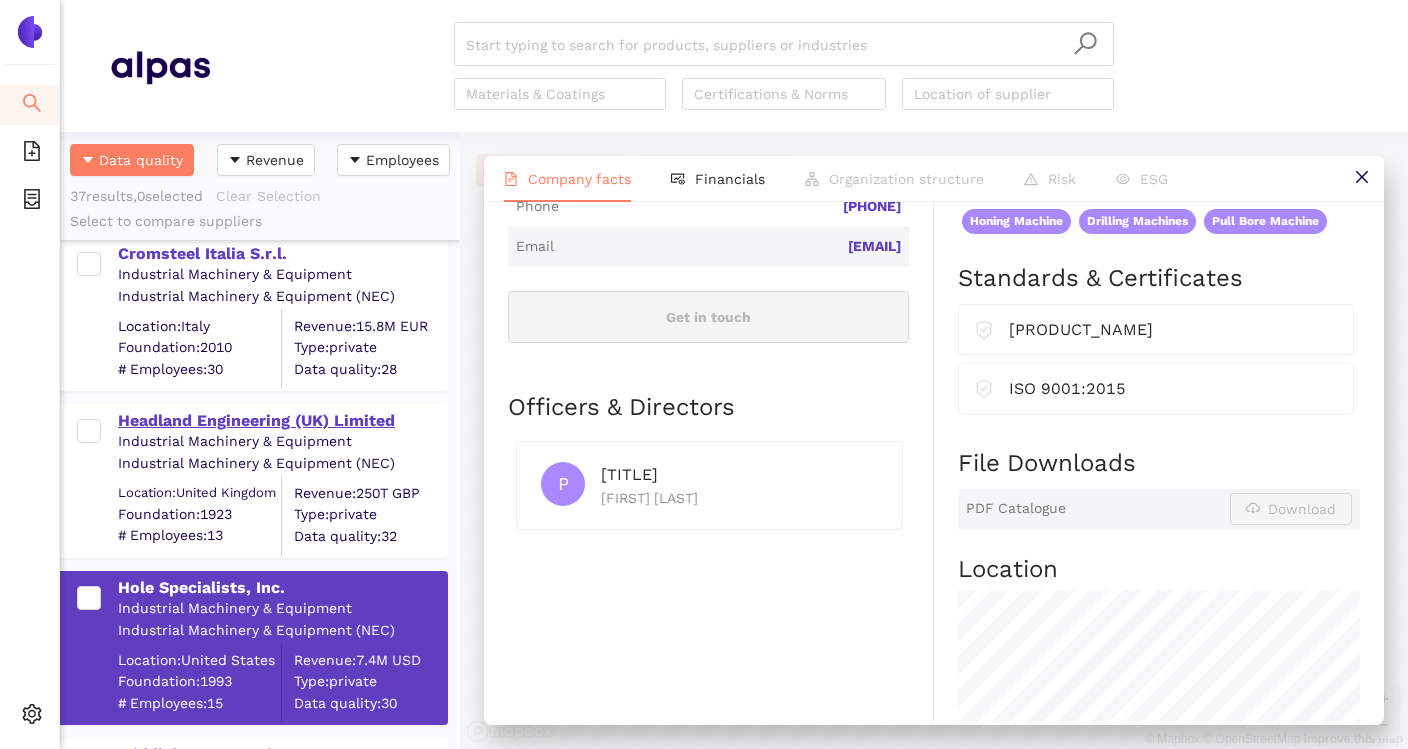 click on "Headland Engineering (UK) Limited" at bounding box center (282, 421) 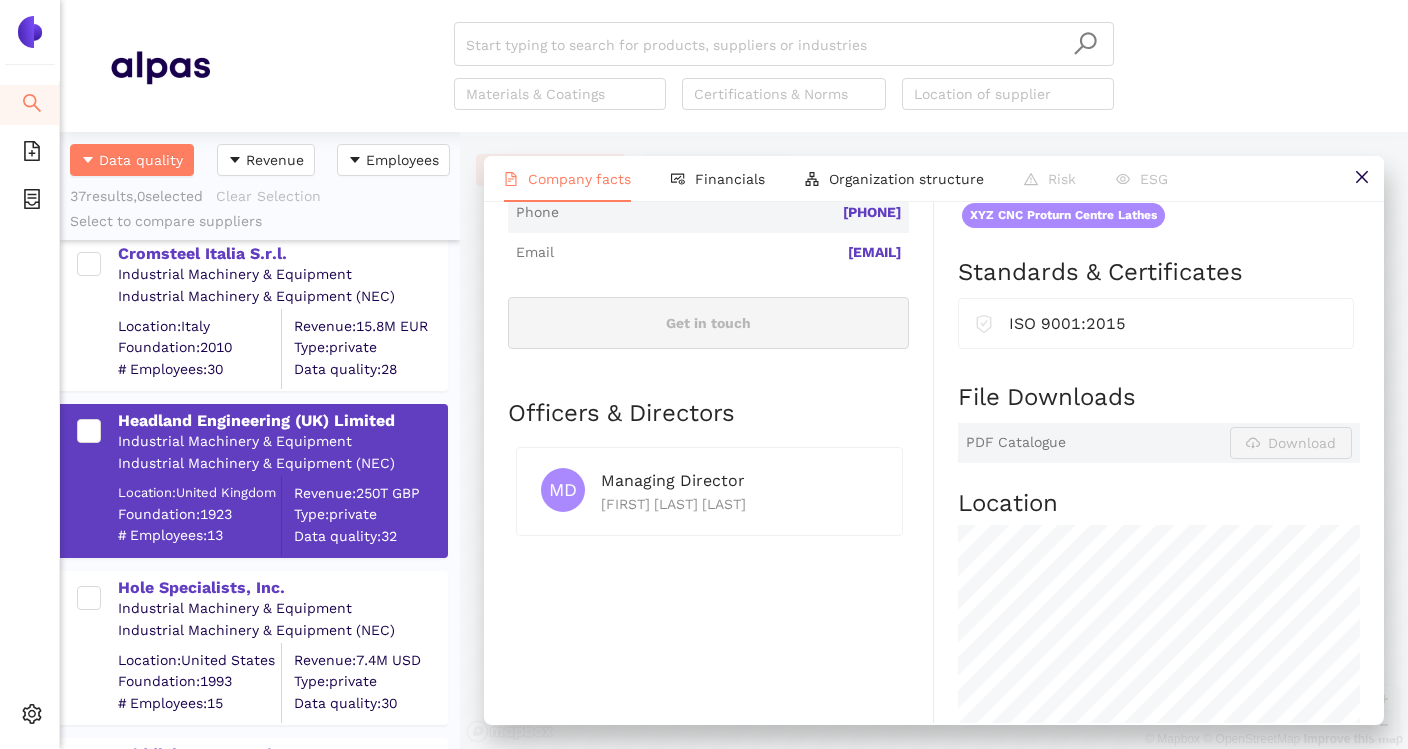 scroll, scrollTop: 786, scrollLeft: 0, axis: vertical 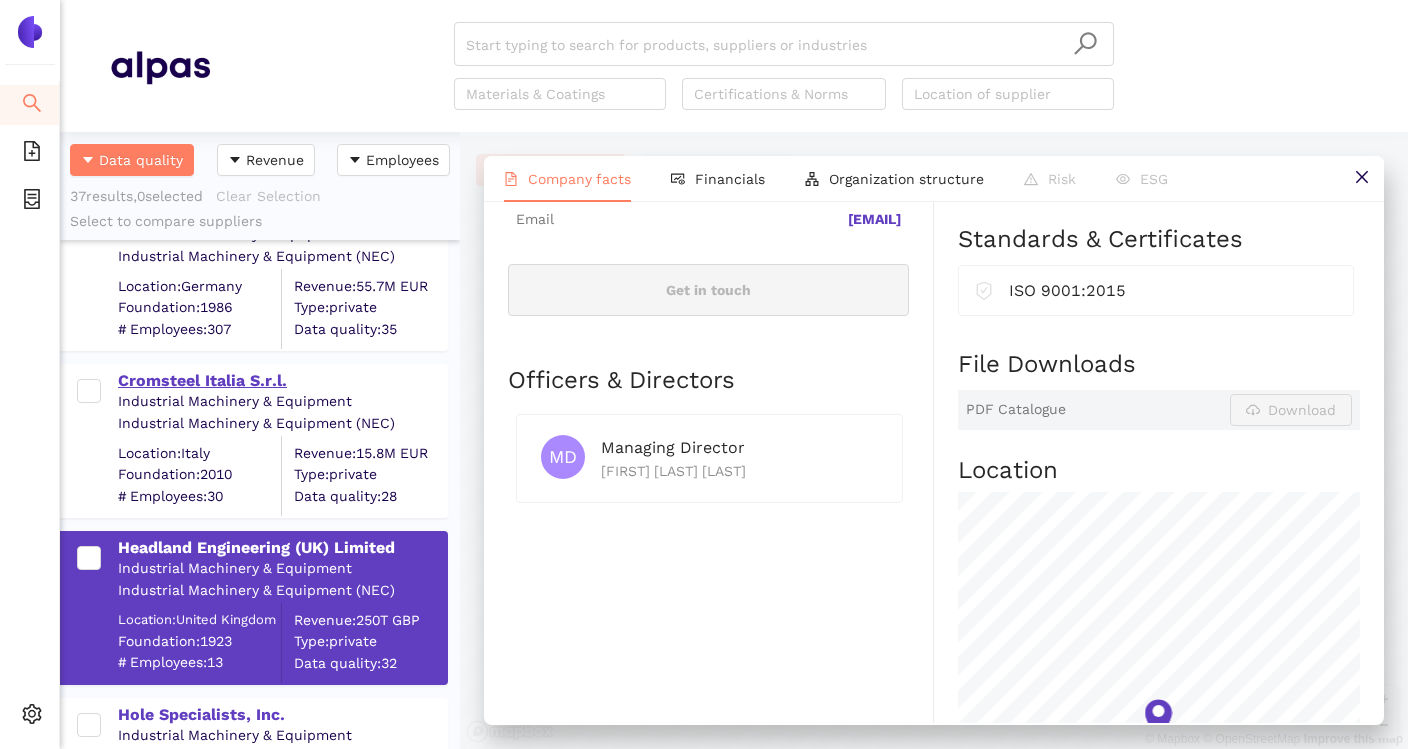 click on "Cromsteel Italia S.r.l." at bounding box center [282, 381] 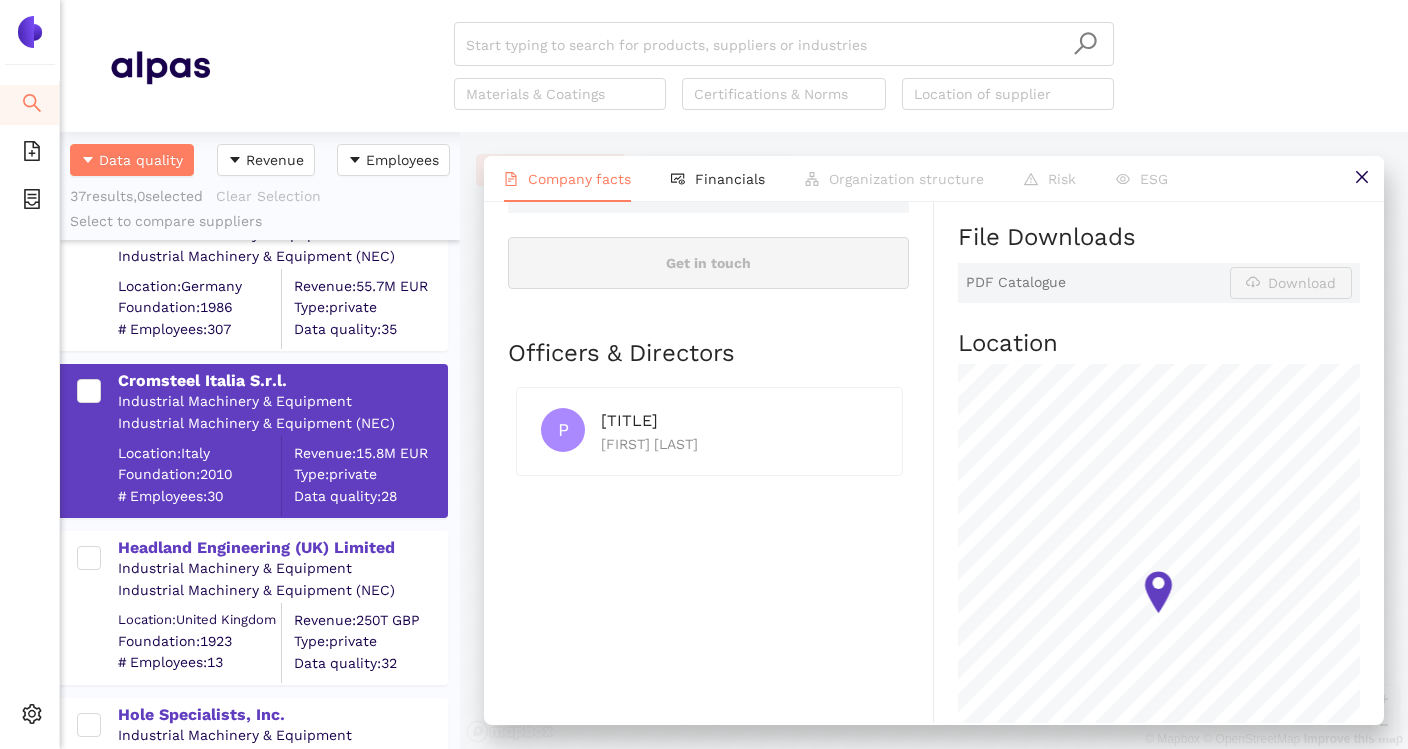 scroll, scrollTop: 0, scrollLeft: 0, axis: both 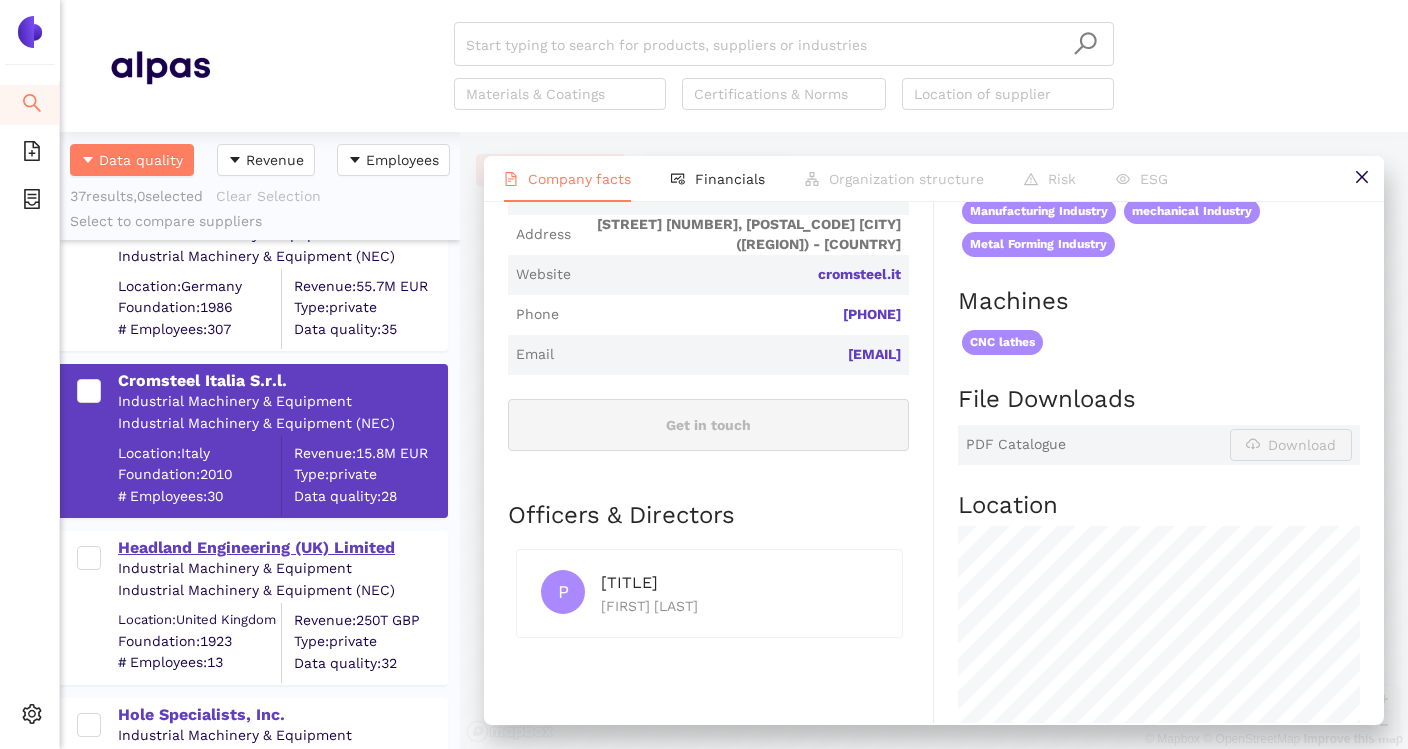 click on "Headland Engineering (UK) Limited" at bounding box center [282, 548] 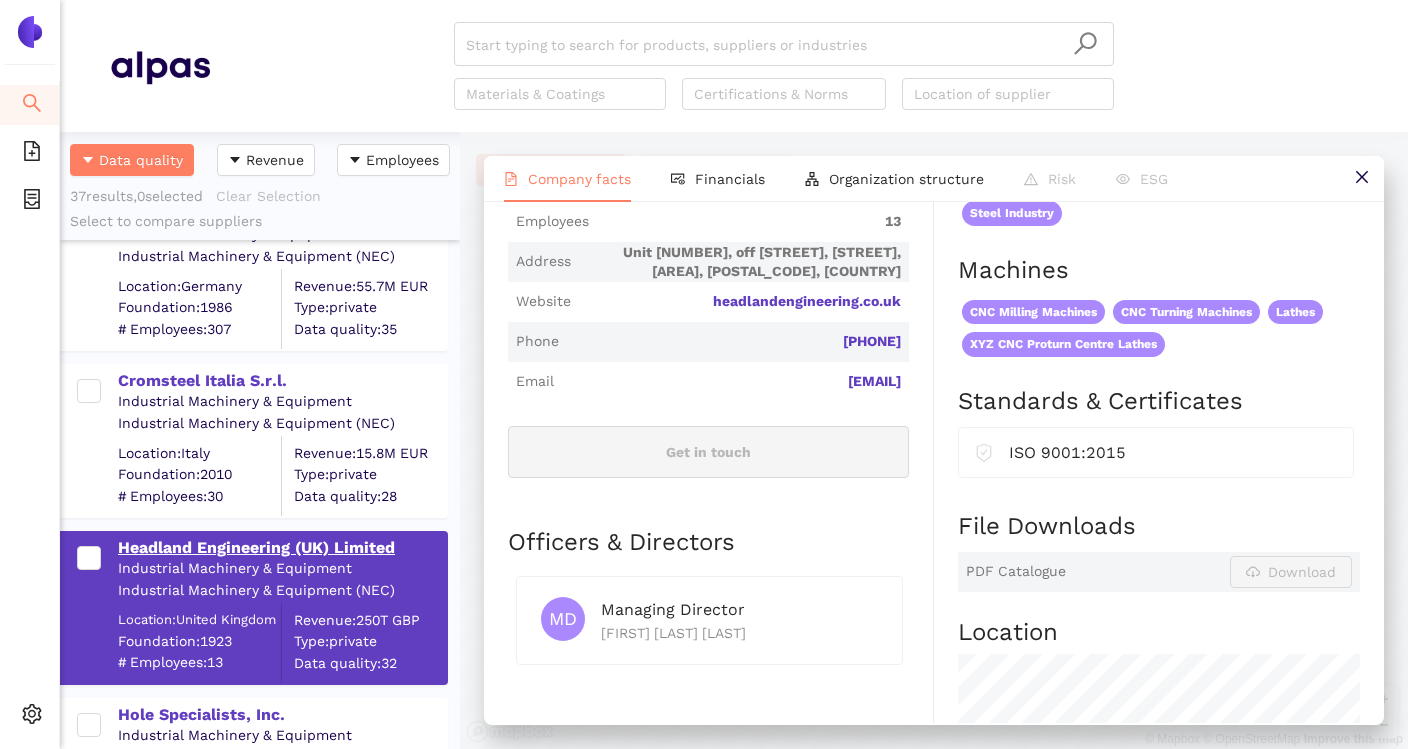 scroll, scrollTop: 0, scrollLeft: 0, axis: both 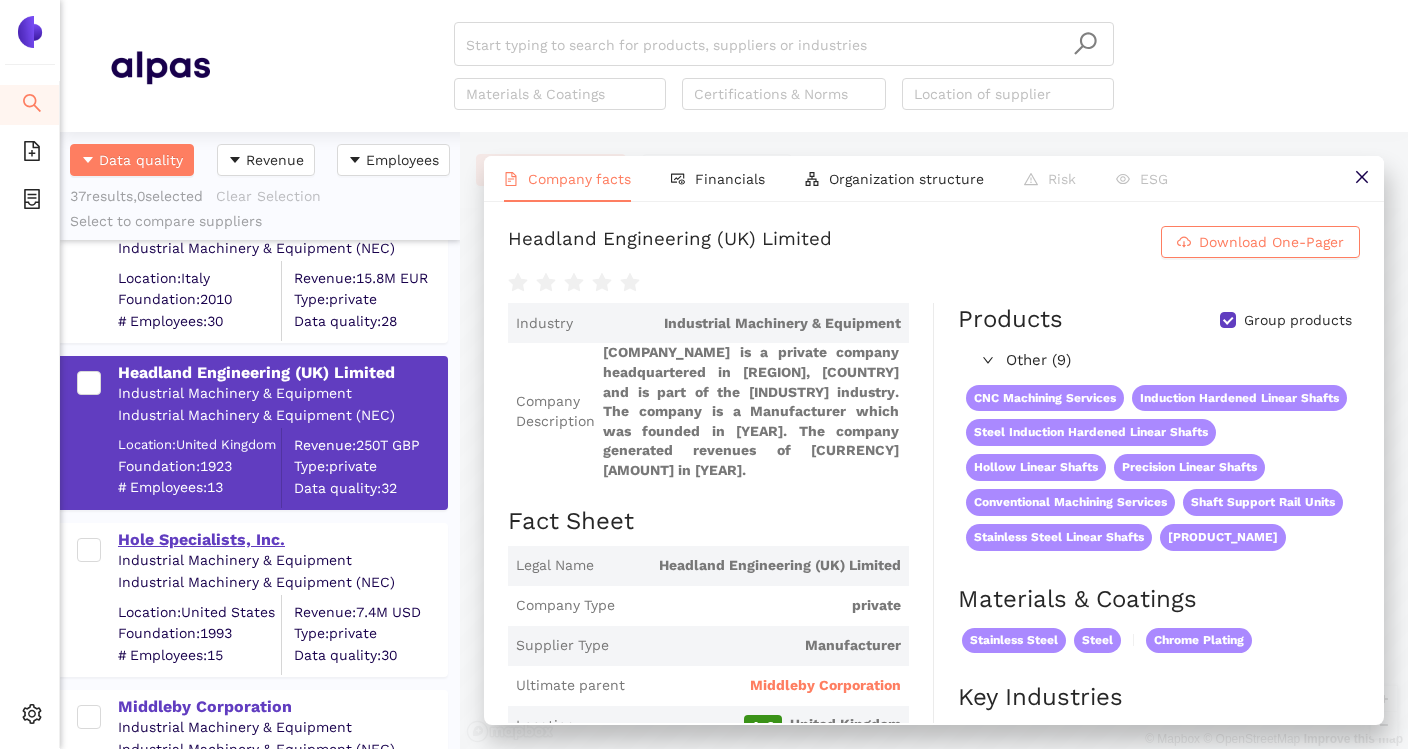 click on "Hole Specialists, Inc." at bounding box center [282, 540] 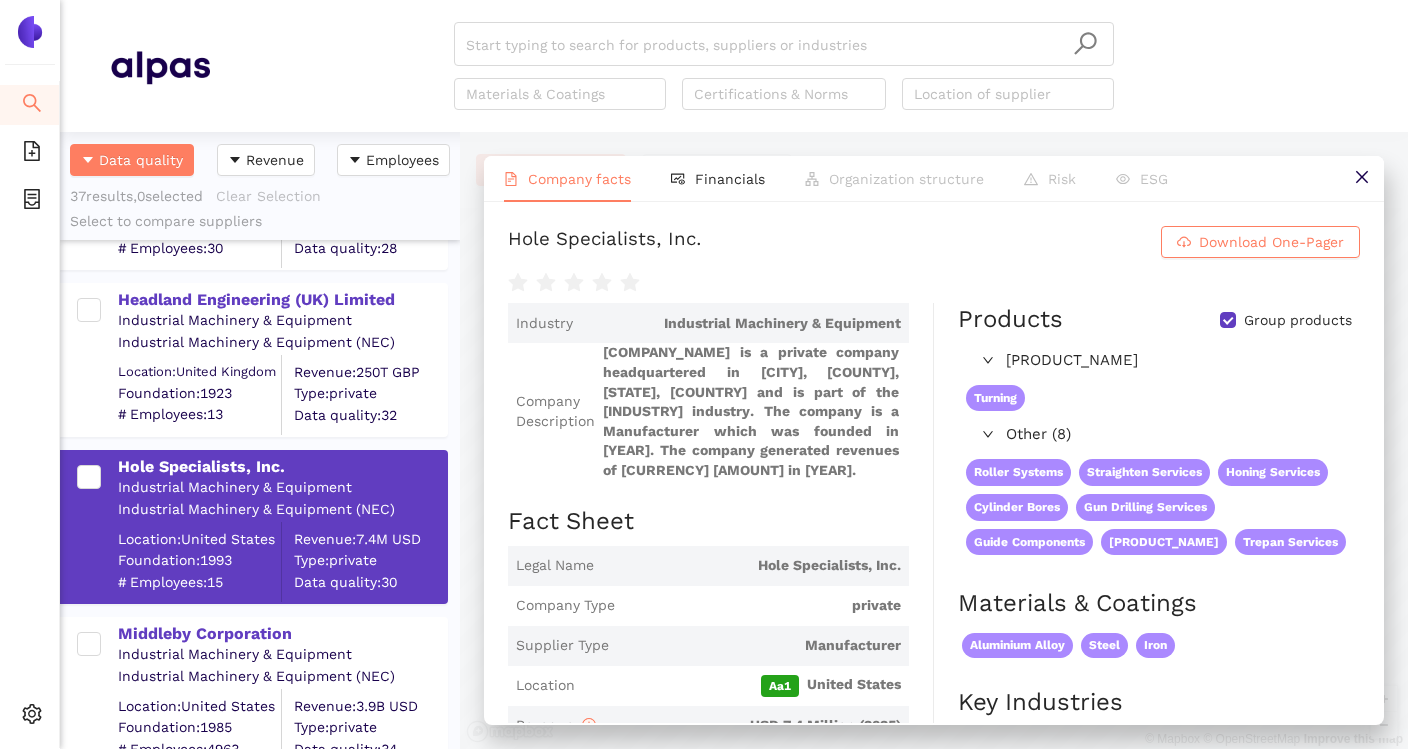 scroll, scrollTop: 4022, scrollLeft: 0, axis: vertical 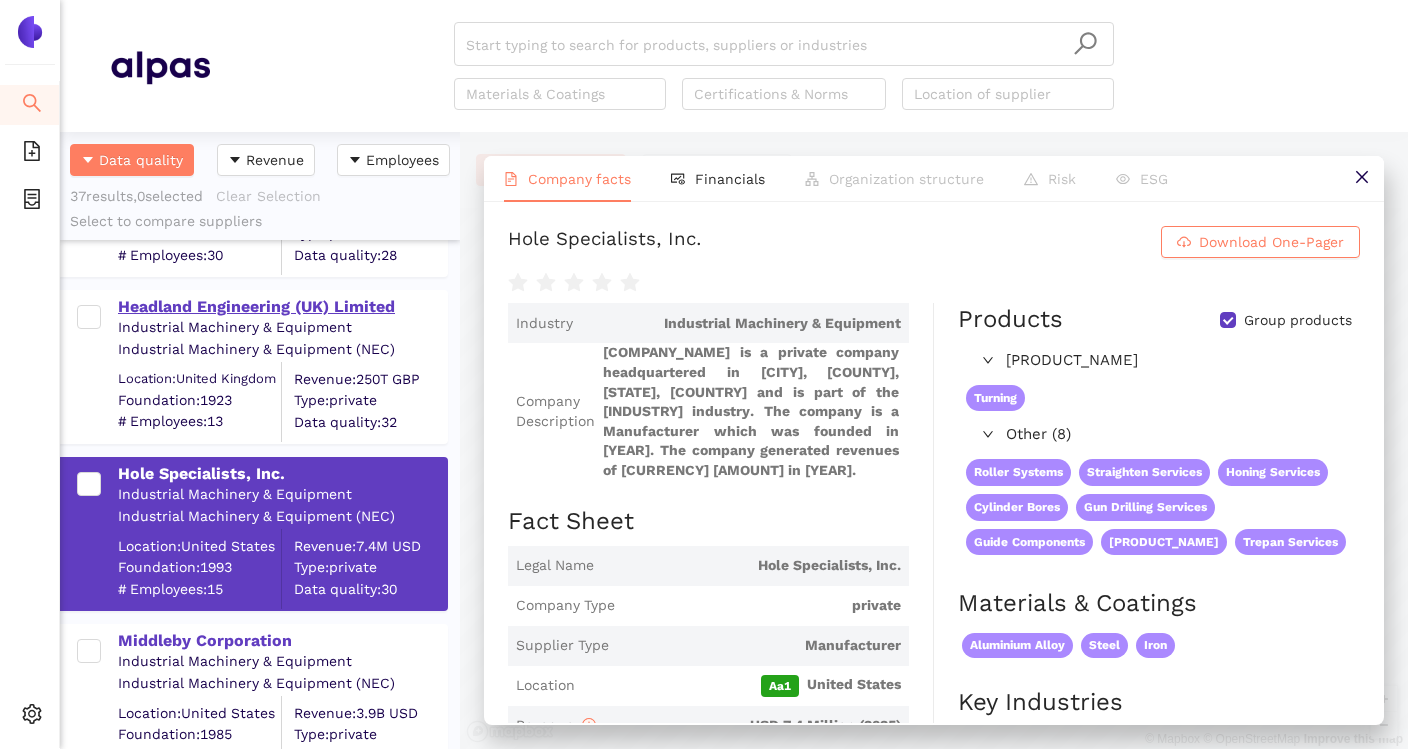 click on "Headland Engineering (UK) Limited" at bounding box center (282, 307) 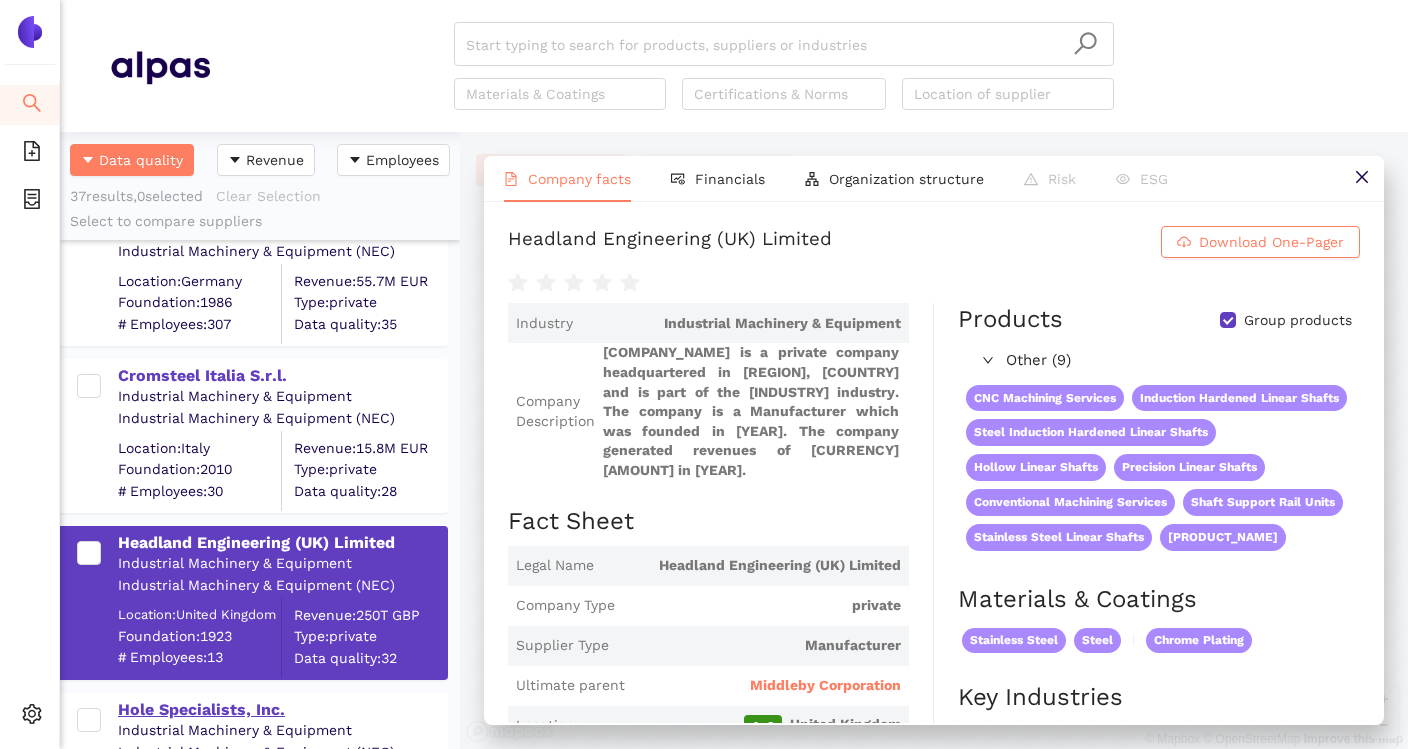 scroll, scrollTop: 3784, scrollLeft: 0, axis: vertical 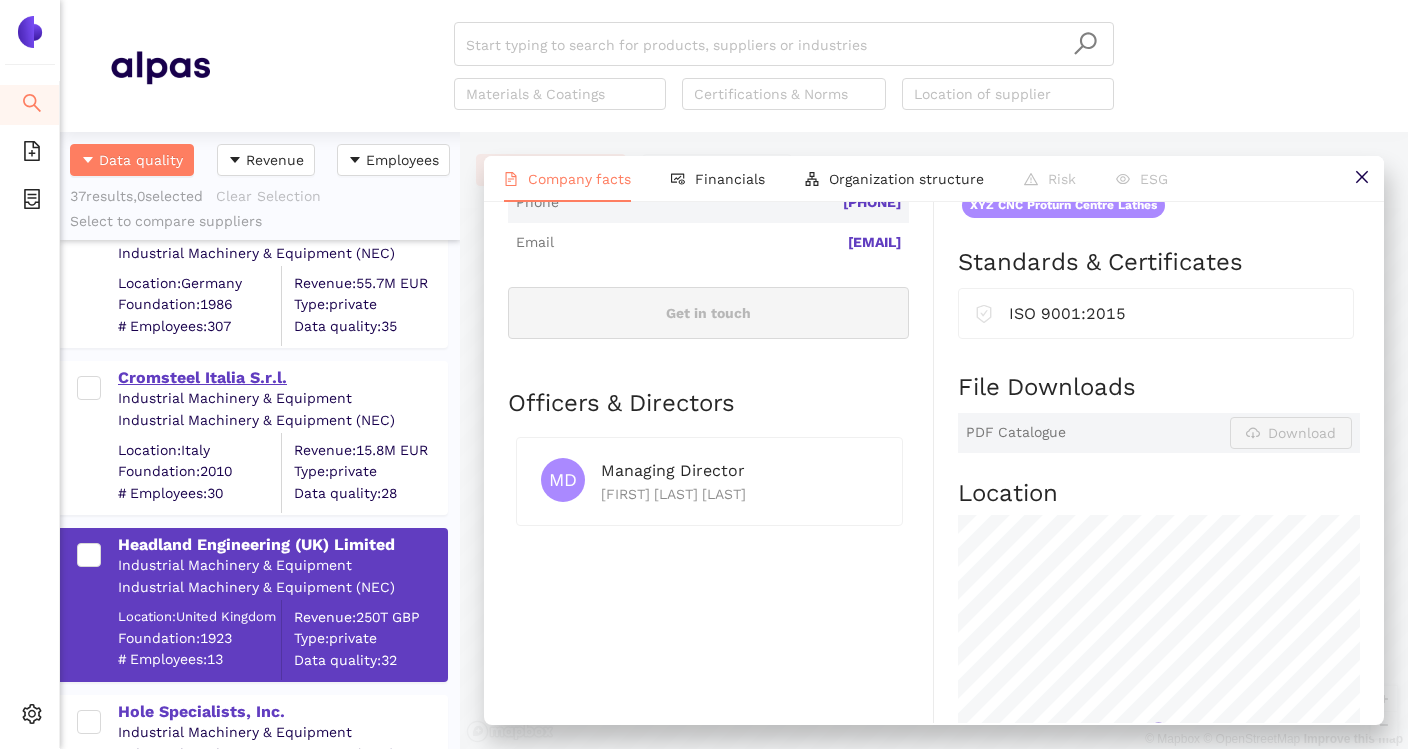 click on "Cromsteel Italia S.r.l." at bounding box center (282, 378) 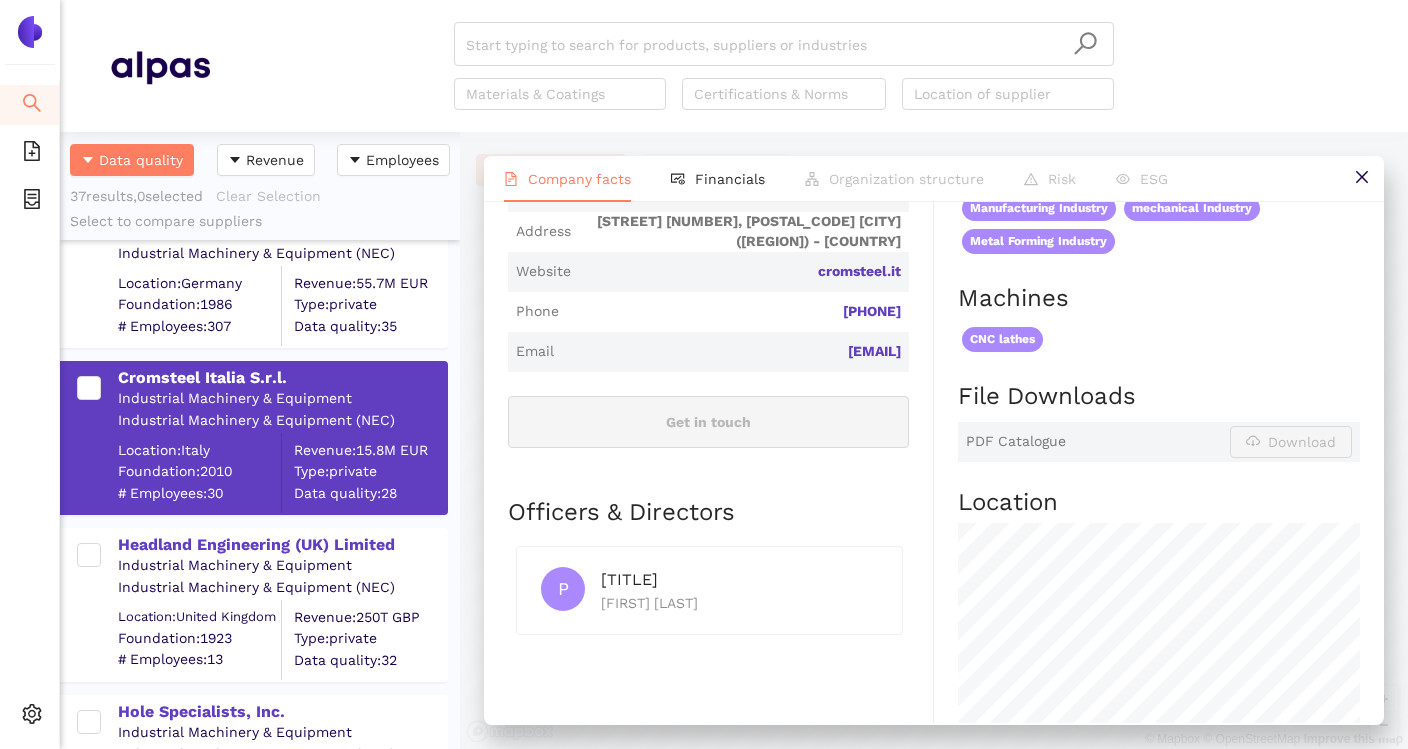 scroll, scrollTop: 721, scrollLeft: 0, axis: vertical 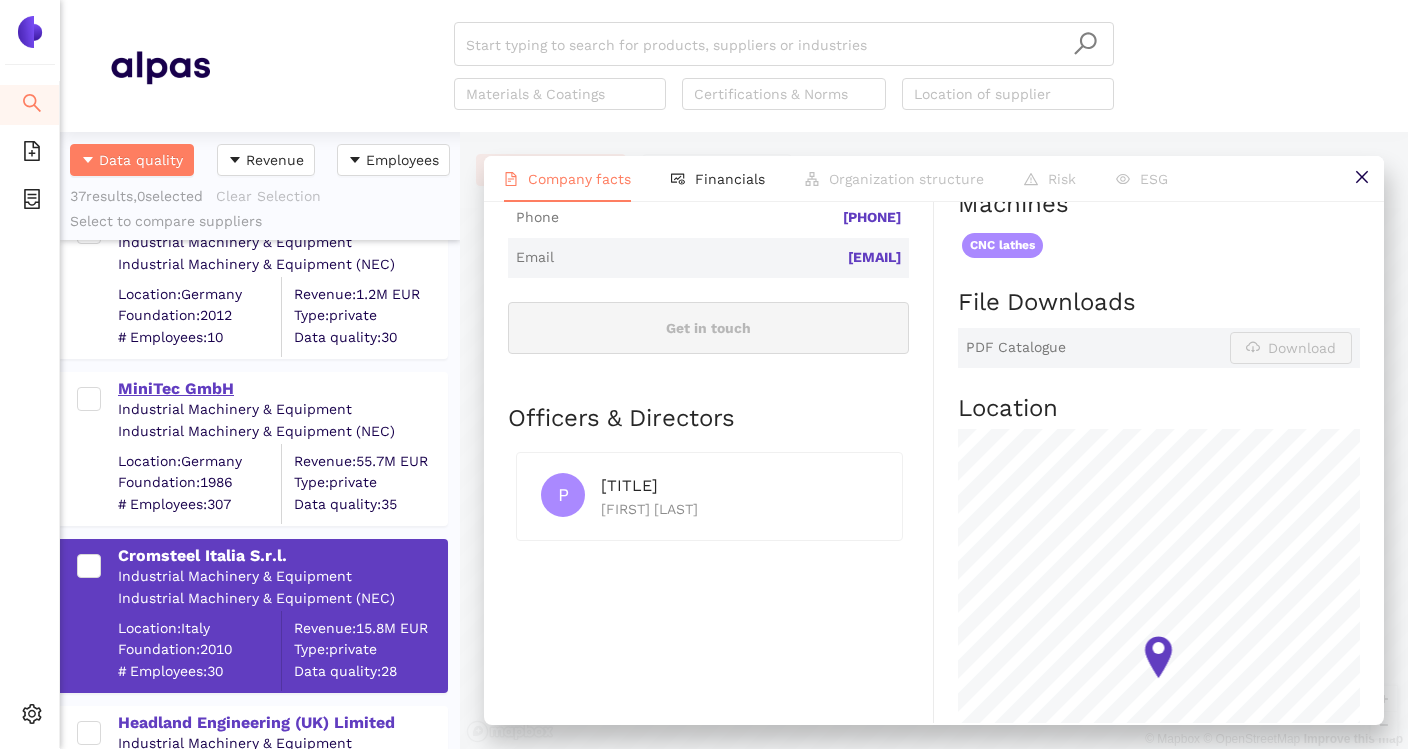click on "MiniTec GmbH" at bounding box center (282, 389) 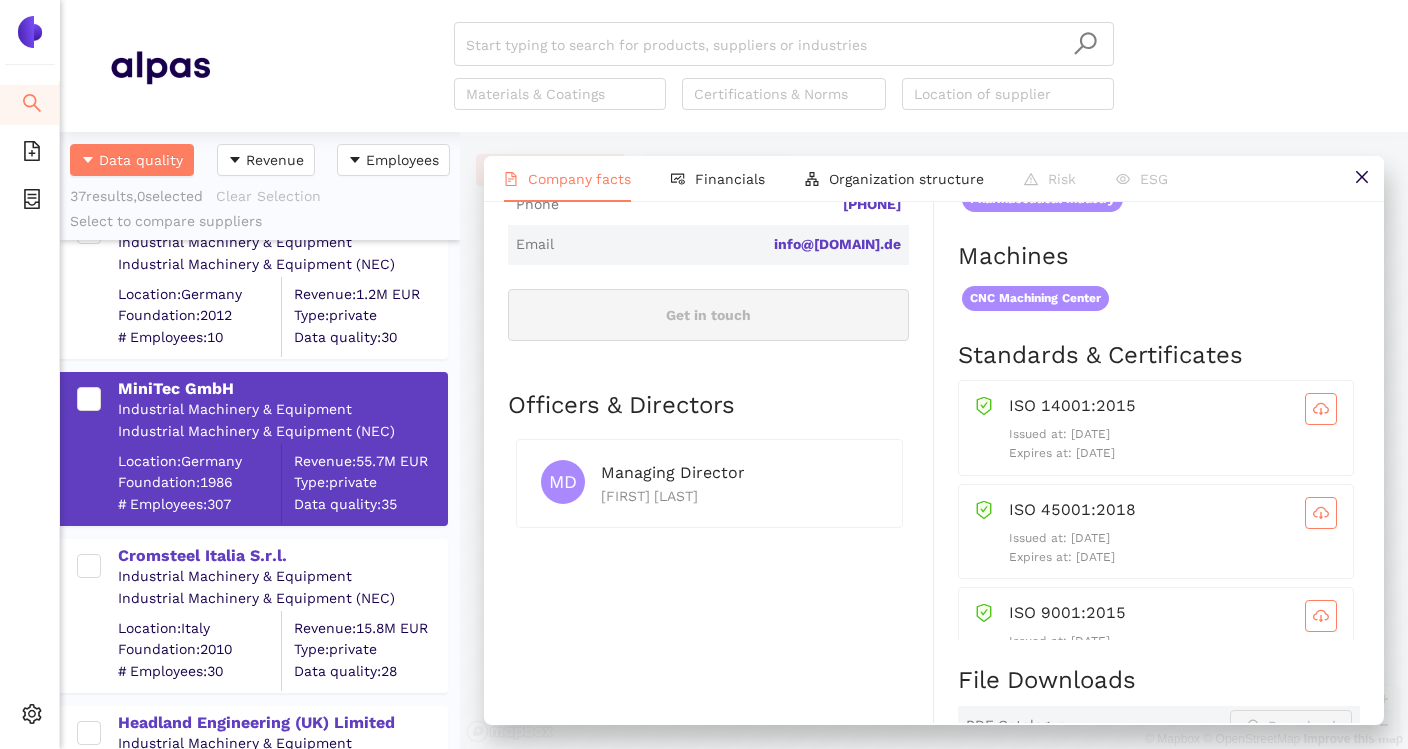 scroll, scrollTop: 737, scrollLeft: 0, axis: vertical 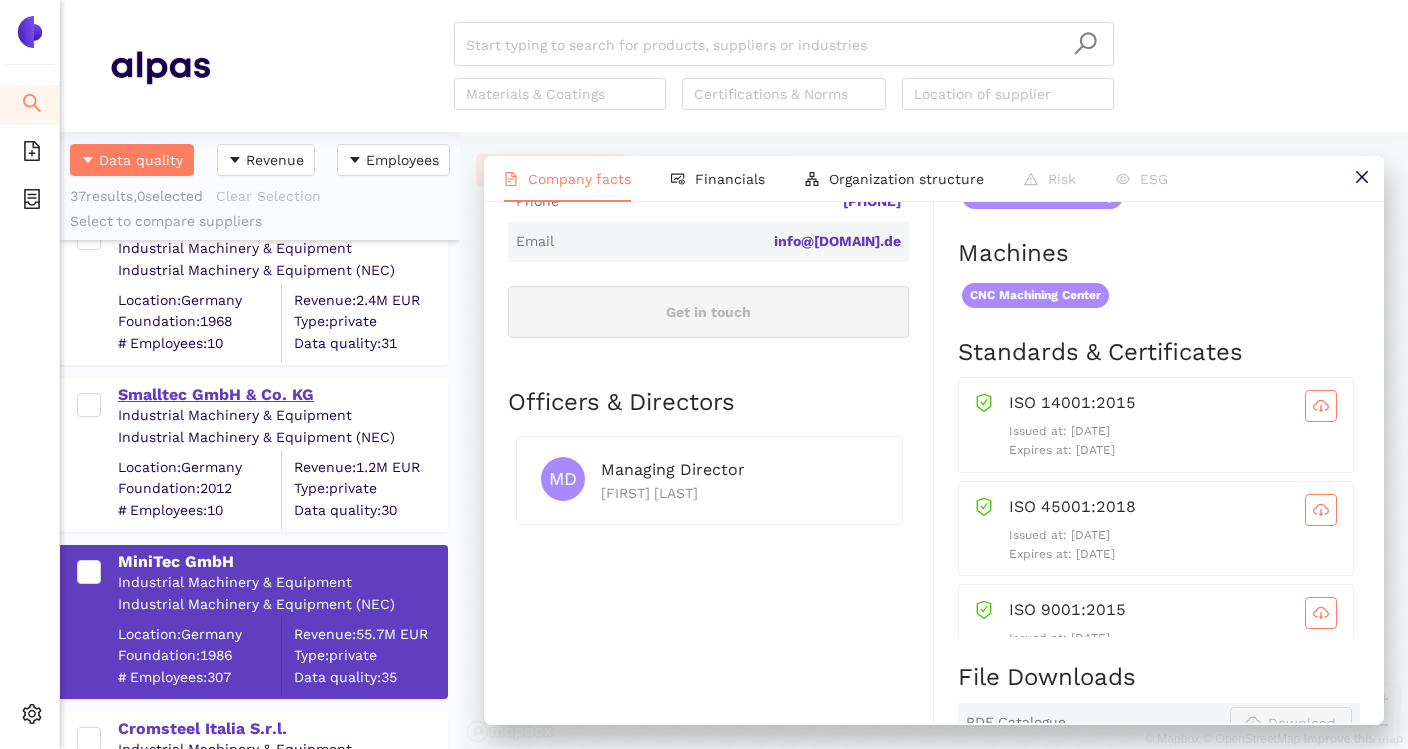 click on "Smalltec GmbH & Co. KG" at bounding box center [282, 395] 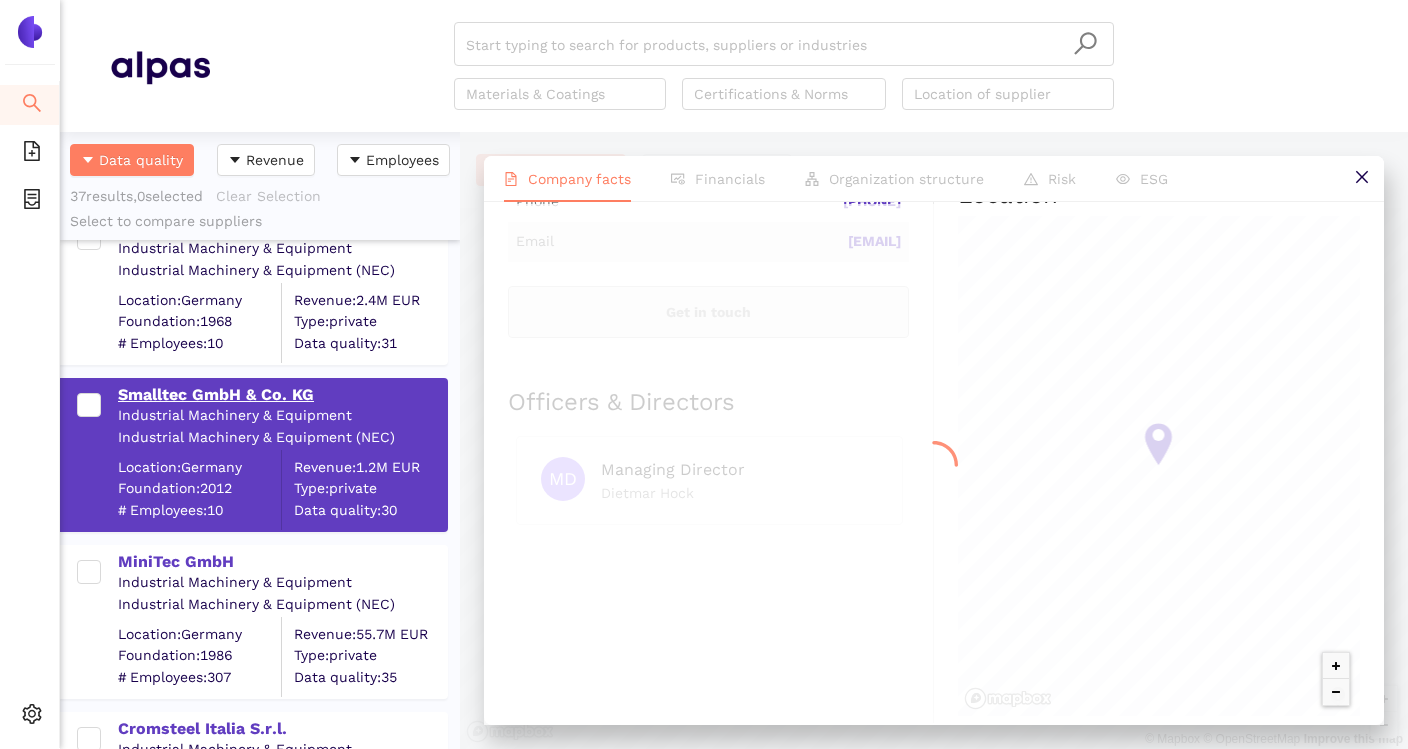 scroll, scrollTop: 0, scrollLeft: 0, axis: both 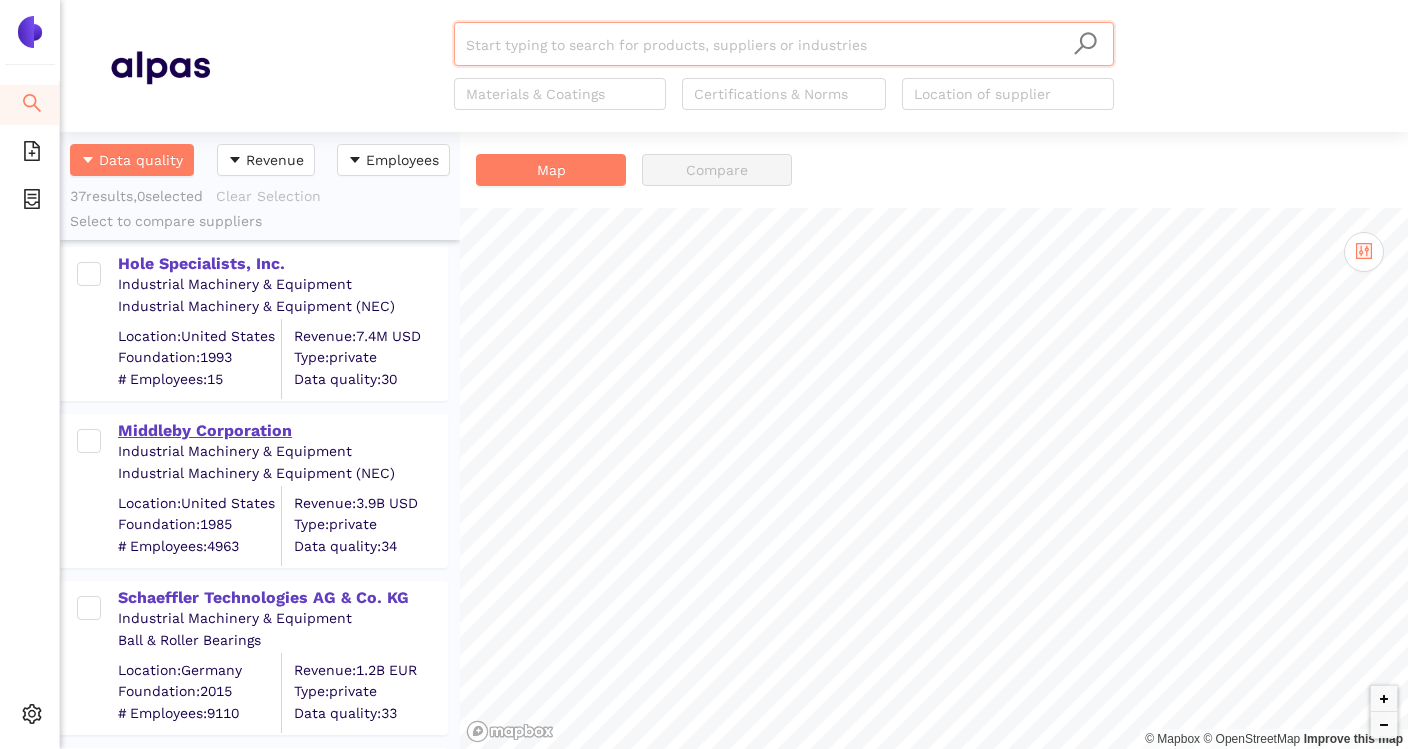 click on "Middleby Corporation" at bounding box center (282, 431) 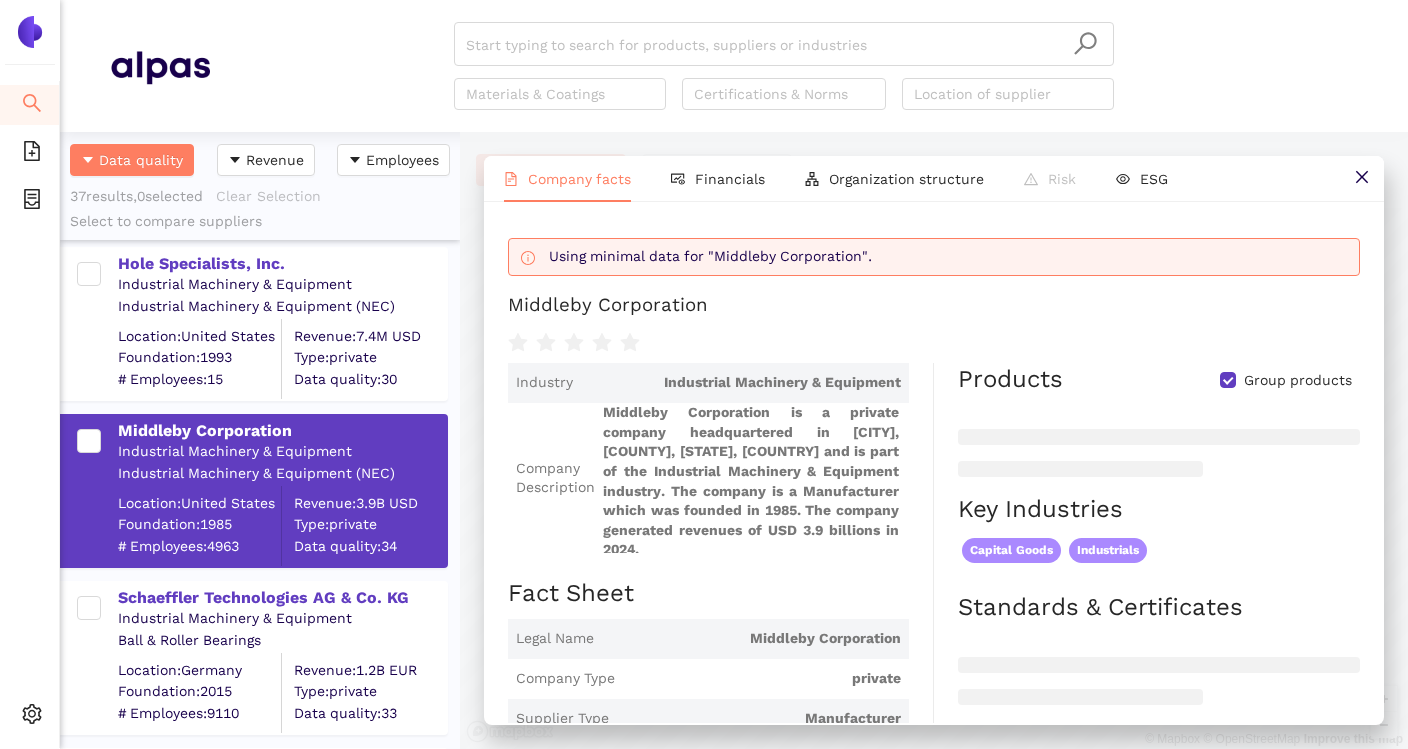 scroll, scrollTop: 7, scrollLeft: 0, axis: vertical 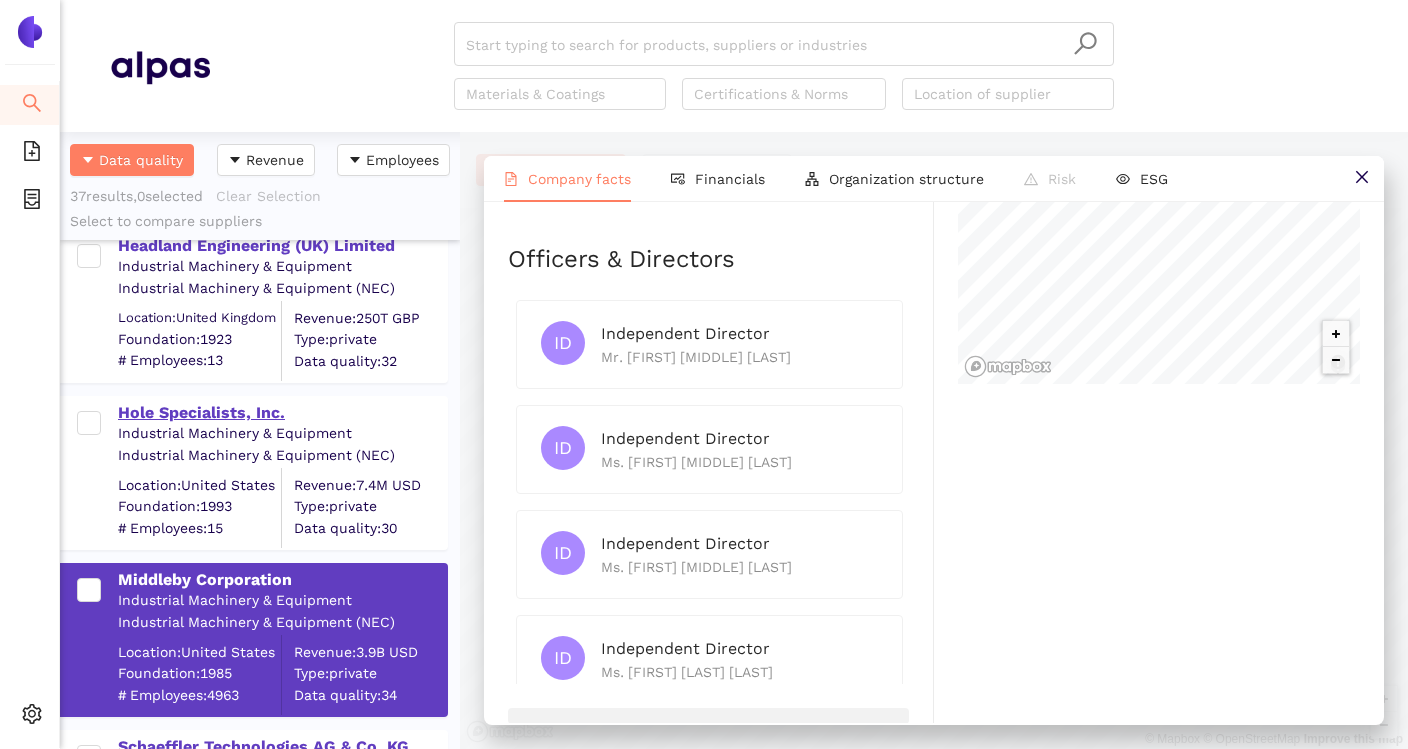 click on "Hole Specialists, Inc." at bounding box center (282, 413) 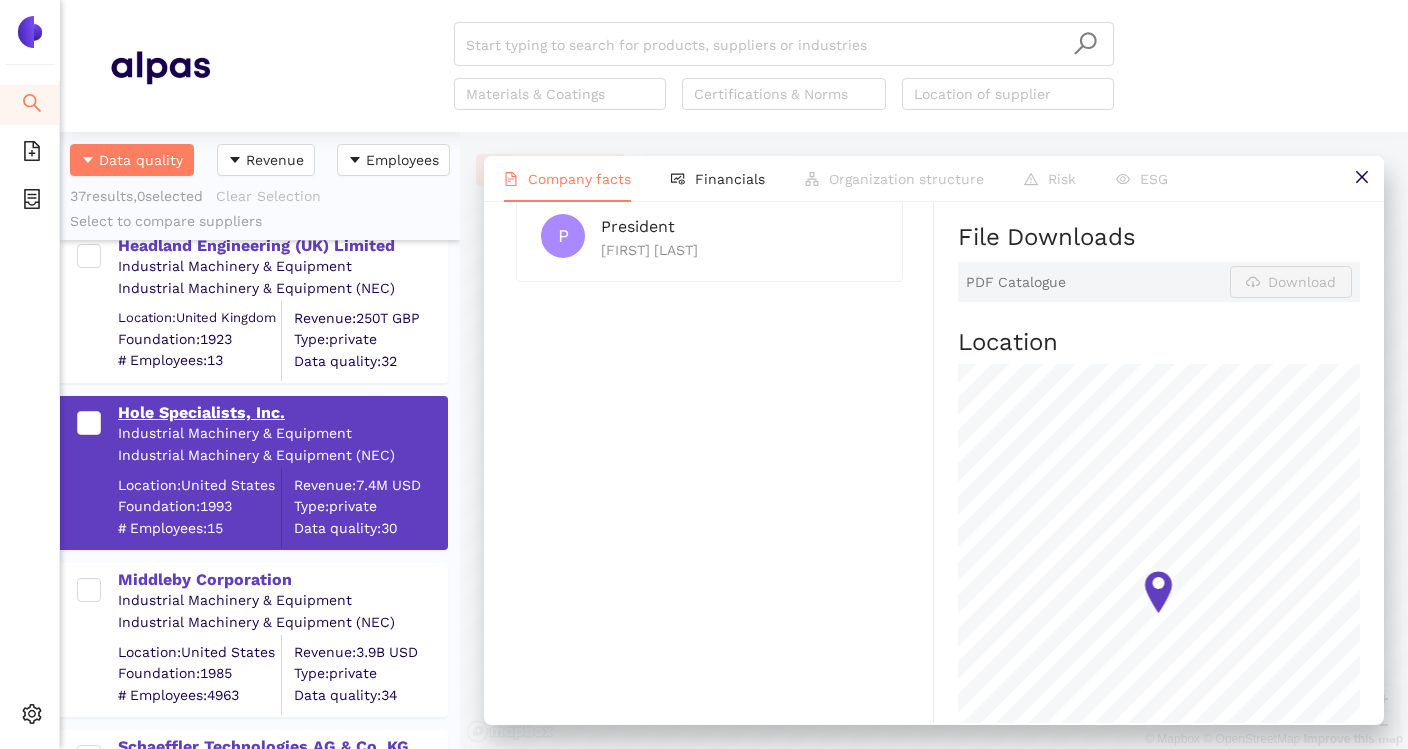 scroll, scrollTop: 0, scrollLeft: 0, axis: both 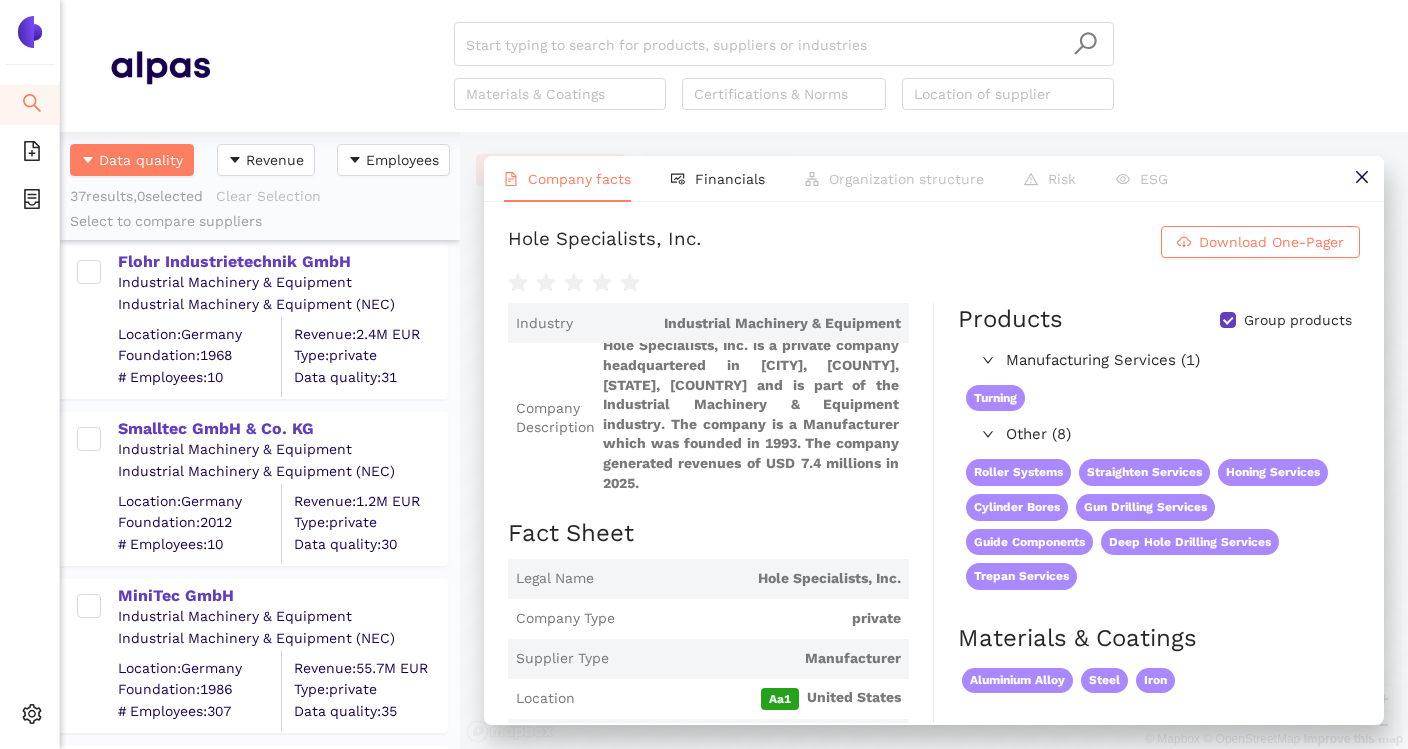 click on "Smalltec GmbH & Co. KG" at bounding box center (282, 429) 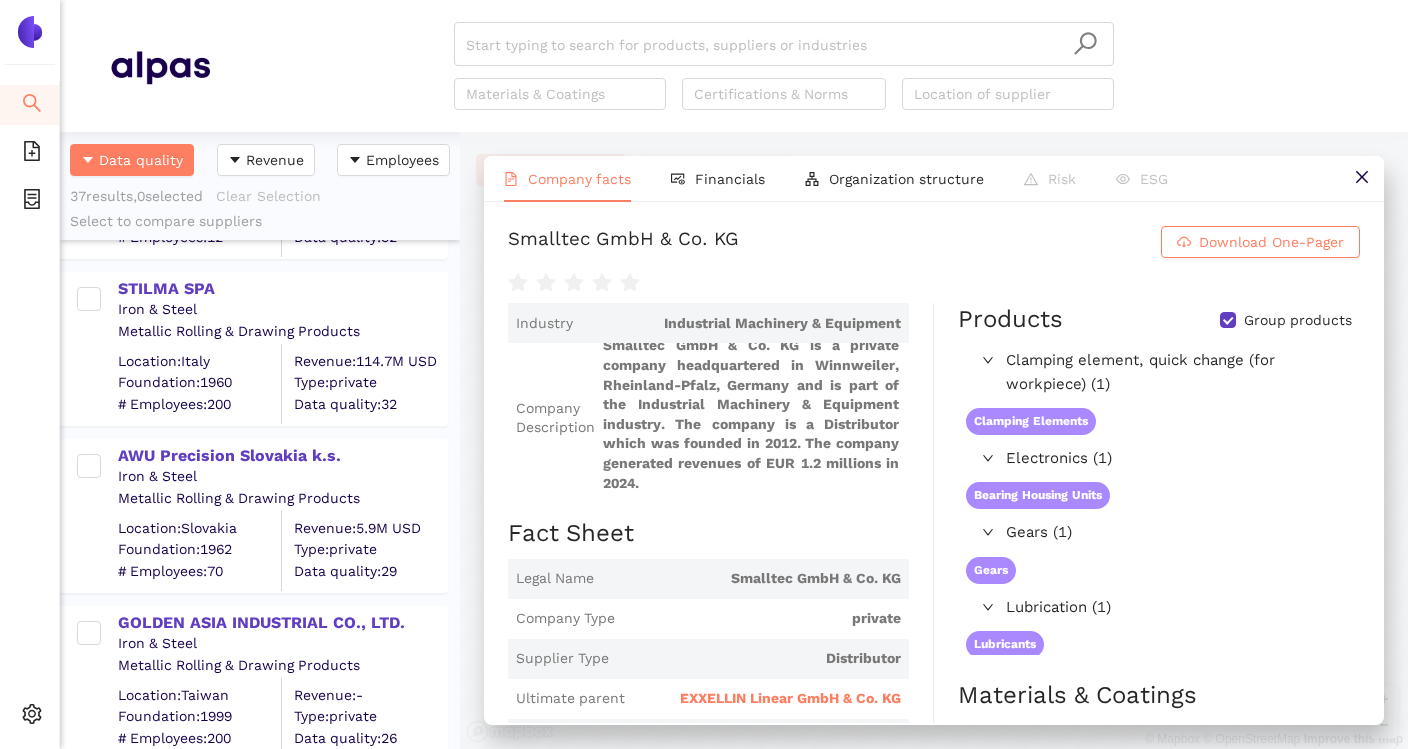 scroll, scrollTop: 2024, scrollLeft: 0, axis: vertical 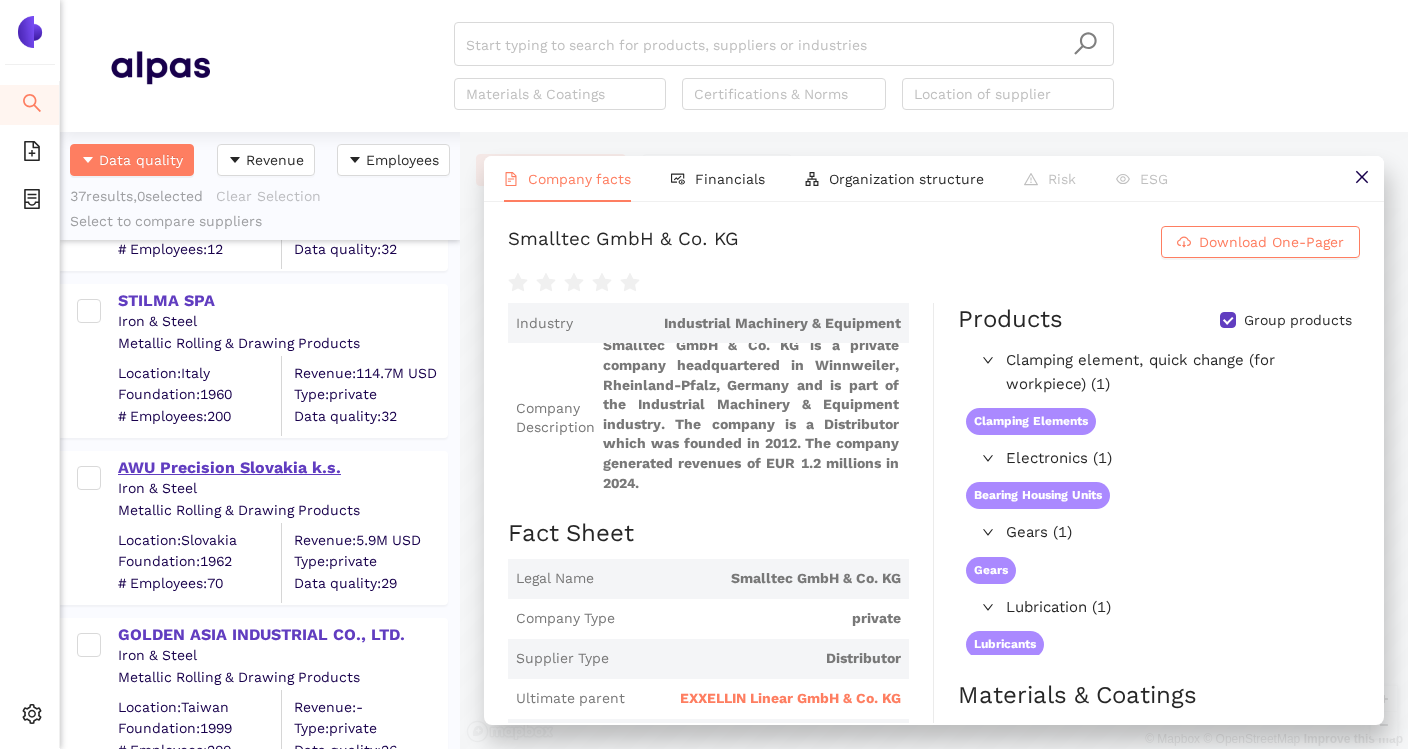click on "AWU Precision Slovakia k.s." at bounding box center [282, 468] 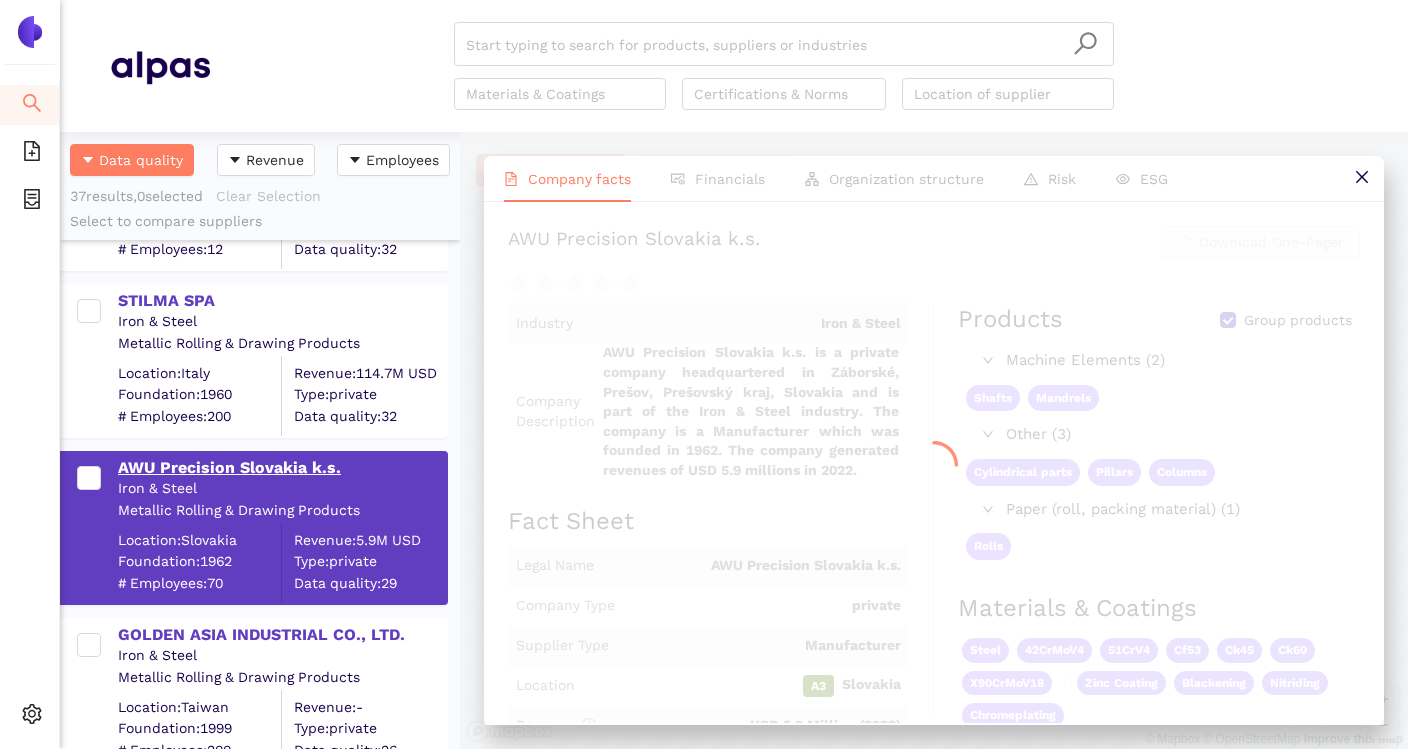 scroll, scrollTop: 0, scrollLeft: 0, axis: both 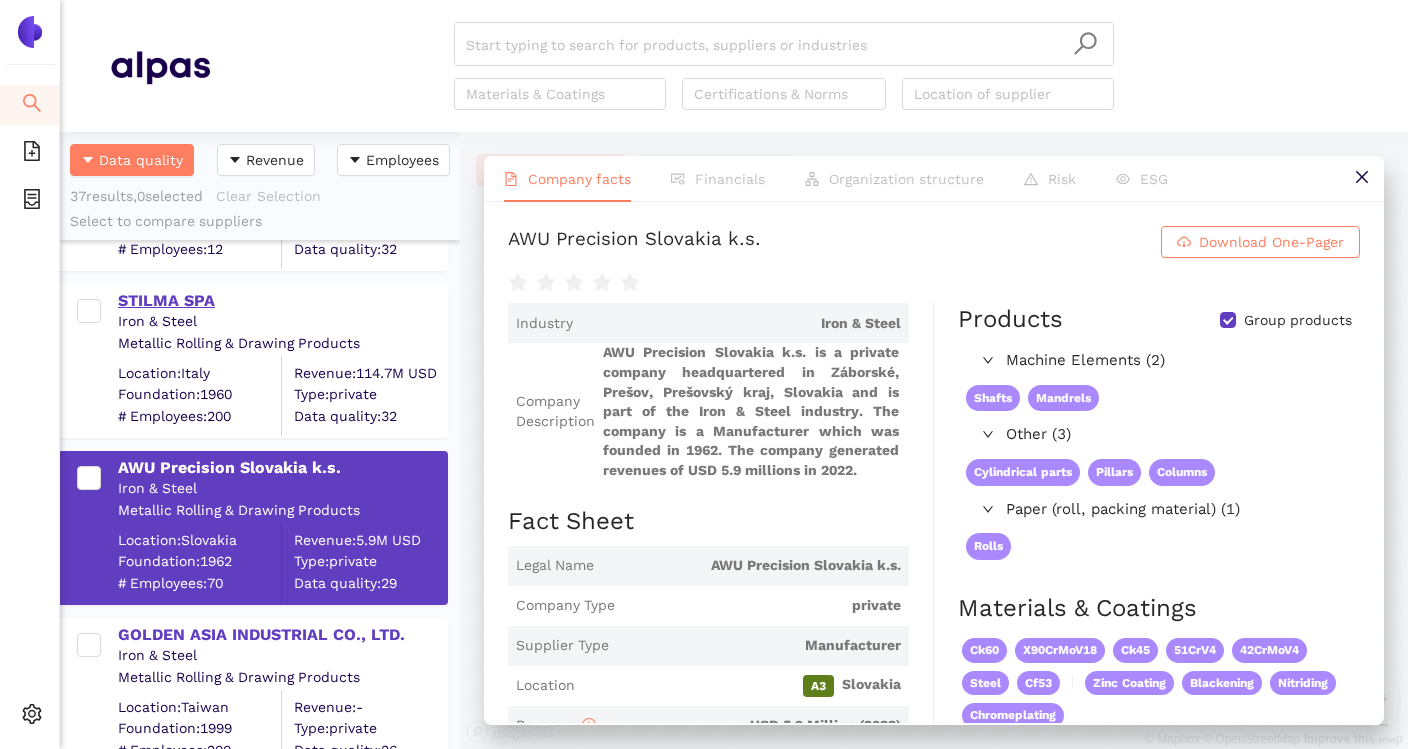 click on "STILMA SPA" at bounding box center (282, 301) 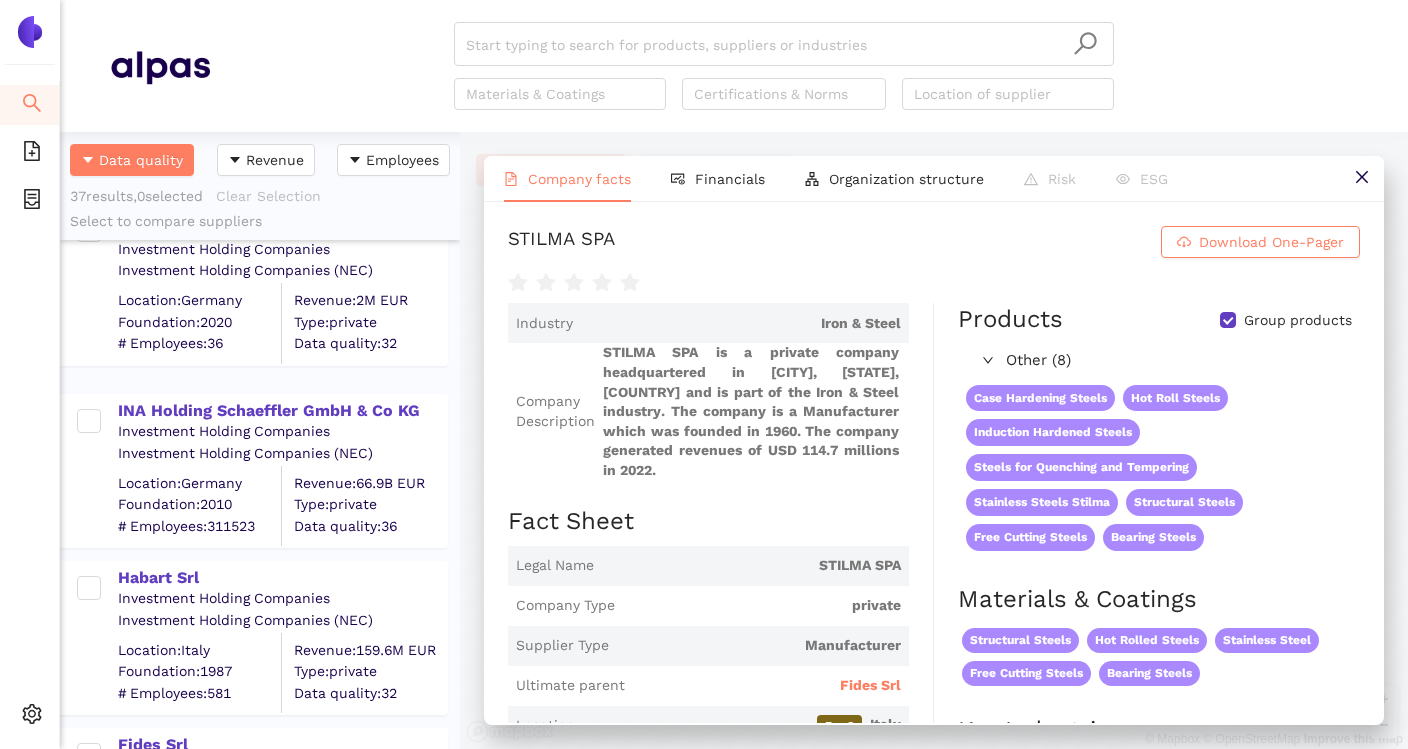 scroll, scrollTop: 5744, scrollLeft: 0, axis: vertical 